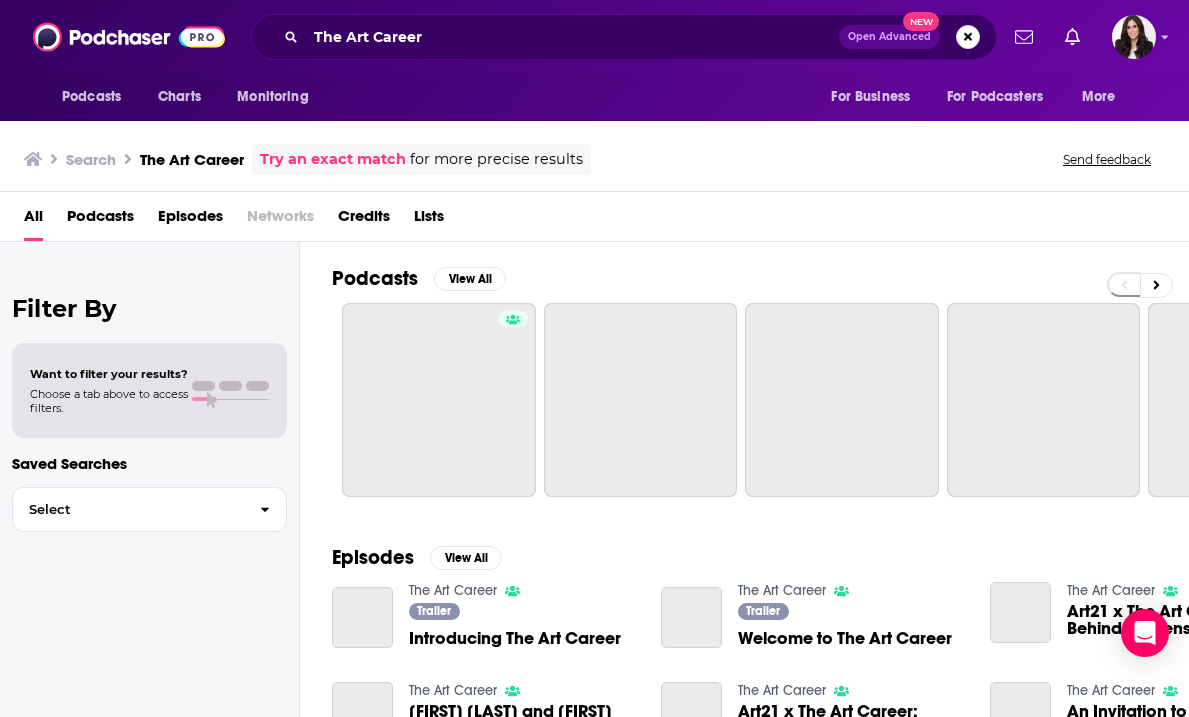 scroll, scrollTop: 0, scrollLeft: 0, axis: both 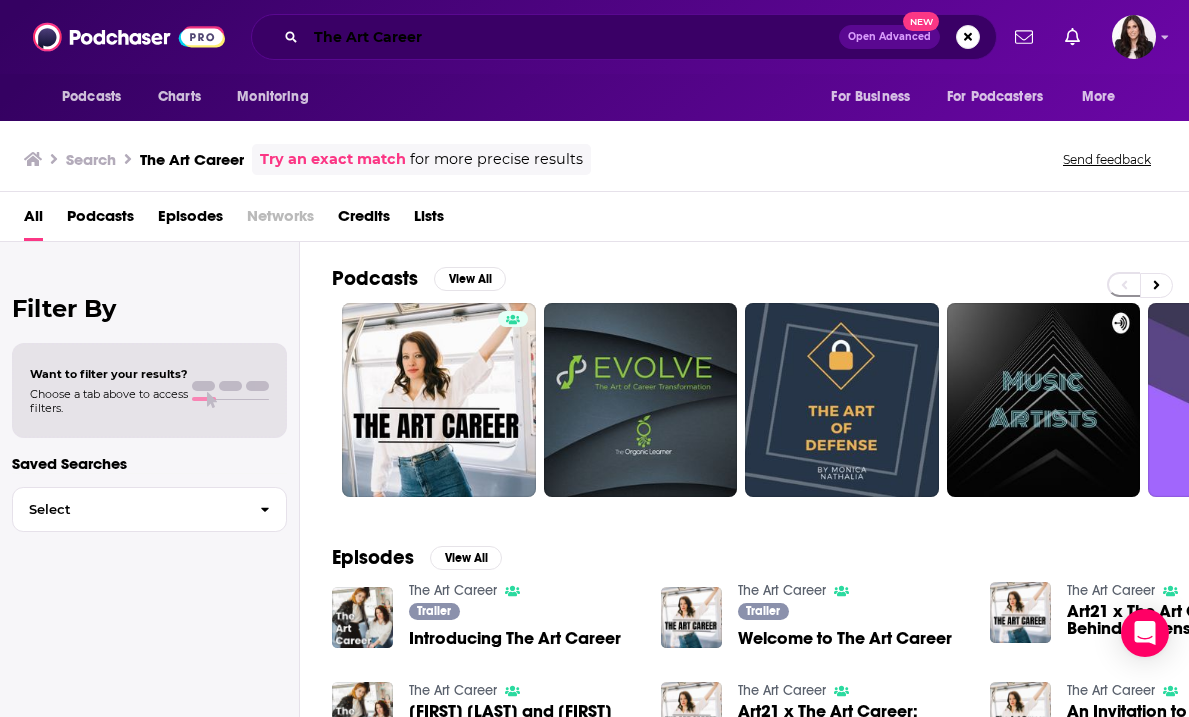 click on "The Art Career" at bounding box center [572, 37] 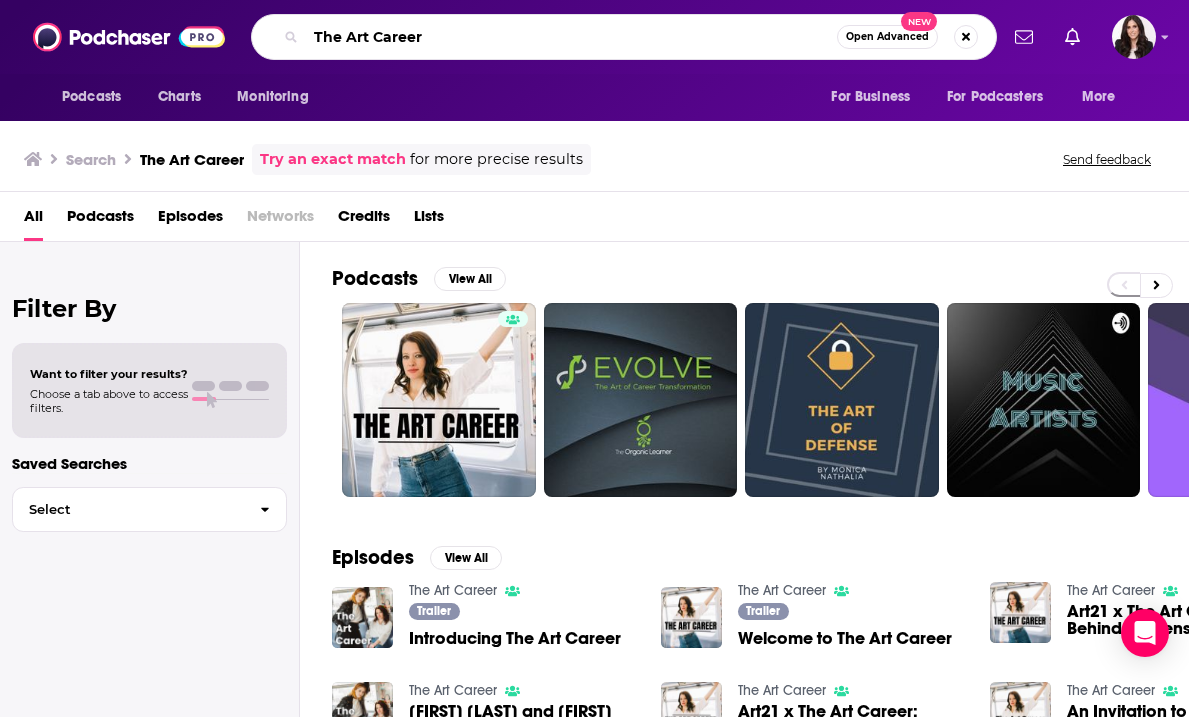 click on "The Art Career" at bounding box center (571, 37) 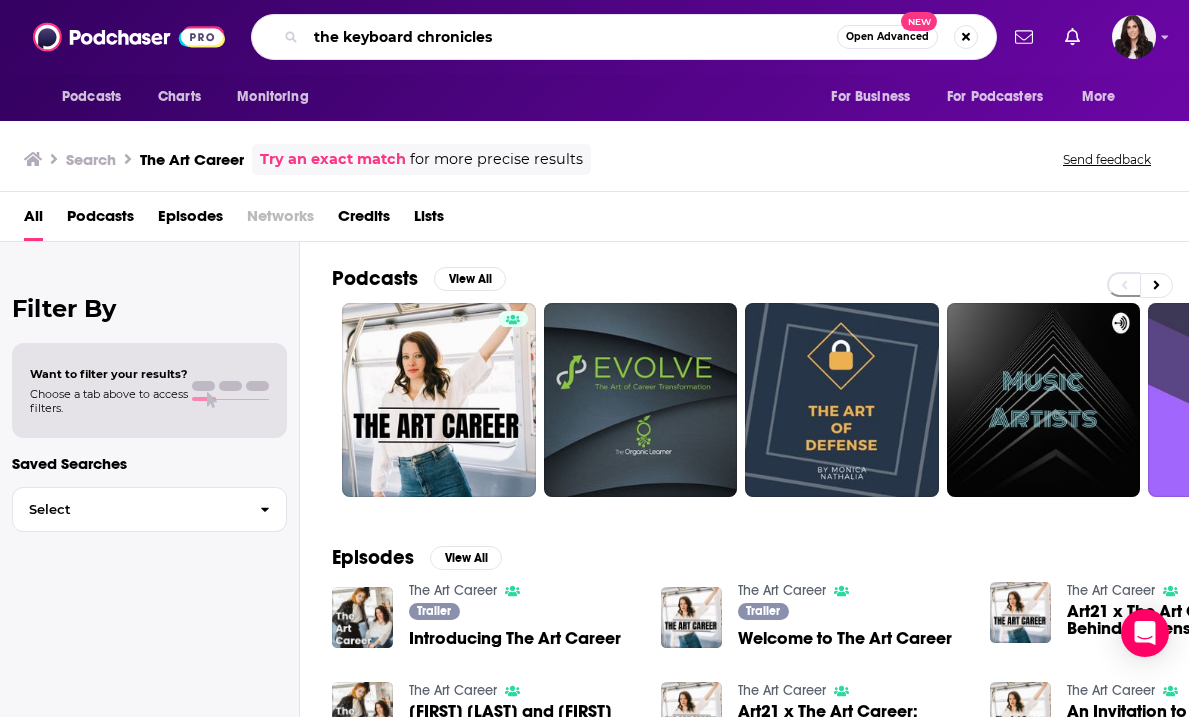 type on "the keyboard chronicles" 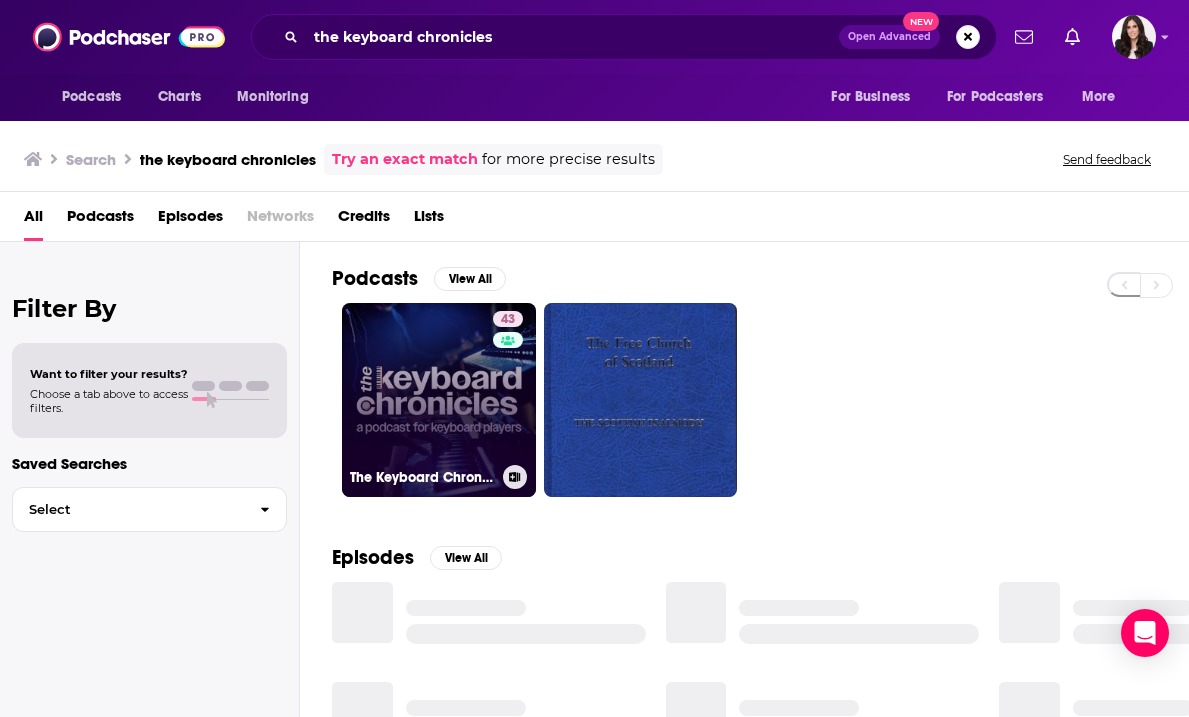 click on "43 The Keyboard Chronicles" at bounding box center [439, 400] 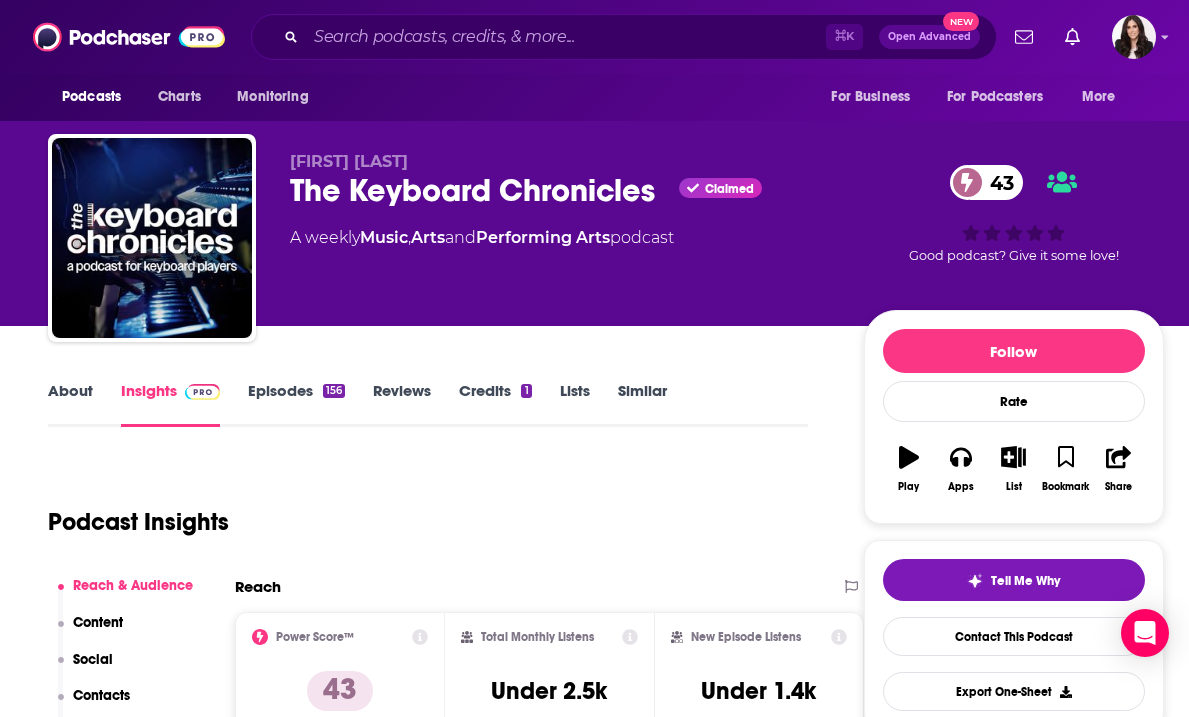 click on "Similar" at bounding box center [642, 404] 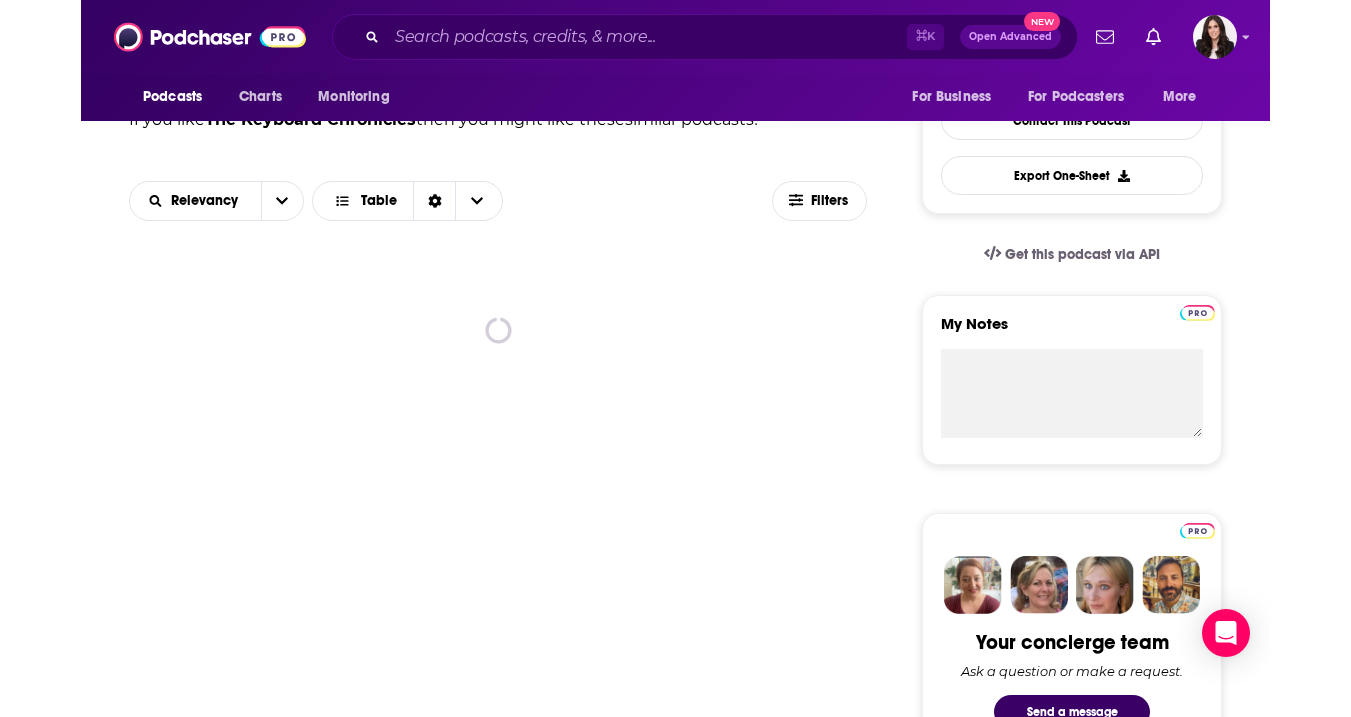 scroll, scrollTop: 470, scrollLeft: 0, axis: vertical 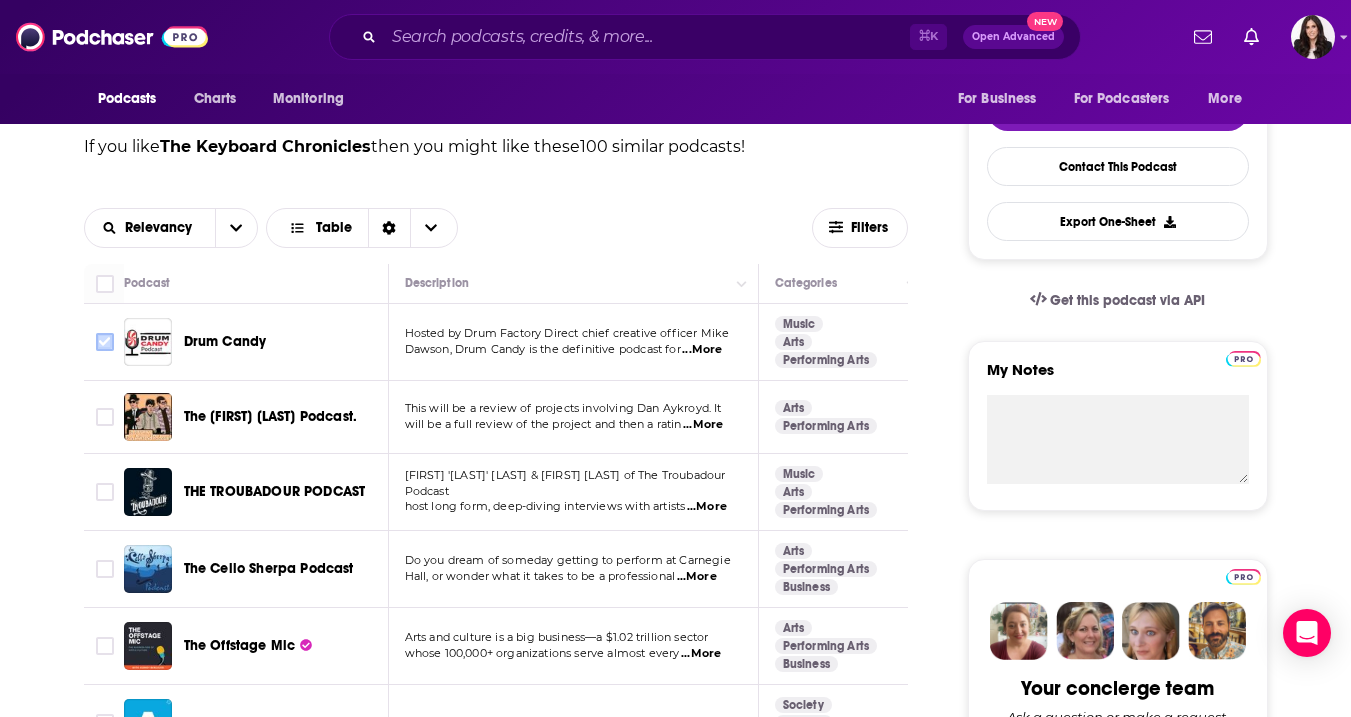 click at bounding box center [105, 342] 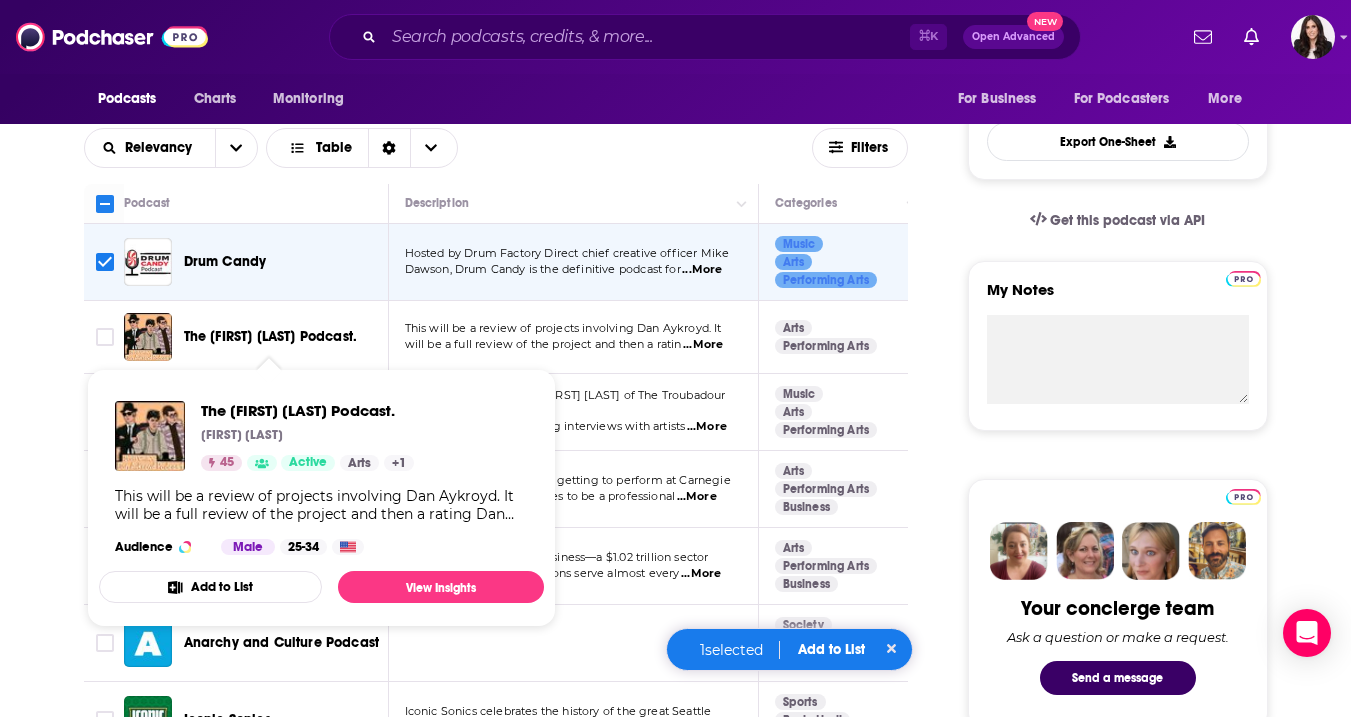 scroll, scrollTop: 518, scrollLeft: 0, axis: vertical 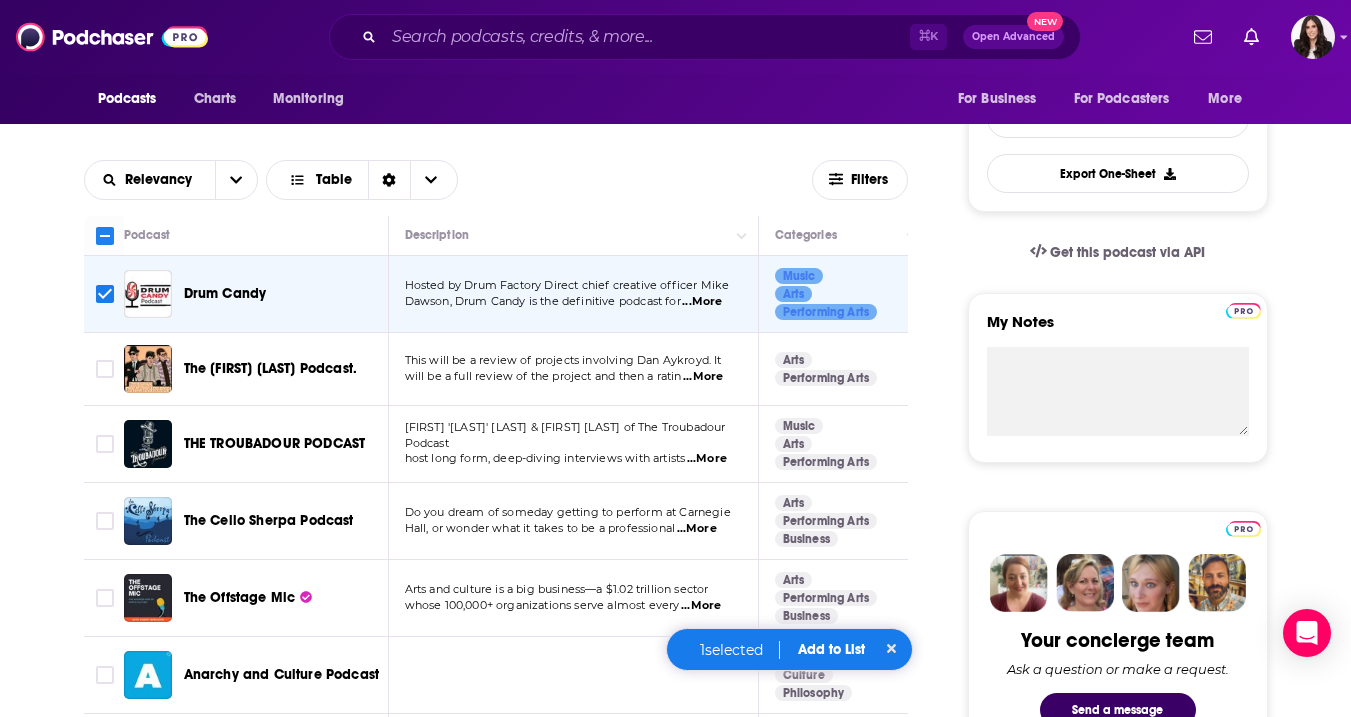 click on "About Insights Episodes 156 Reviews Credits 1 Lists Similar Podcasts like  The Keyboard Chronicles Explore similar podcast featuring your favorite guest interviews, hosted podcasts, and production roles. If you like  The Keyboard Chronicles  then you might like these  100 similar podcasts ! Relevancy Table Filters Podcast Description Categories Reach (Monthly) Reach (Episode) Top Country Drum Candy Hosted by Drum Factory Direct chief creative officer Mike Dawson, Drum Candy is the definitive podcast for   ...More Music Arts Performing Arts 49 2.5k-4.5k Under 2.5k   US The Dan Aykroyd Podcast. This will be a review of projects involving Dan Aykroyd. It will be a full review of the project and then a ratin  ...More Arts Performing Arts 45 4.2k-6.3k Under 2.2k   US THE TROUBADOUR PODCAST Jared “Pete” Gile & Carly Evans of The Troubadour Podcast host long form, deep-diving interviews with artists  ...More Music Arts Performing Arts 47 7.6k-11k Under 1.4k   US The Cello Sherpa Podcast  ...More Arts Business 45" at bounding box center [675, 3701] 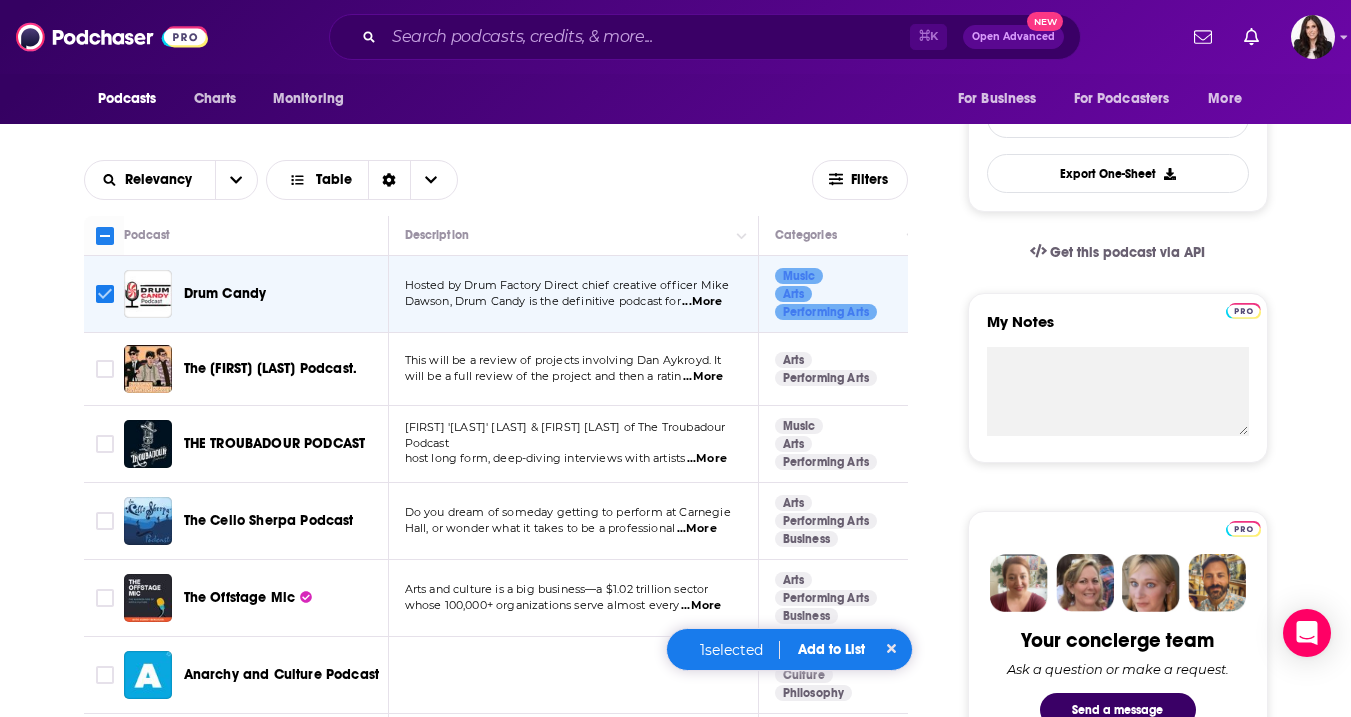 click at bounding box center (105, 294) 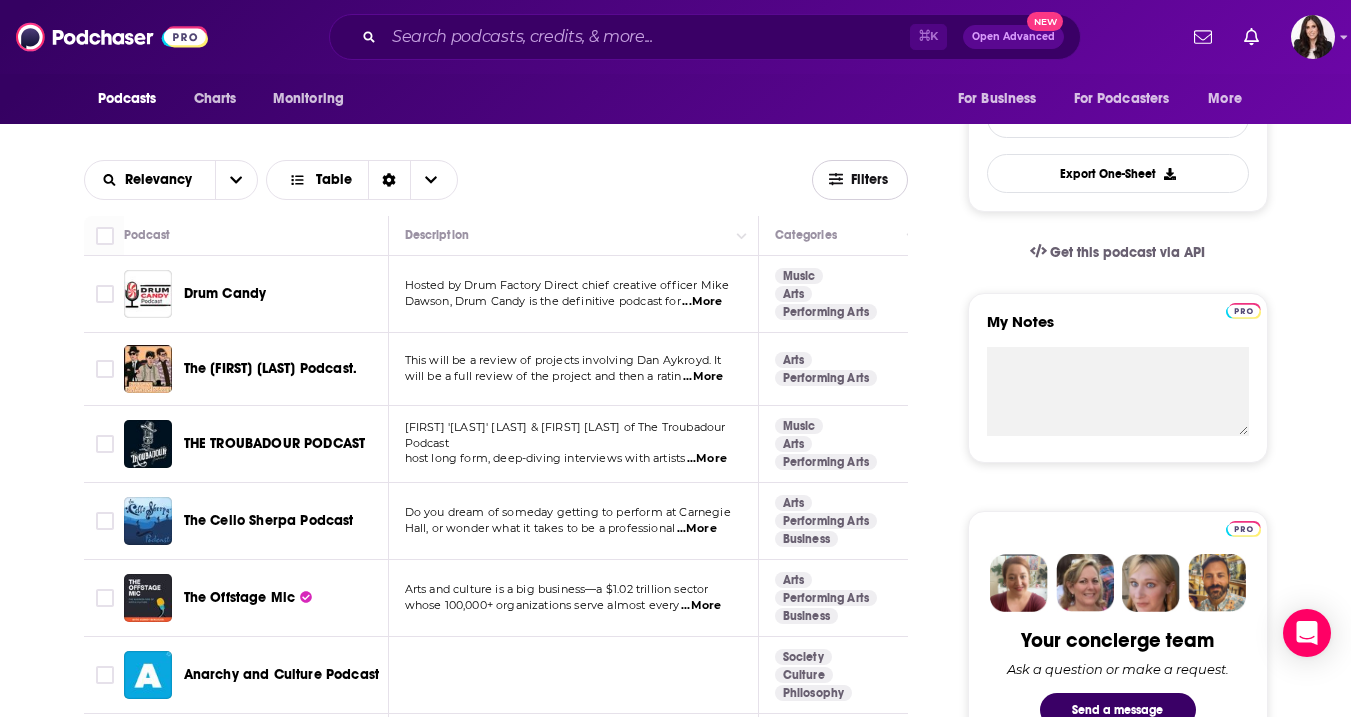 click 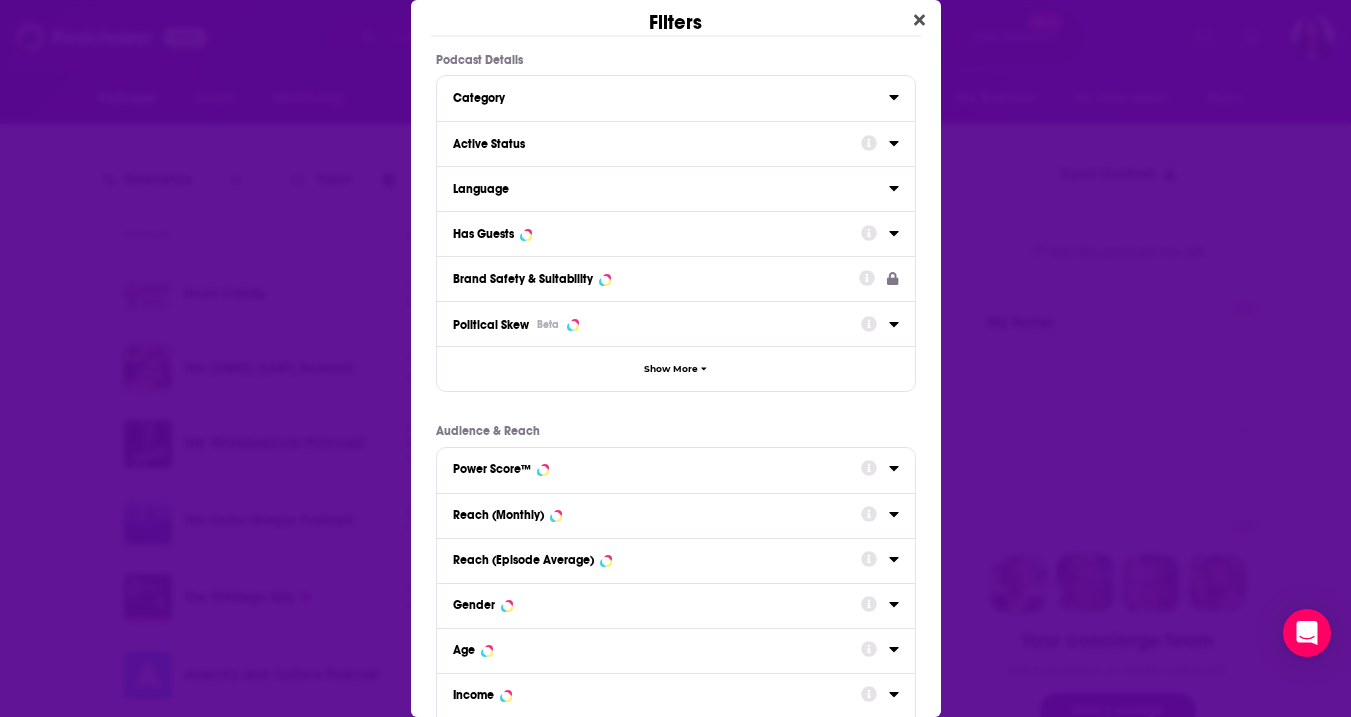scroll, scrollTop: 0, scrollLeft: 0, axis: both 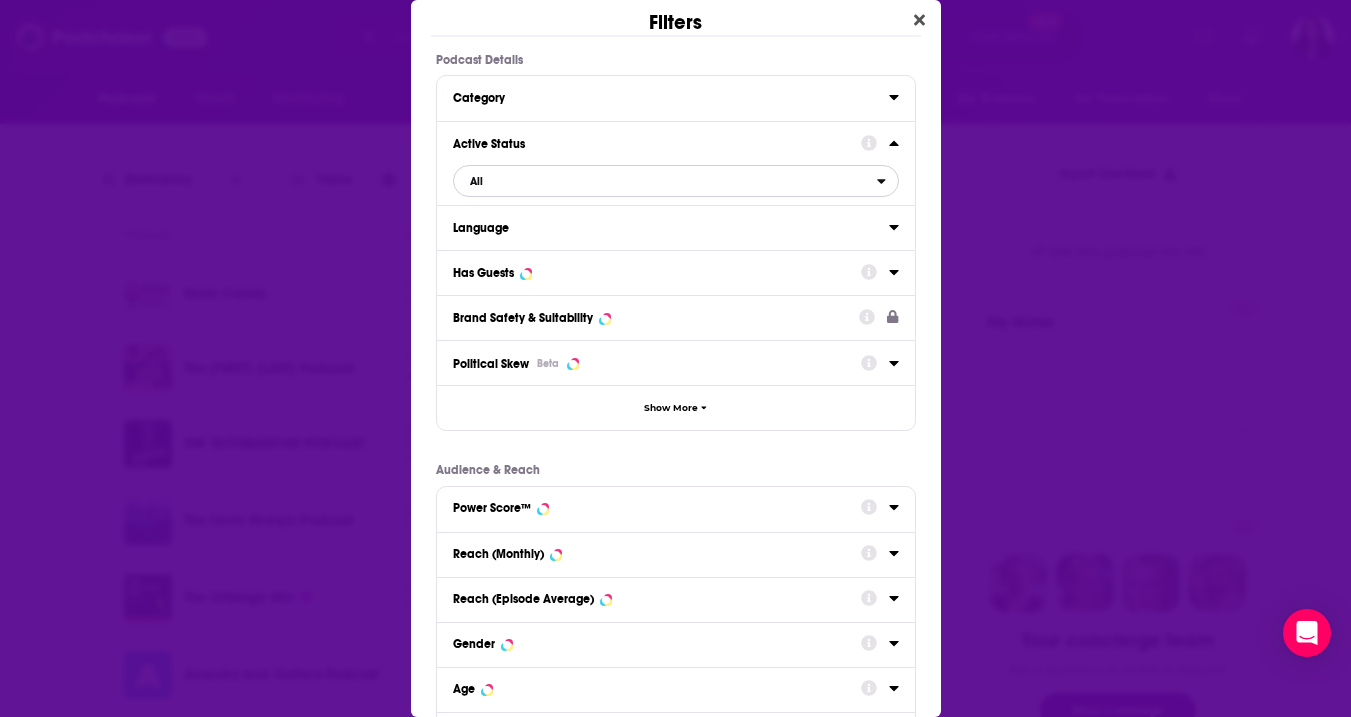 click on "All" at bounding box center (665, 181) 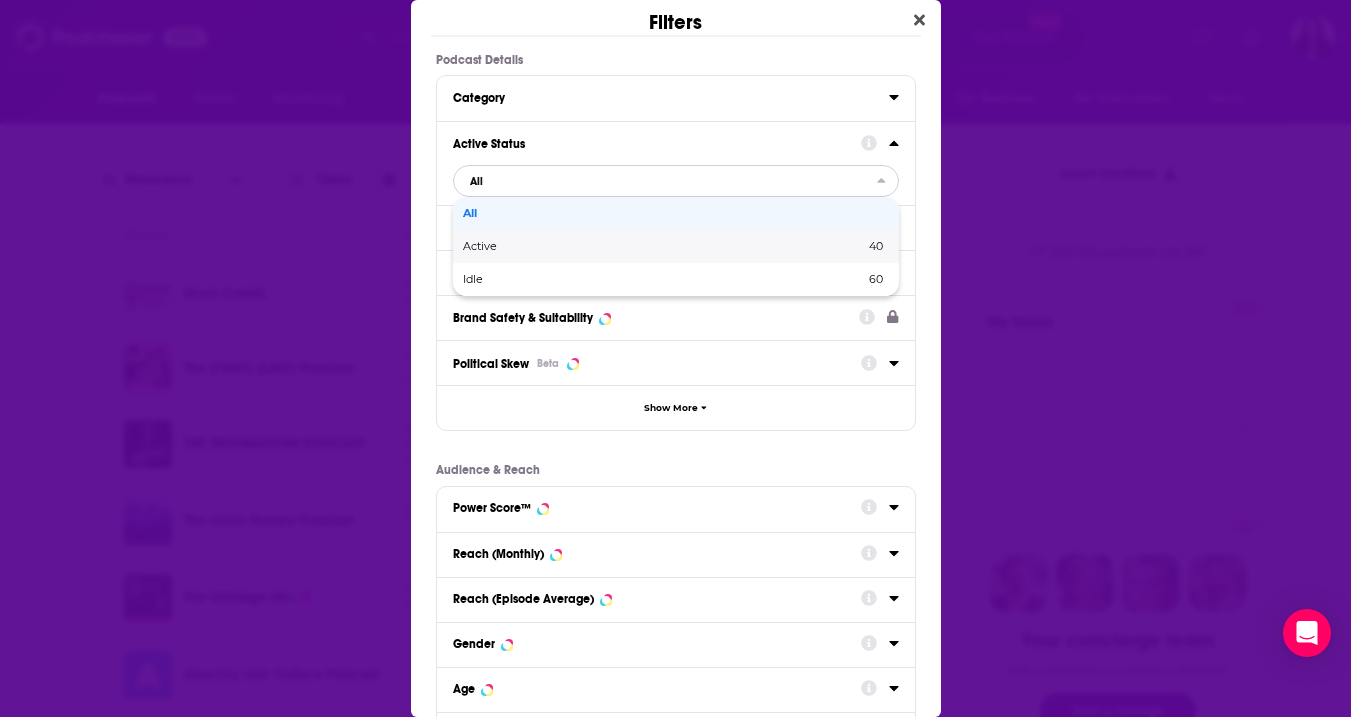 click on "40" at bounding box center (781, 246) 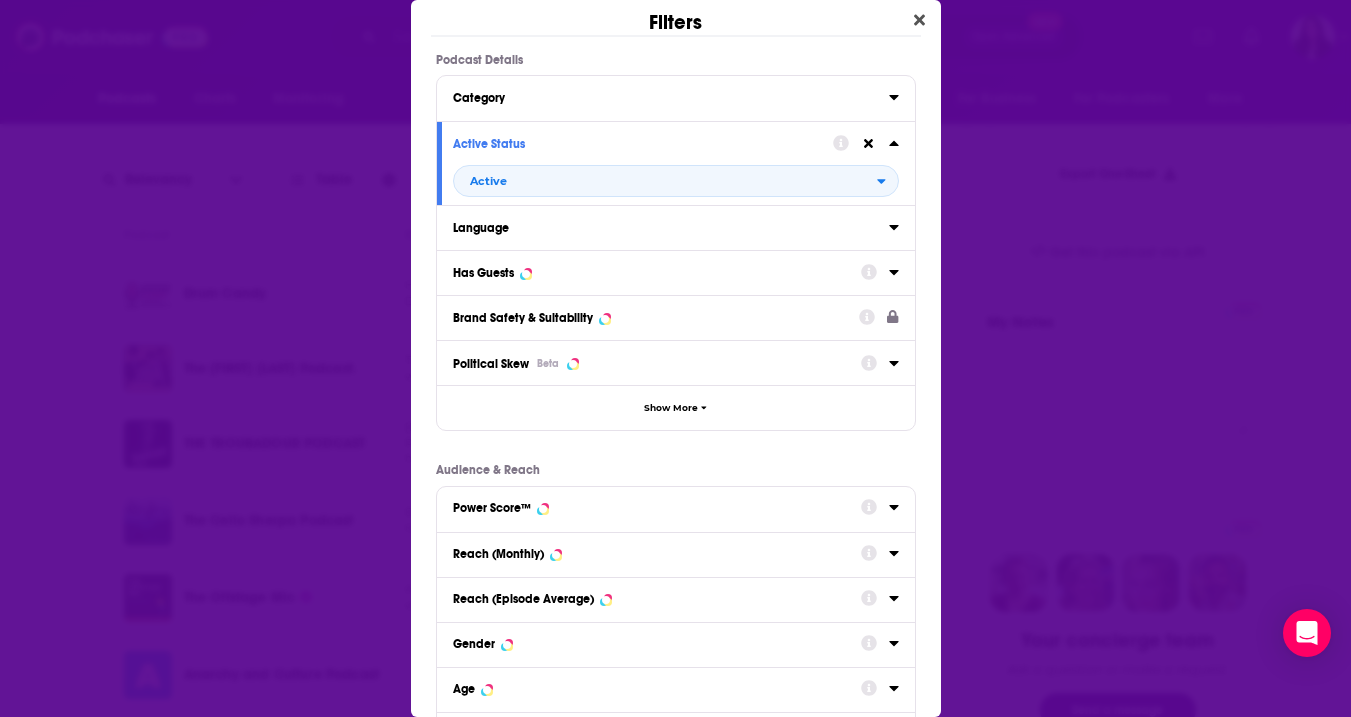 click on "Has Guests" at bounding box center (650, 273) 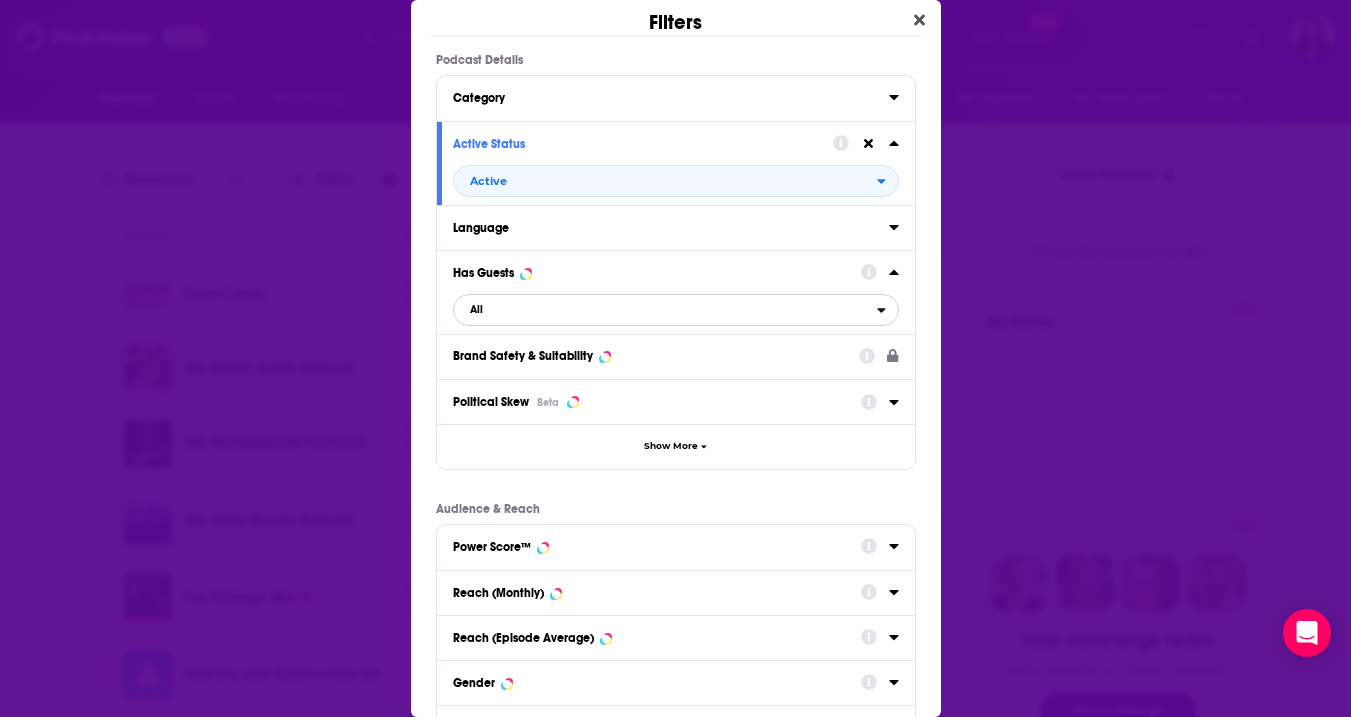 click on "All" at bounding box center (665, 310) 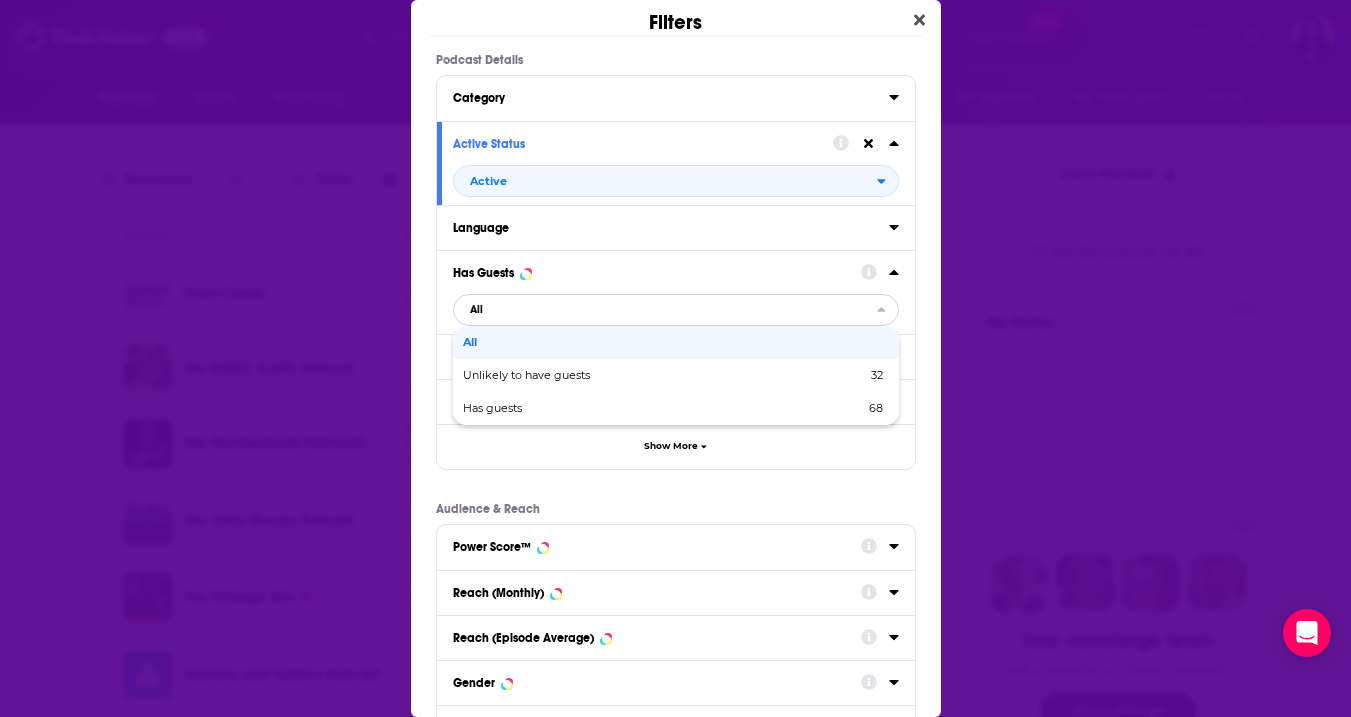 click on "All" at bounding box center (676, 342) 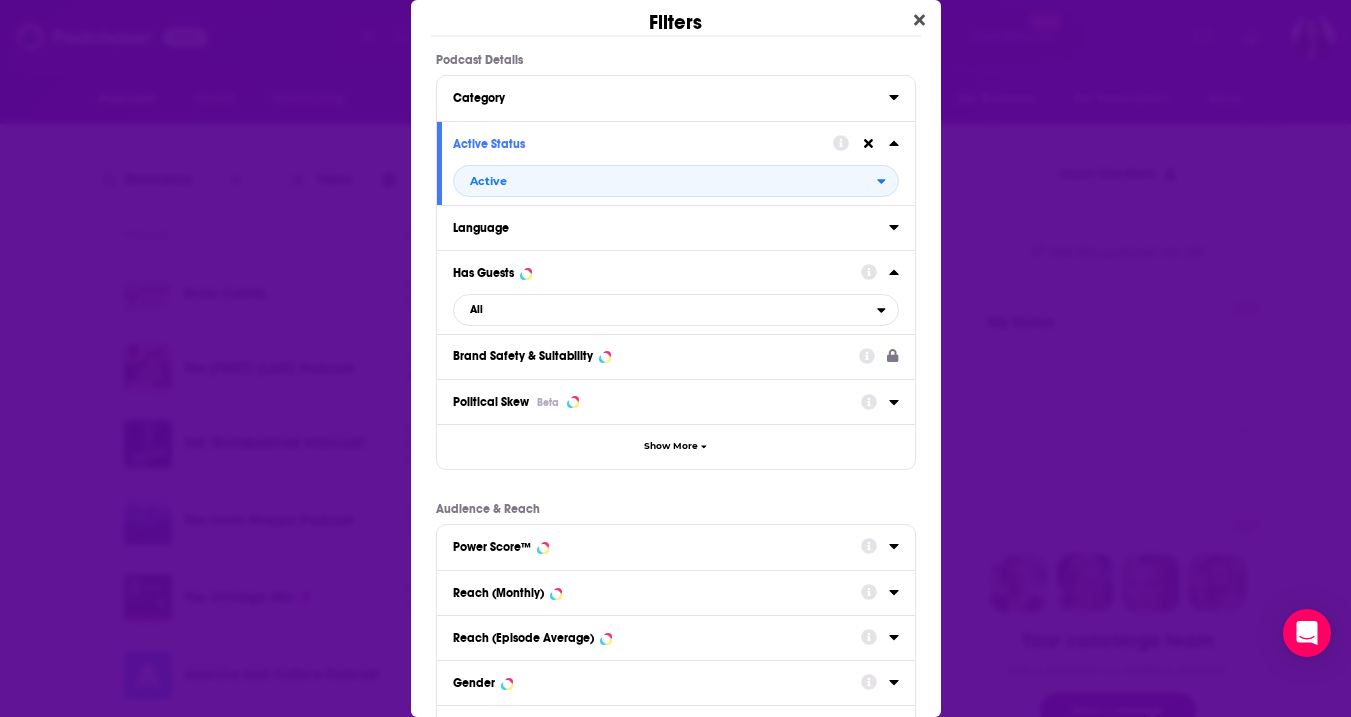 click on "Language" at bounding box center [676, 227] 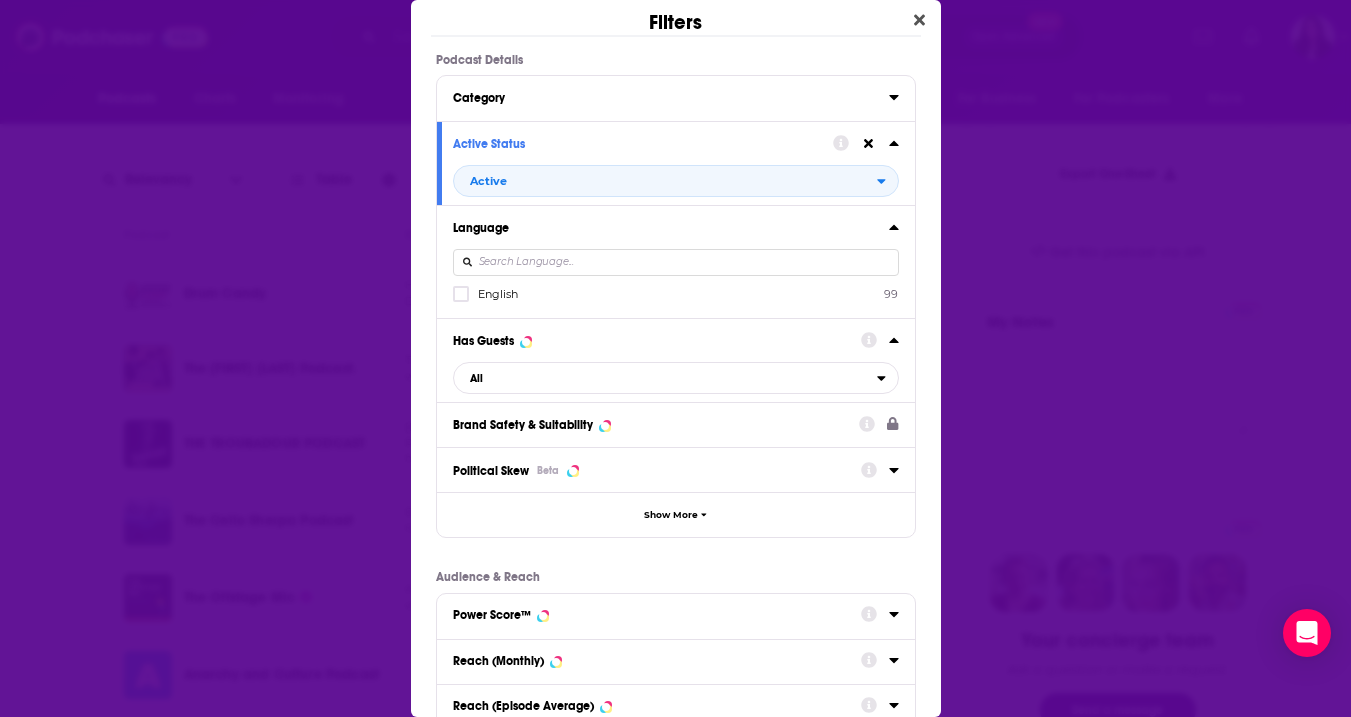click on "English 99" at bounding box center [676, 294] 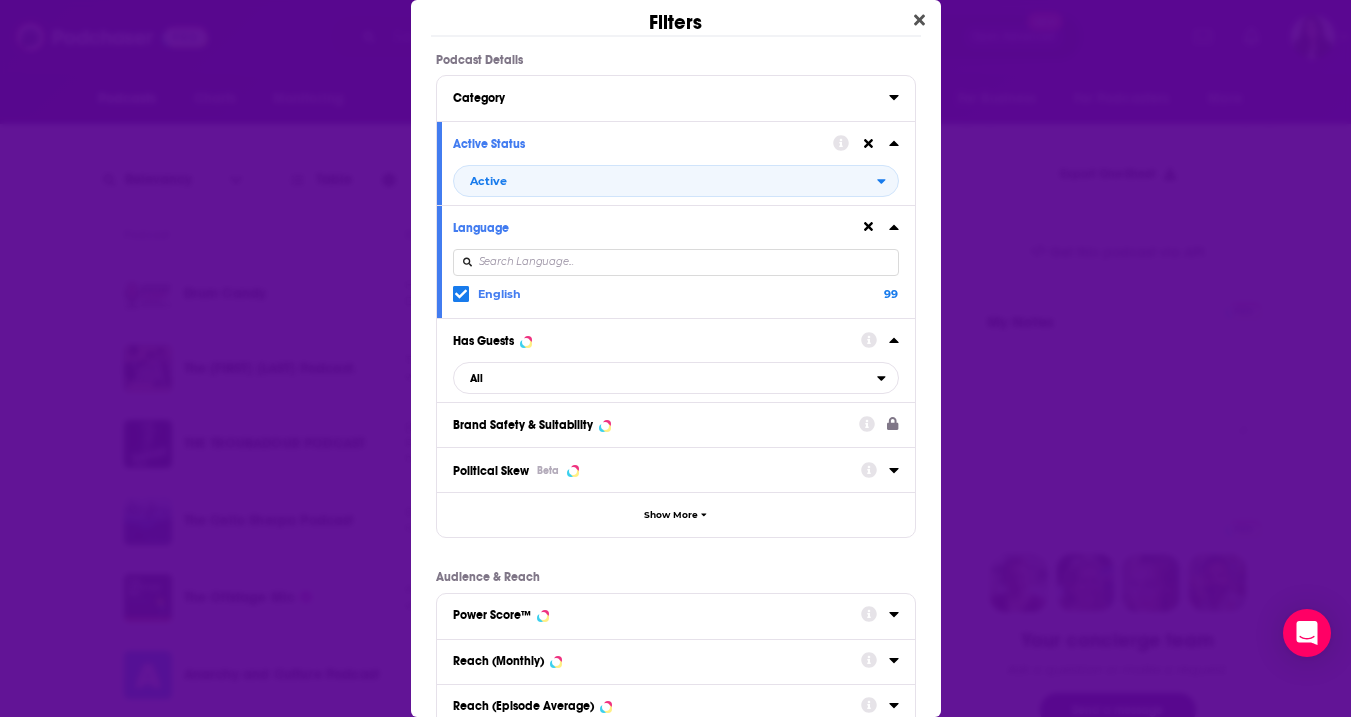 click on "Category" at bounding box center [676, 98] 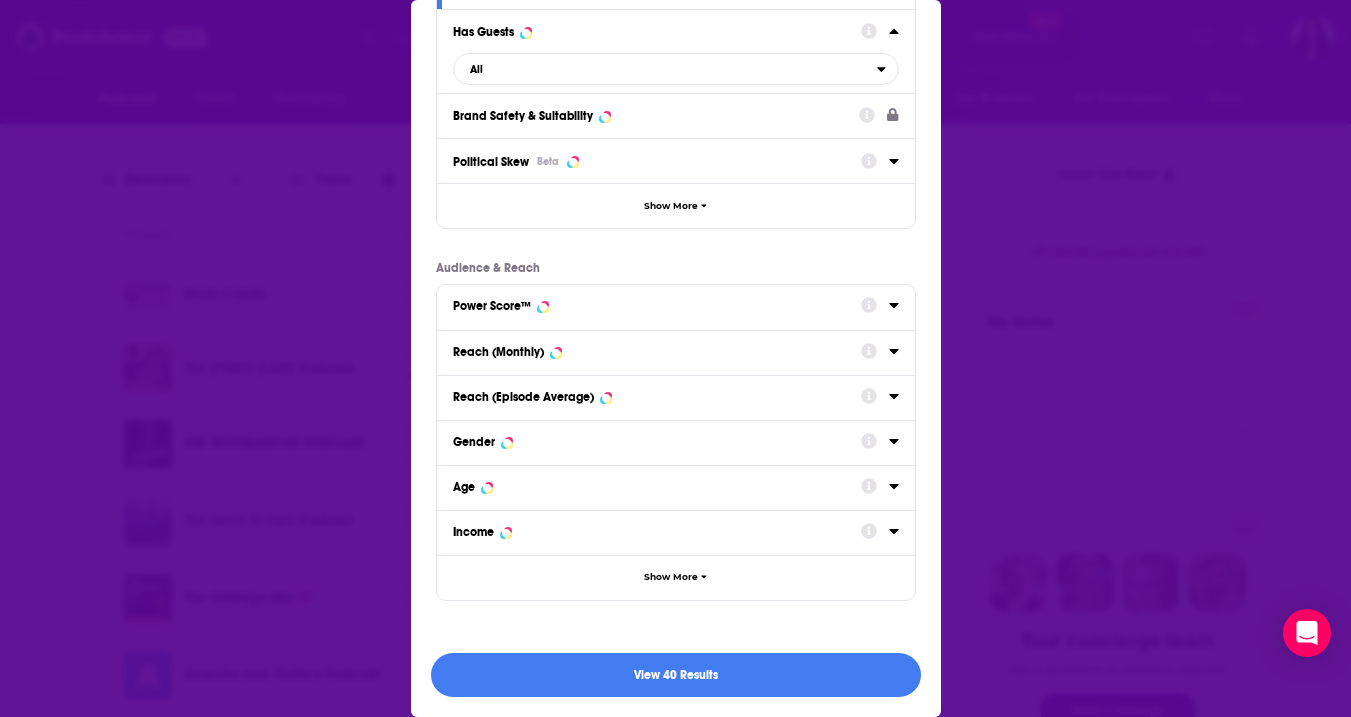 scroll, scrollTop: 309, scrollLeft: 0, axis: vertical 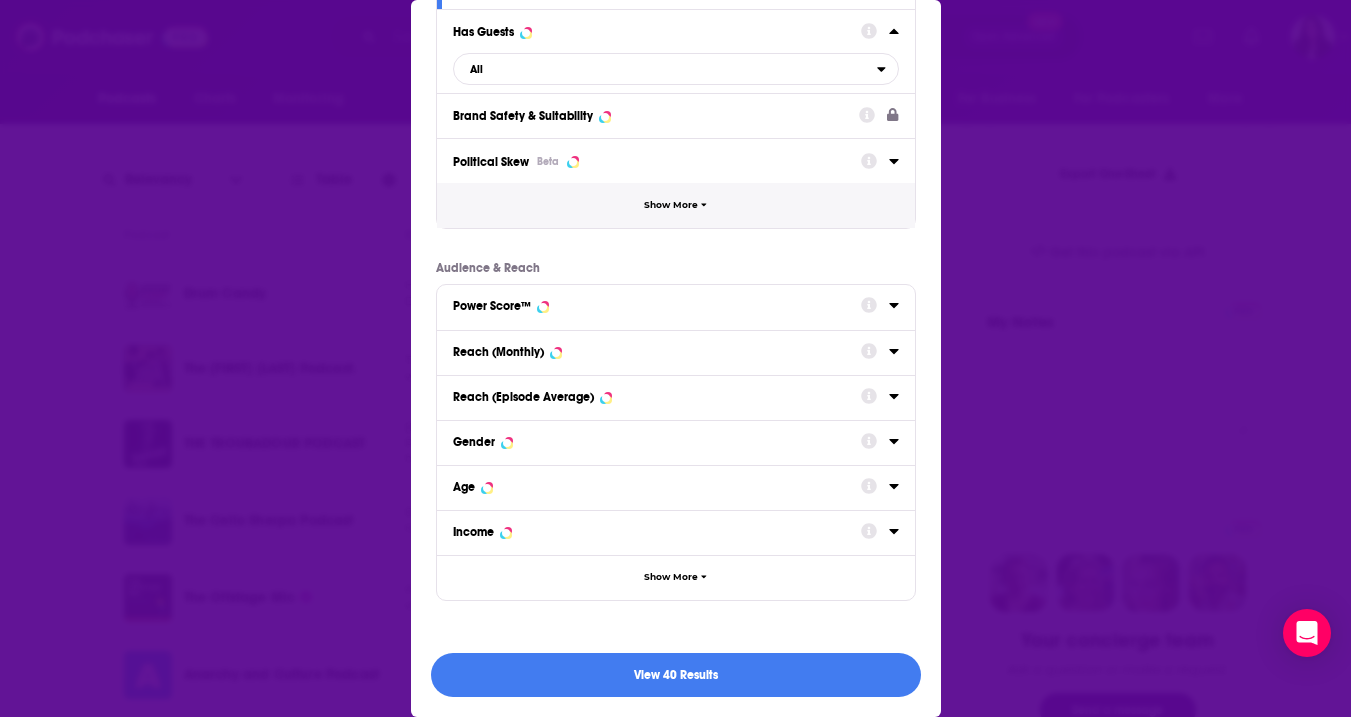 click on "Show More" at bounding box center [671, 205] 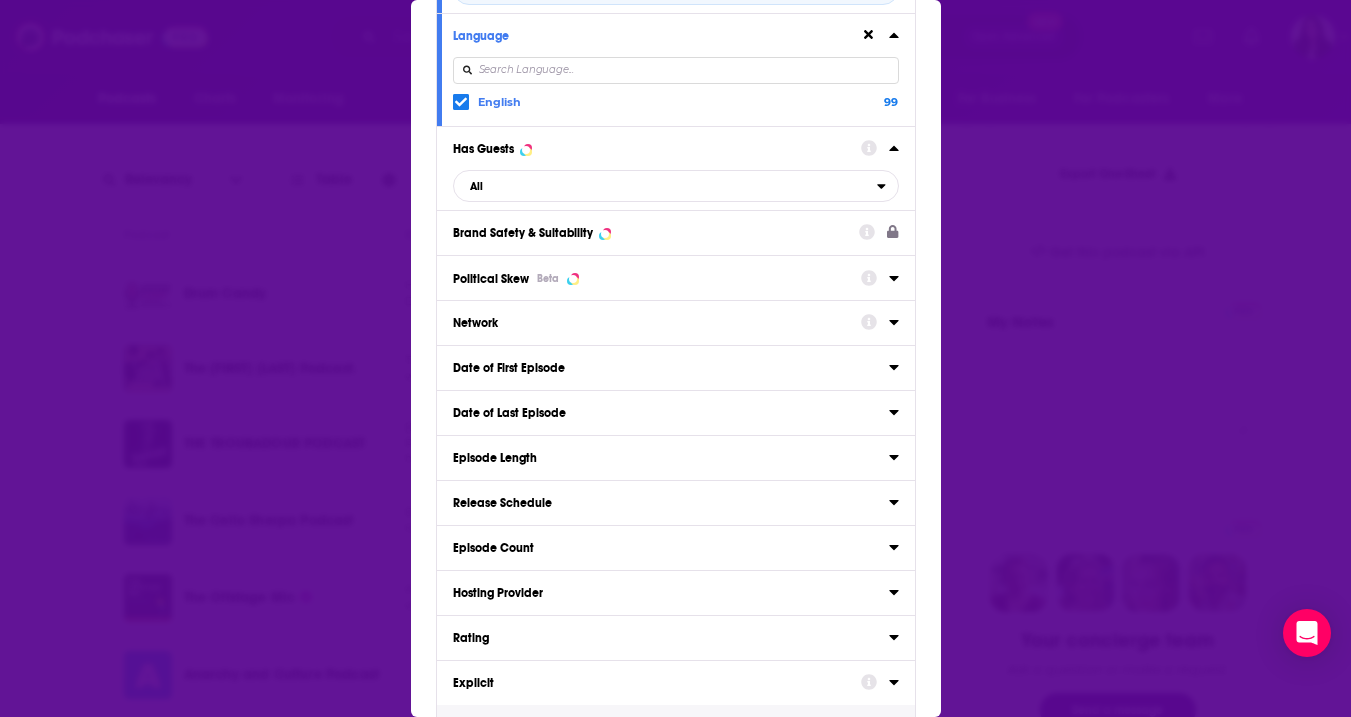 scroll, scrollTop: 217, scrollLeft: 0, axis: vertical 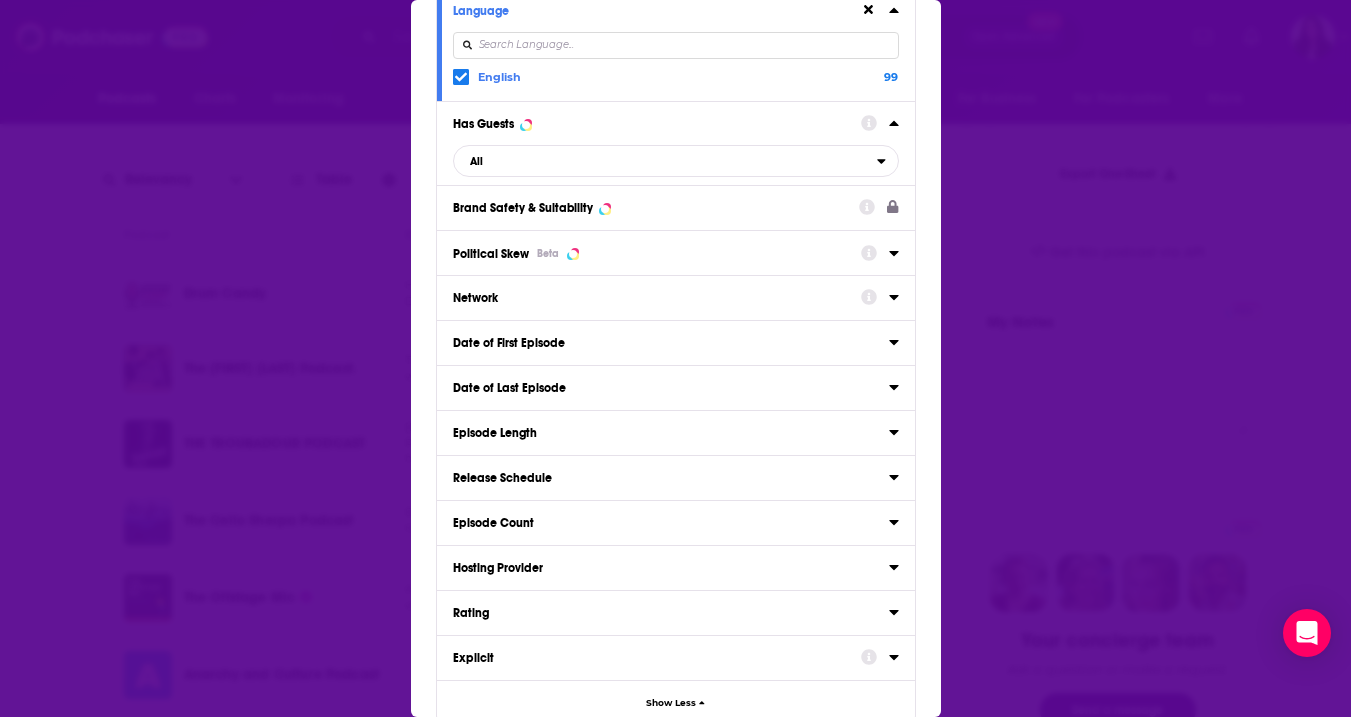 click on "Date of Last Episode" at bounding box center (664, 388) 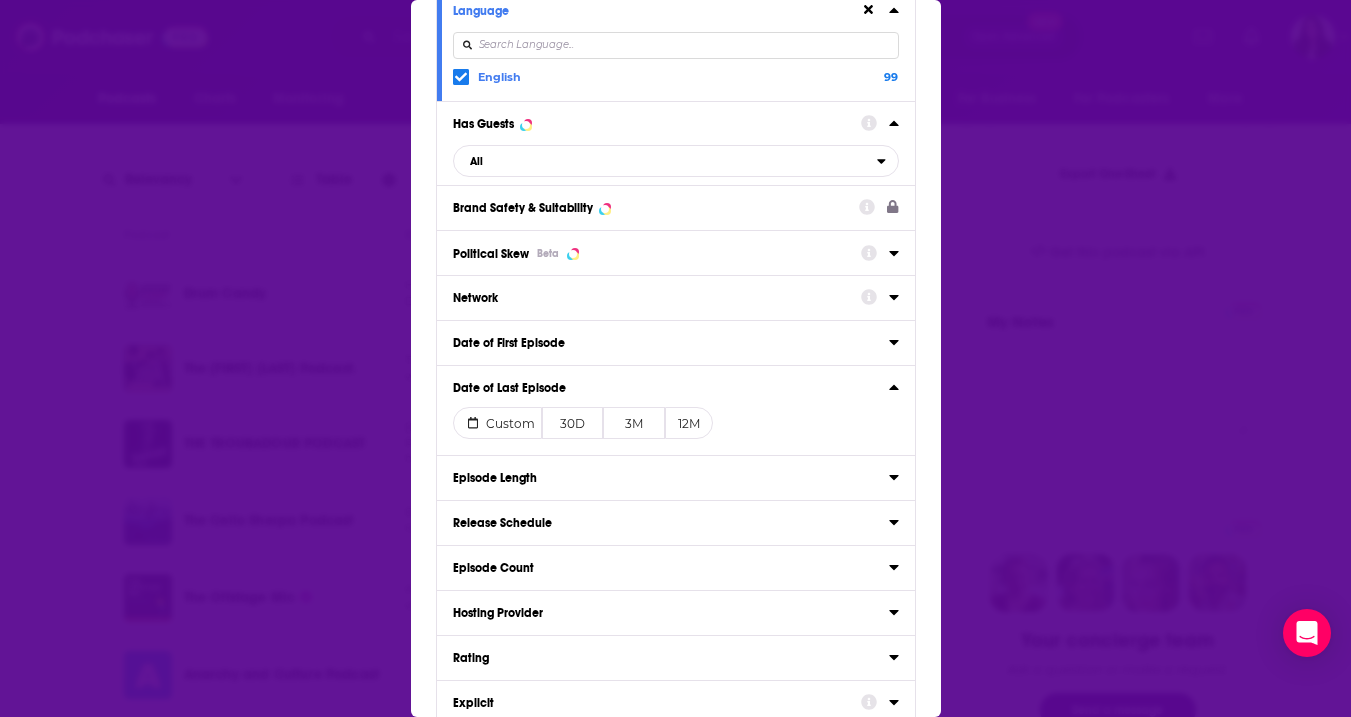 click on "3M" at bounding box center [633, 423] 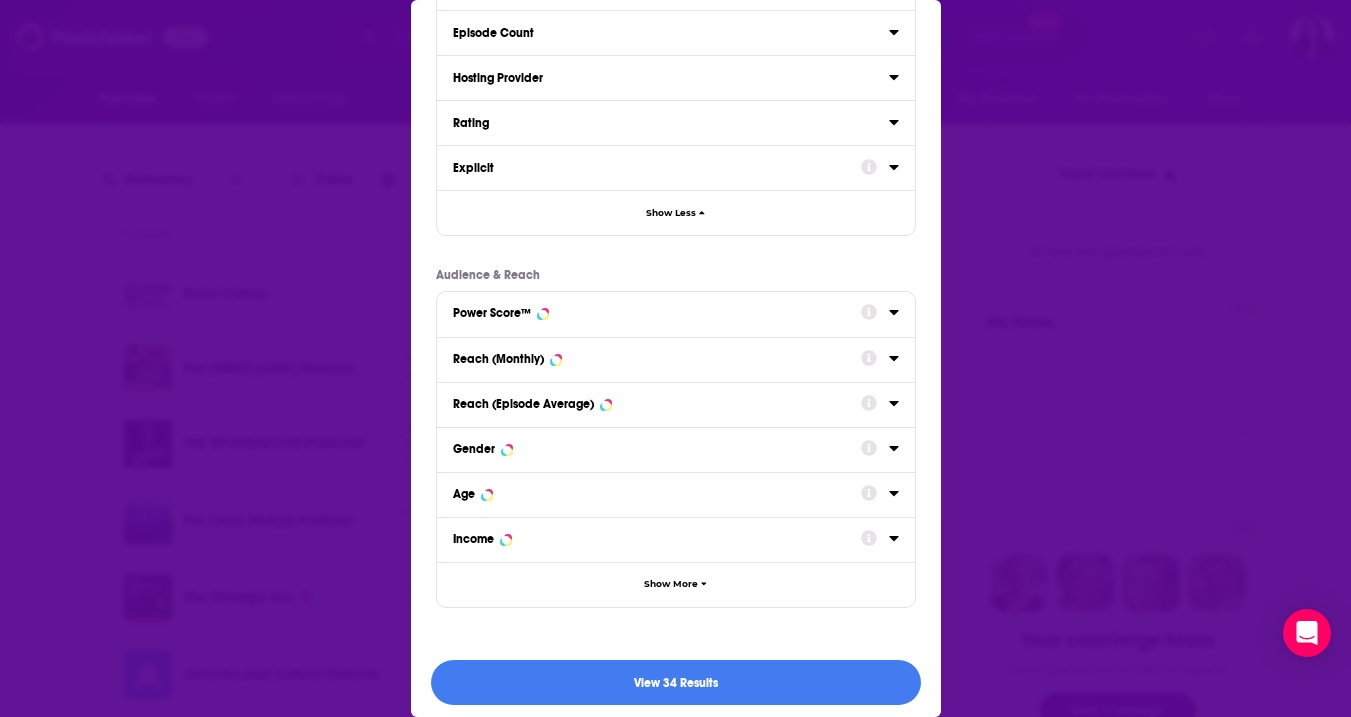 scroll, scrollTop: 763, scrollLeft: 0, axis: vertical 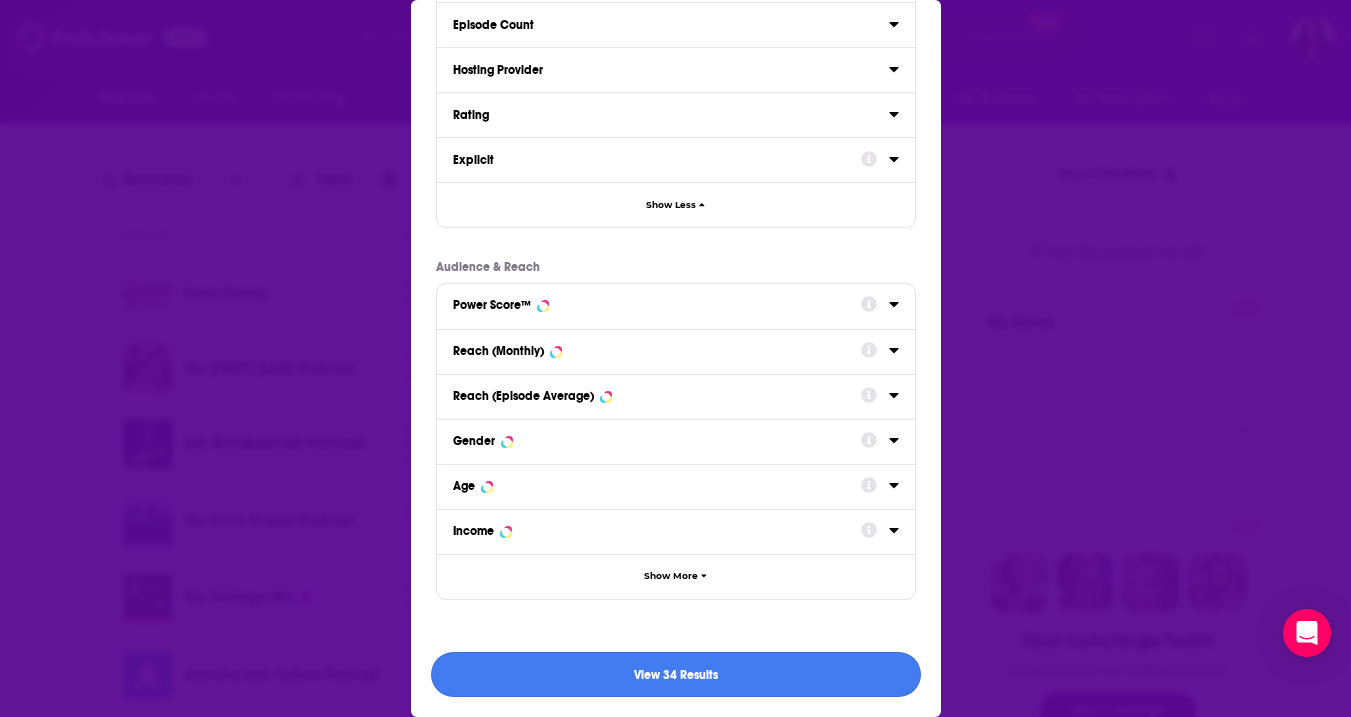click on "View 34 Results" at bounding box center [676, 674] 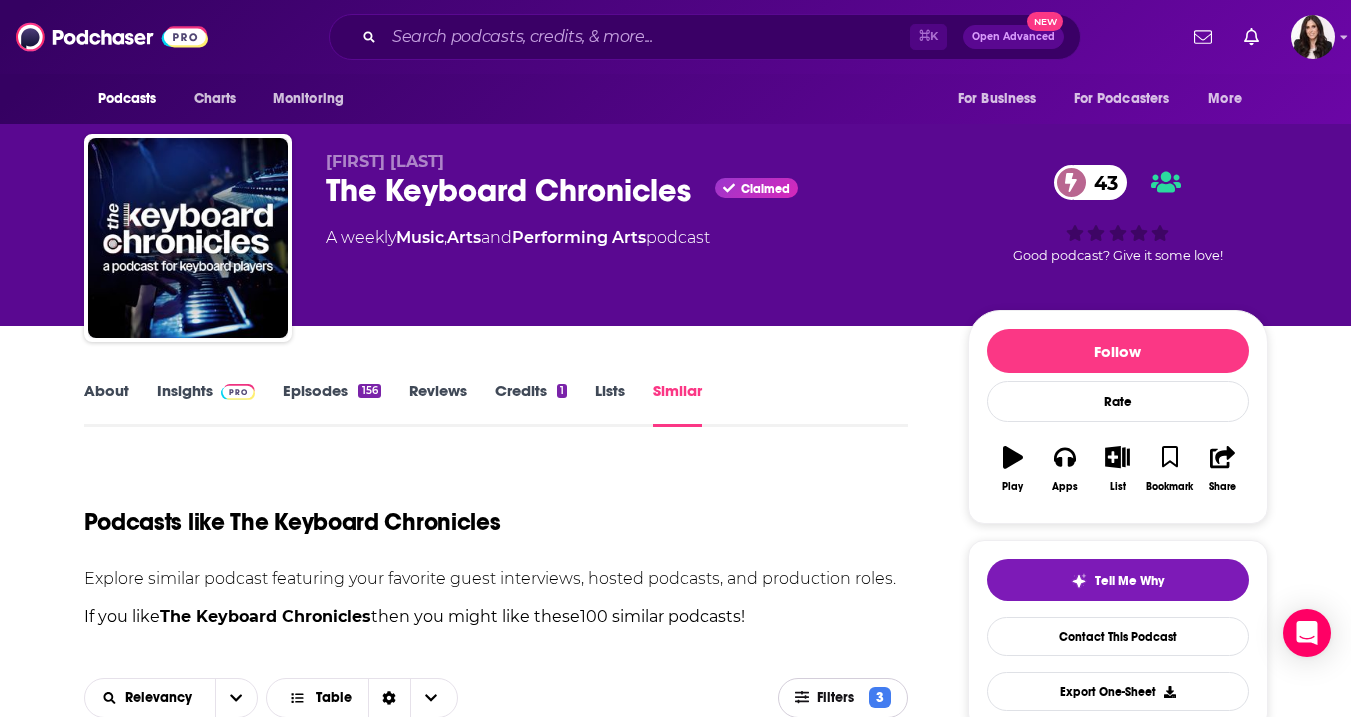 scroll, scrollTop: 518, scrollLeft: 0, axis: vertical 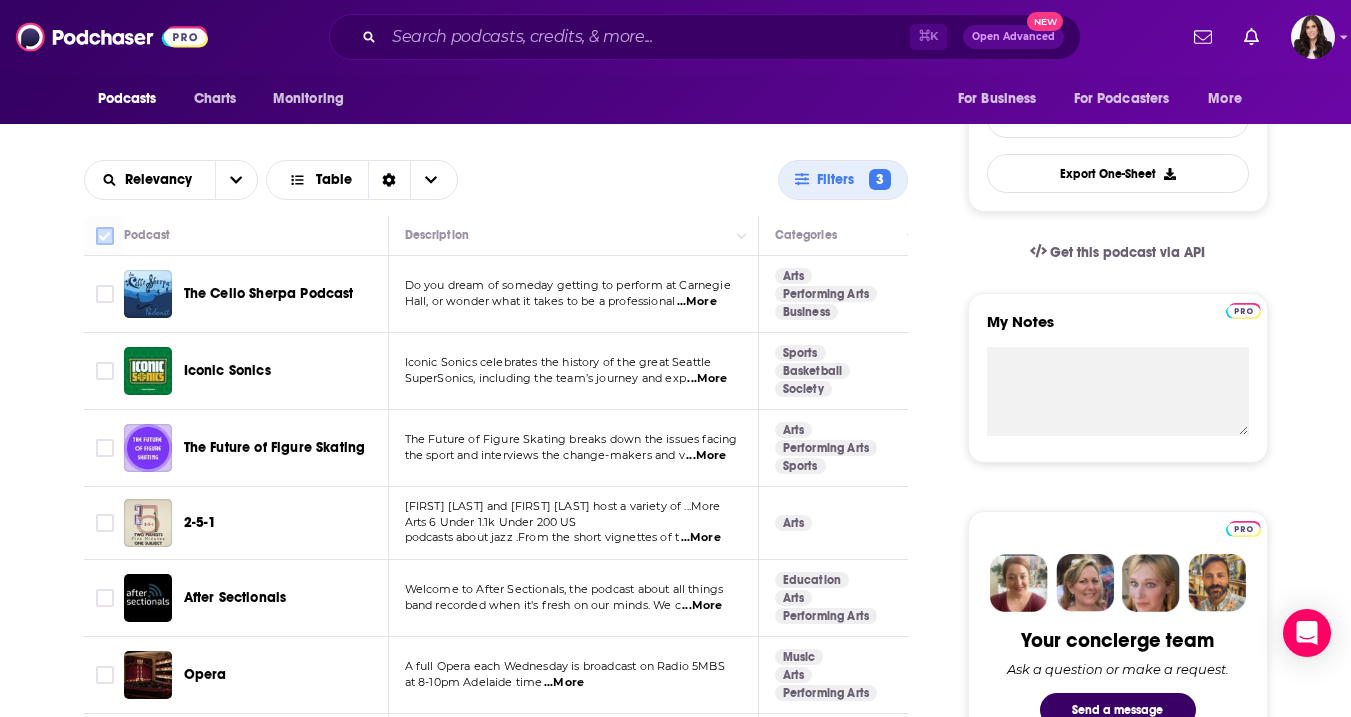 click at bounding box center [105, 236] 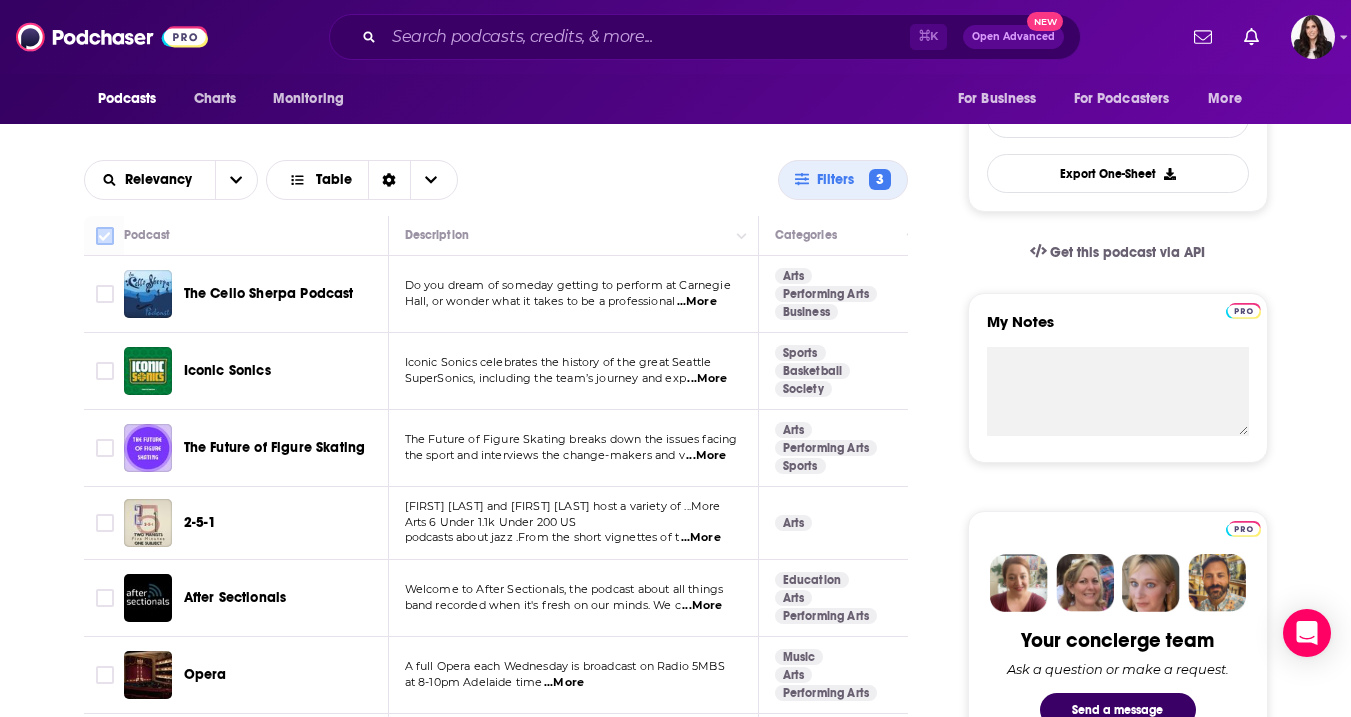 checkbox on "true" 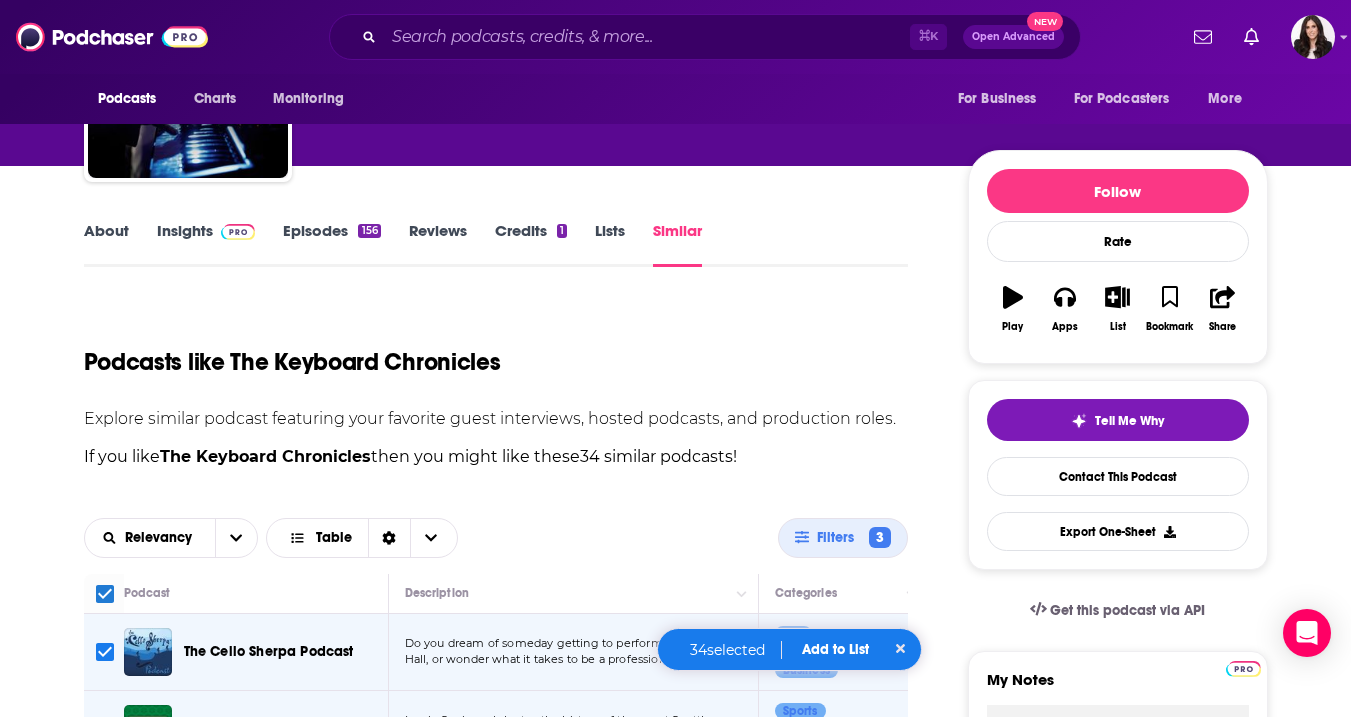 scroll, scrollTop: 328, scrollLeft: 0, axis: vertical 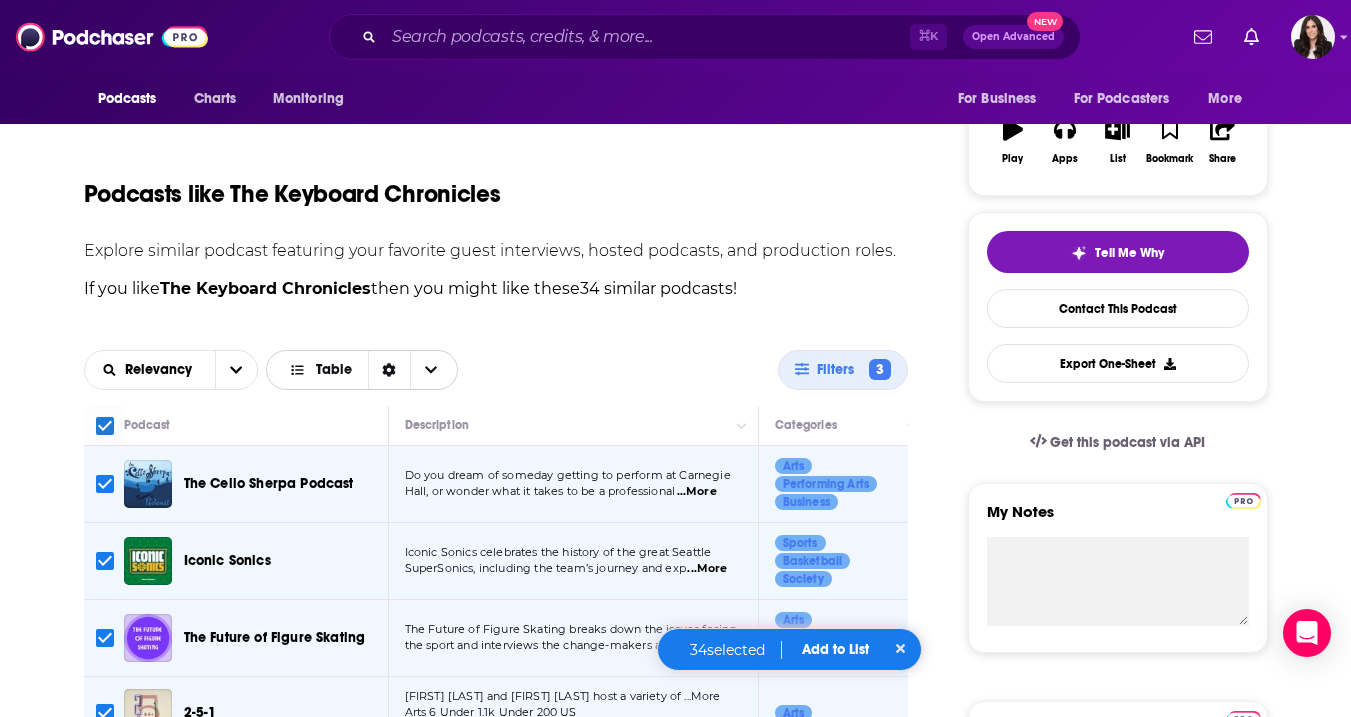 click 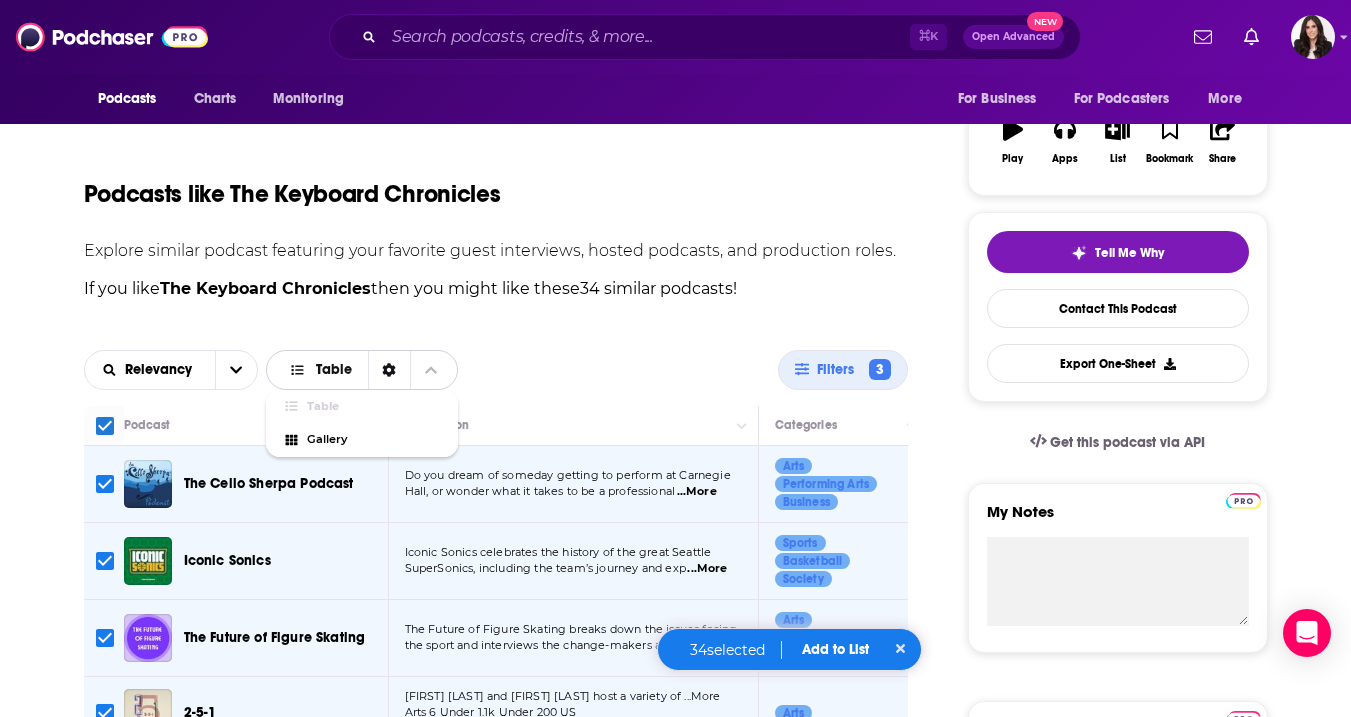 click 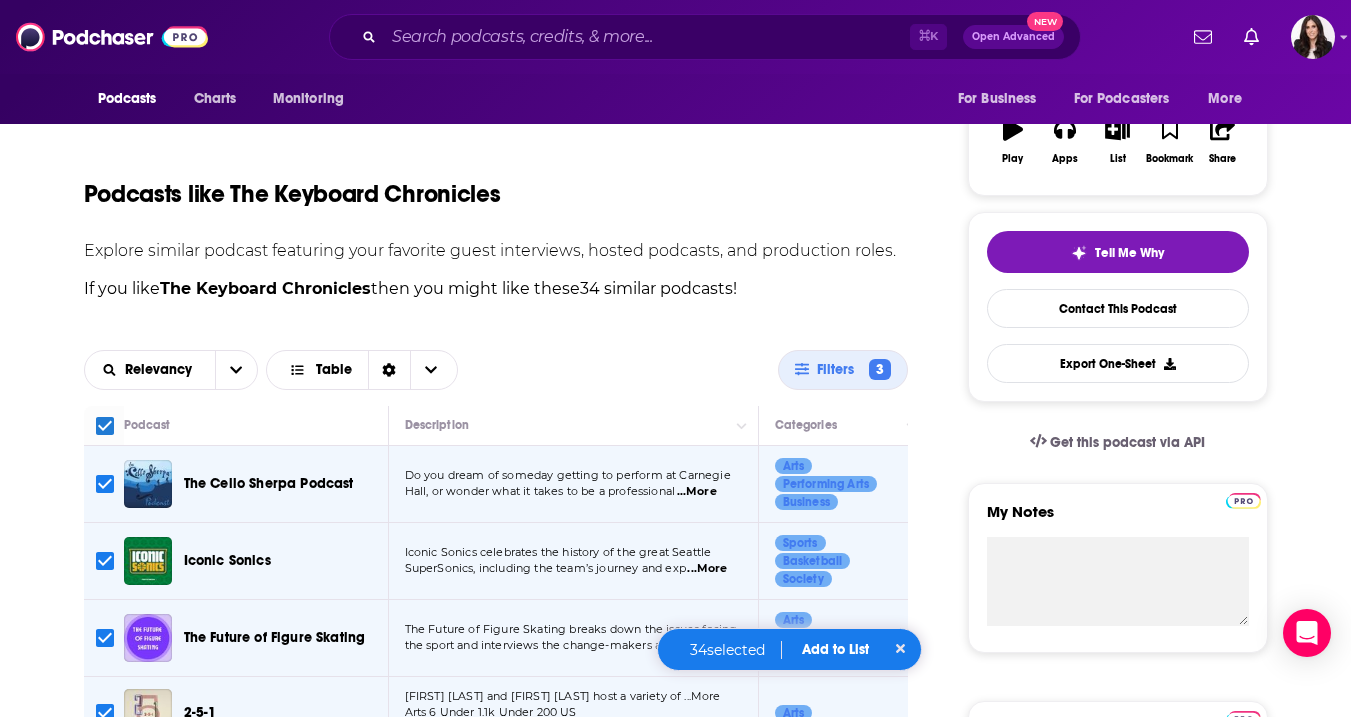 click on "Podcasts like  The Keyboard Chronicles Explore similar podcast featuring your favorite guest interviews, hosted podcasts, and production roles. If you like  The Keyboard Chronicles  then you might like these  34 similar podcasts ! Relevancy Table Filters 3 Podcast Description Categories Reach (Monthly) Reach (Episode) Top Country The Cello Sherpa Podcast Do you dream of someday getting to perform at Carnegie Hall, or wonder what it takes to be a professional   ...More Arts Performing Arts Business 45 1.2k-3.2k Under 1.7k   US Iconic Sonics Iconic Sonics celebrates the history of the great Seattle SuperSonics, including the team’s journey and exp  ...More Sports Basketball Society 46 1.6k-3.6k Under 1.7k   US The Future of Figure Skating The Future of Figure Skating breaks down the issues facing the sport and interviews the change-makers and v  ...More Arts Performing Arts Sports 46 1.8k-3.8k Under 2.1k   US 2-5-1 Nick Tomalin snd Simon Whiteside host a variety of  ...More Arts 6 Under 1.1k Under 200   US 41" at bounding box center [496, 1599] 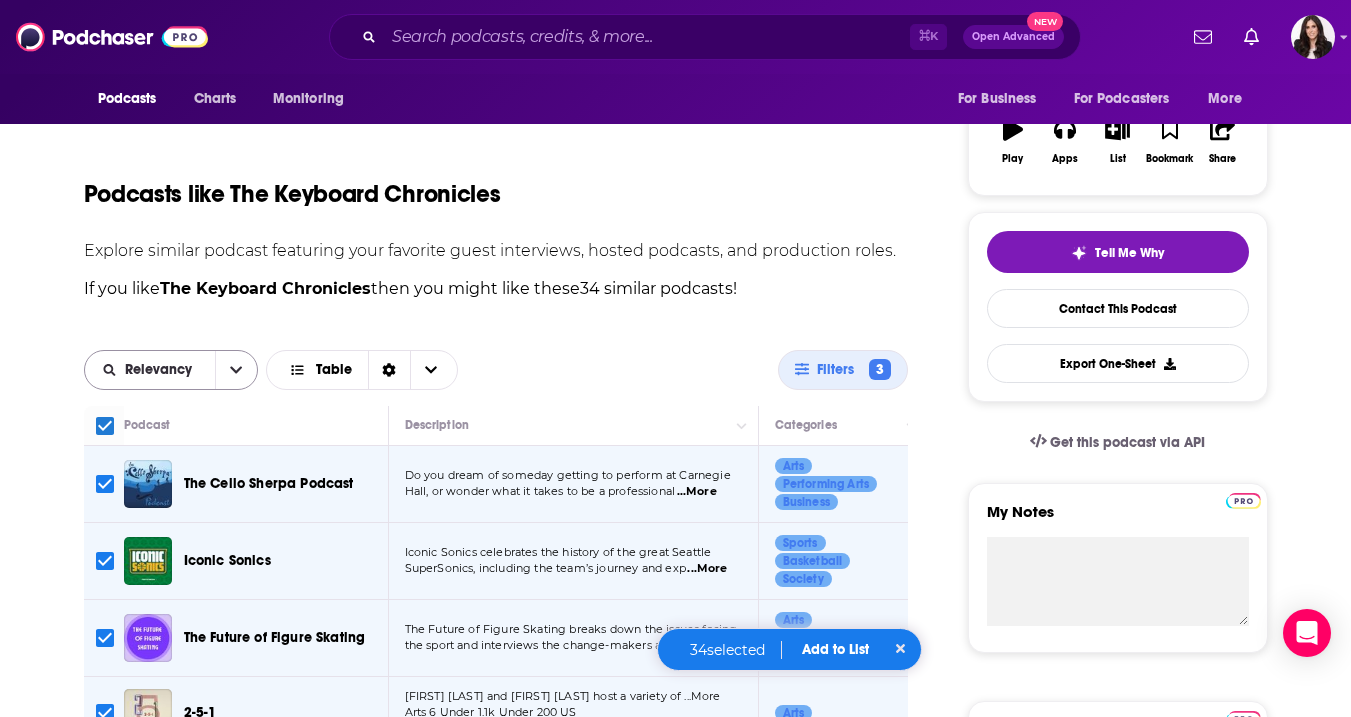 click 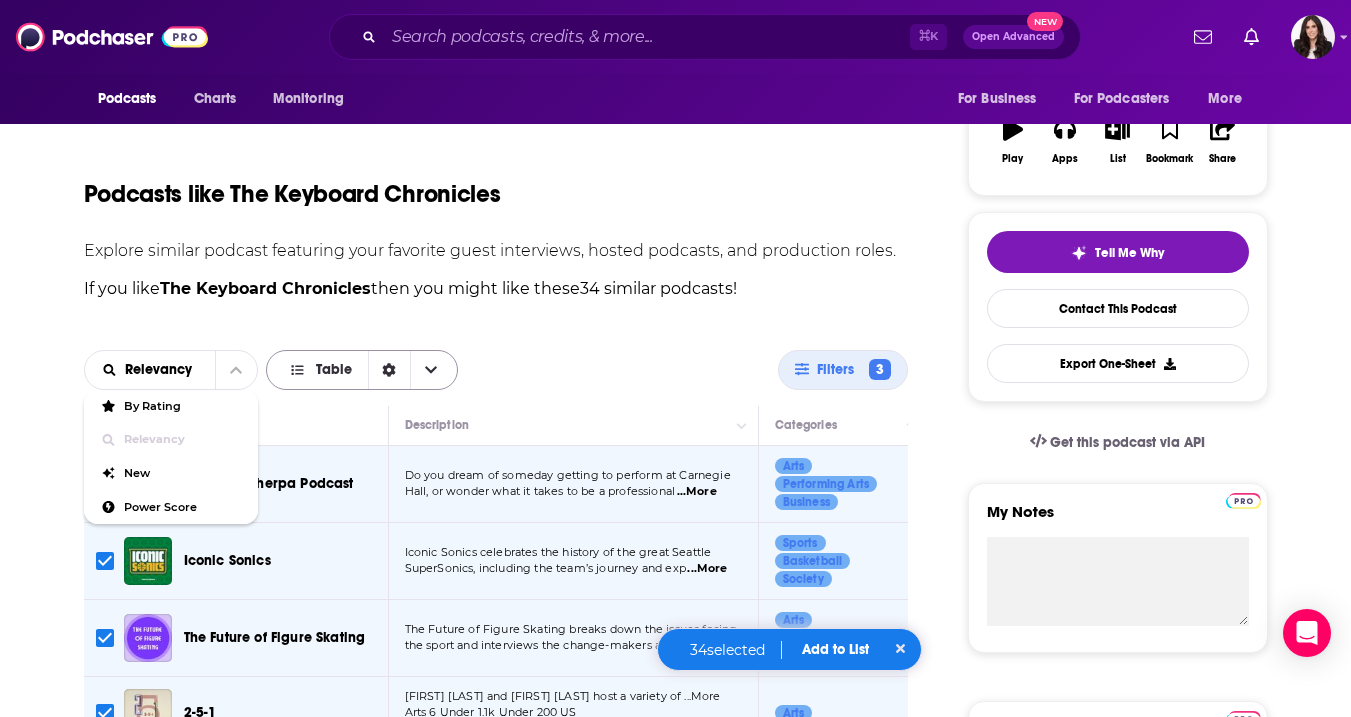 scroll, scrollTop: 327, scrollLeft: 0, axis: vertical 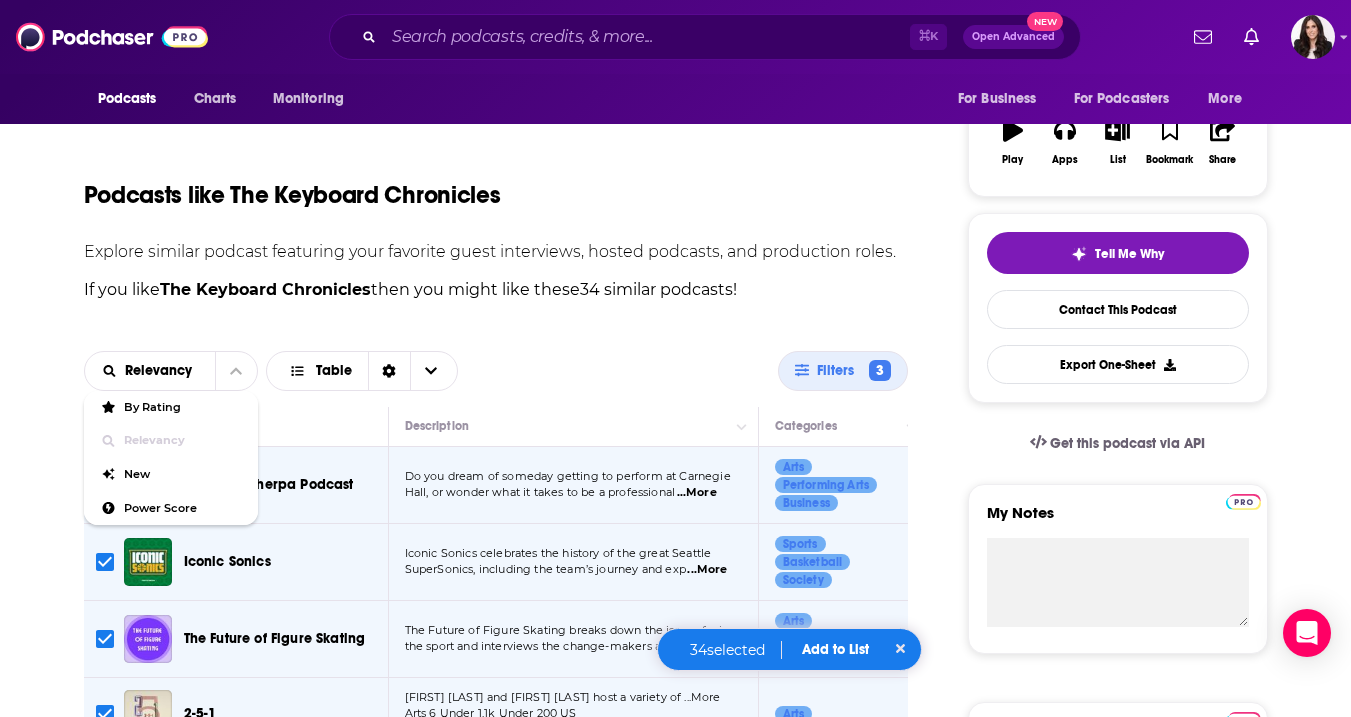 click on "Podcasts like  The Keyboard Chronicles Explore similar podcast featuring your favorite guest interviews, hosted podcasts, and production roles. If you like  The Keyboard Chronicles  then you might like these  34 similar podcasts ! Relevancy By Rating Relevancy New Power Score Table Filters 3 Podcast Description Categories Reach (Monthly) Reach (Episode) Top Country The Cello Sherpa Podcast Do you dream of someday getting to perform at Carnegie Hall, or wonder what it takes to be a professional   ...More Arts Performing Arts Business 45 1.2k-3.2k Under 1.7k   US Iconic Sonics Iconic Sonics celebrates the history of the great Seattle SuperSonics, including the team’s journey and exp  ...More Sports Basketball Society 46 1.6k-3.6k Under 1.7k   US The Future of Figure Skating The Future of Figure Skating breaks down the issues facing the sport and interviews the change-makers and v  ...More Arts Performing Arts Sports 46 1.8k-3.8k Under 2.1k   US 2-5-1 Nick Tomalin snd Simon Whiteside host a variety of  ...More" at bounding box center (496, 1600) 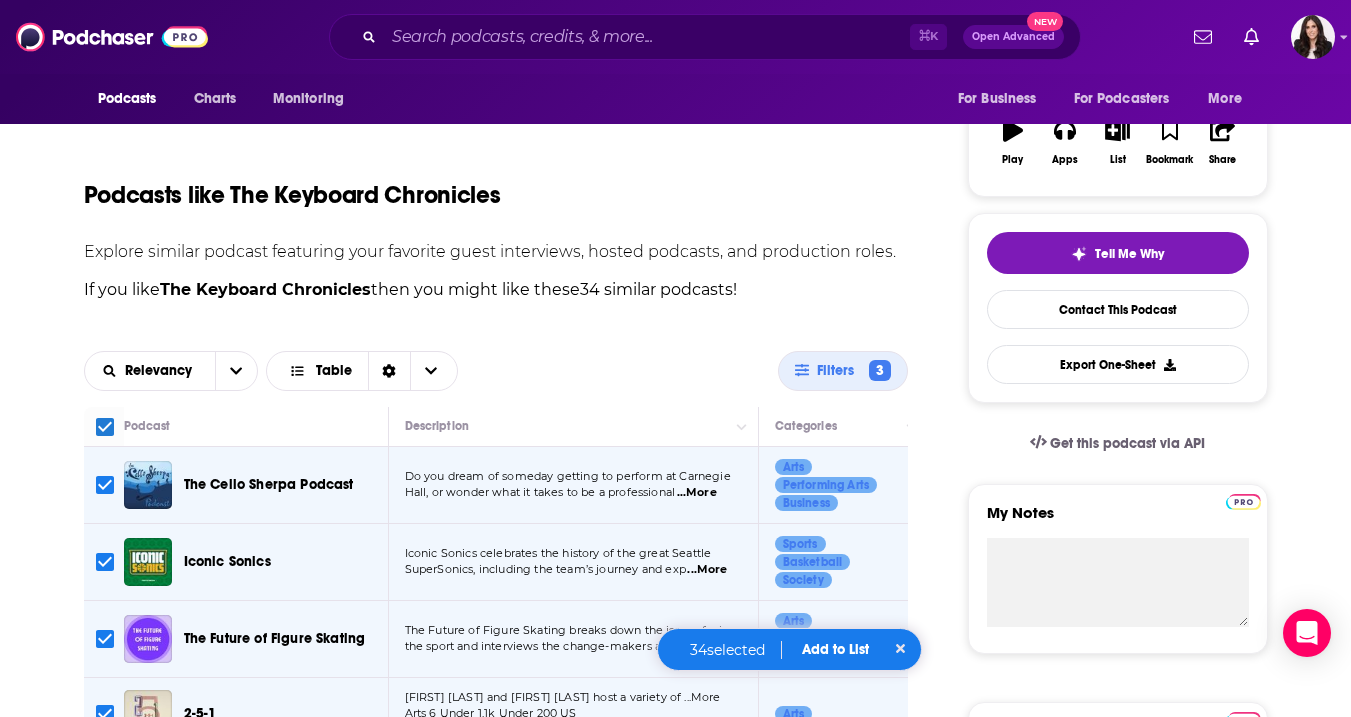 click on "34  selected Add to List" at bounding box center (790, 649) 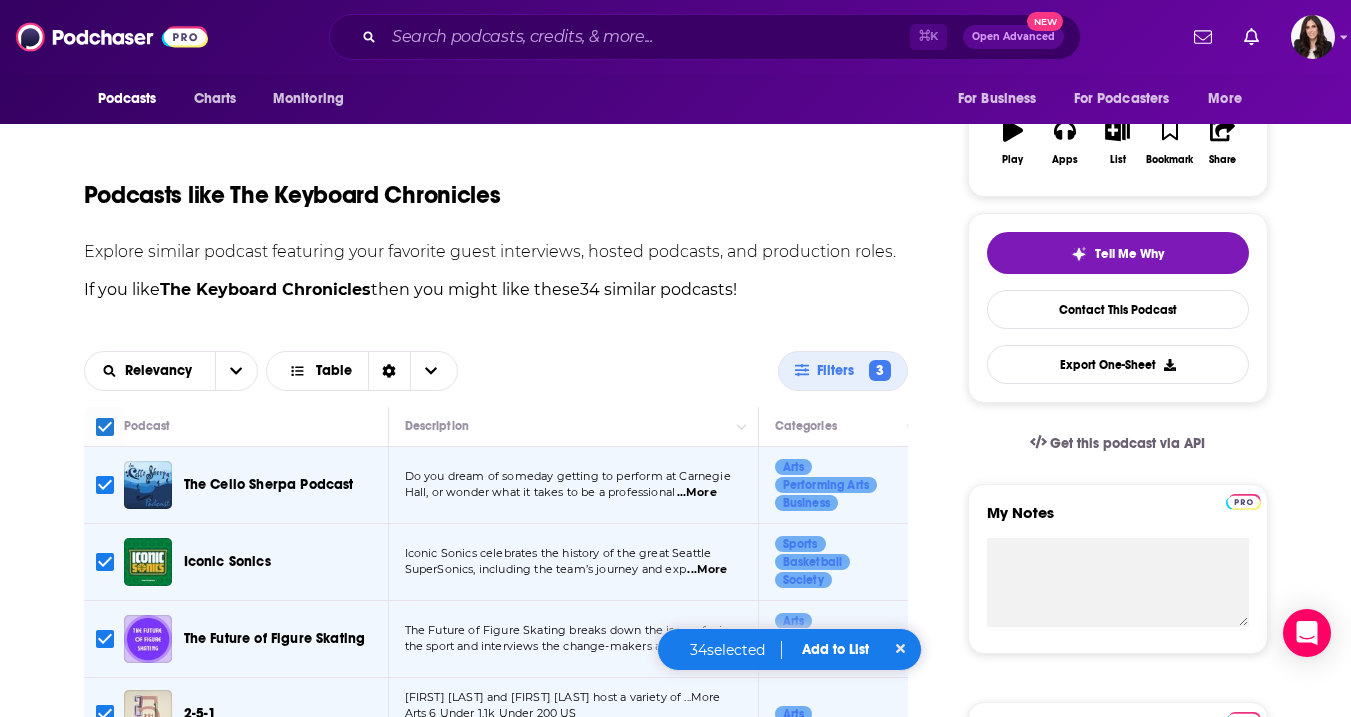 click on "Add to List" at bounding box center [835, 649] 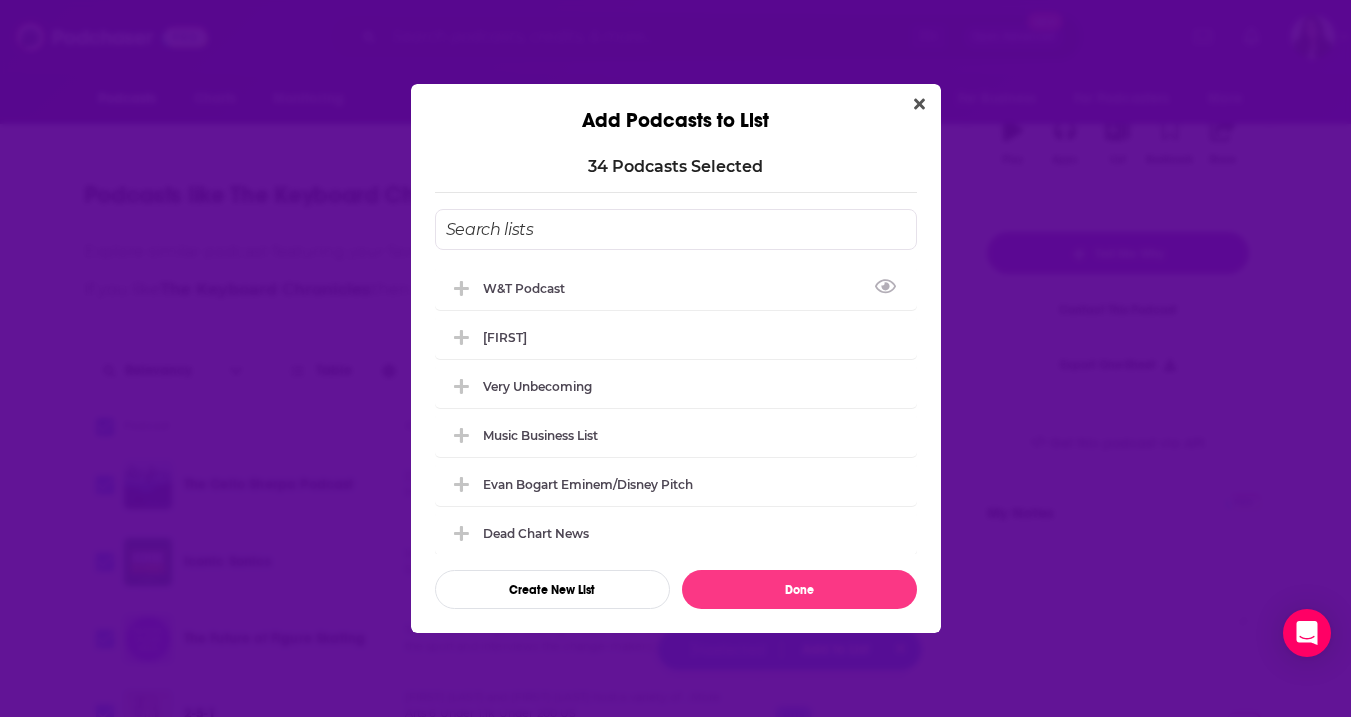 click at bounding box center (676, 229) 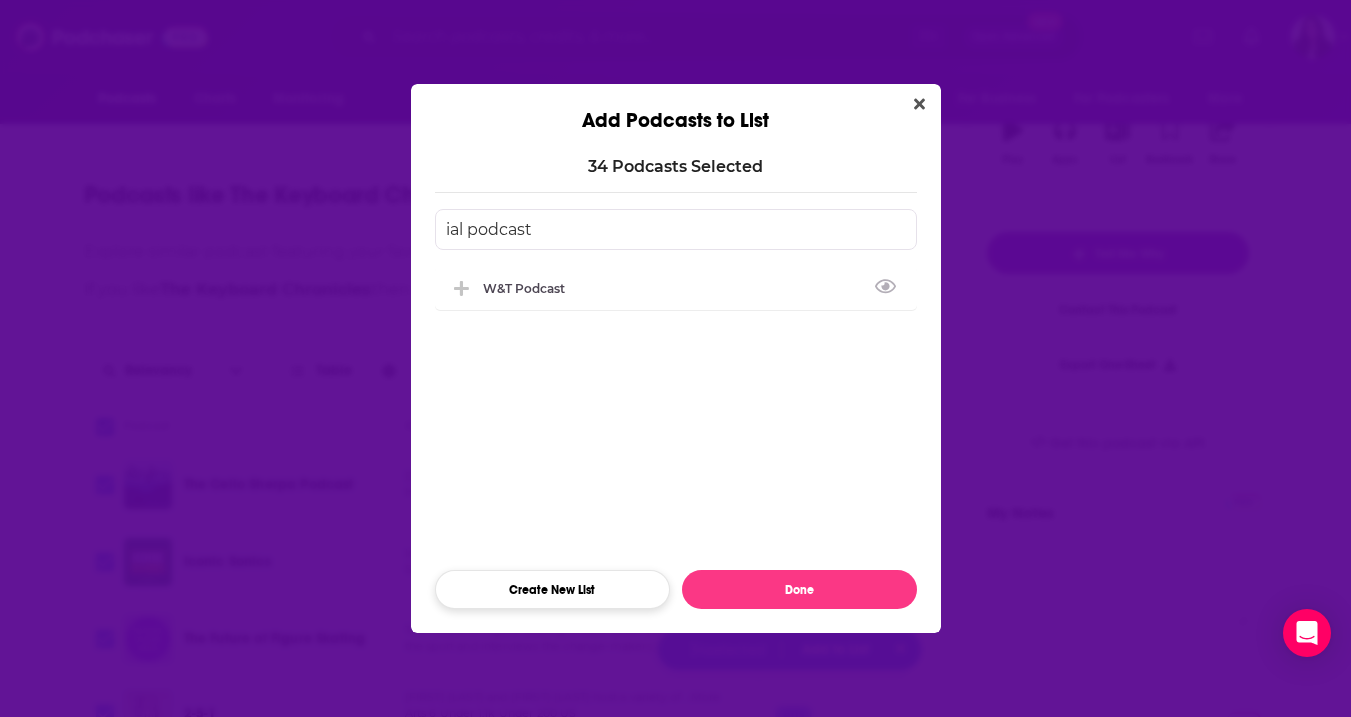 type on "ial podcast" 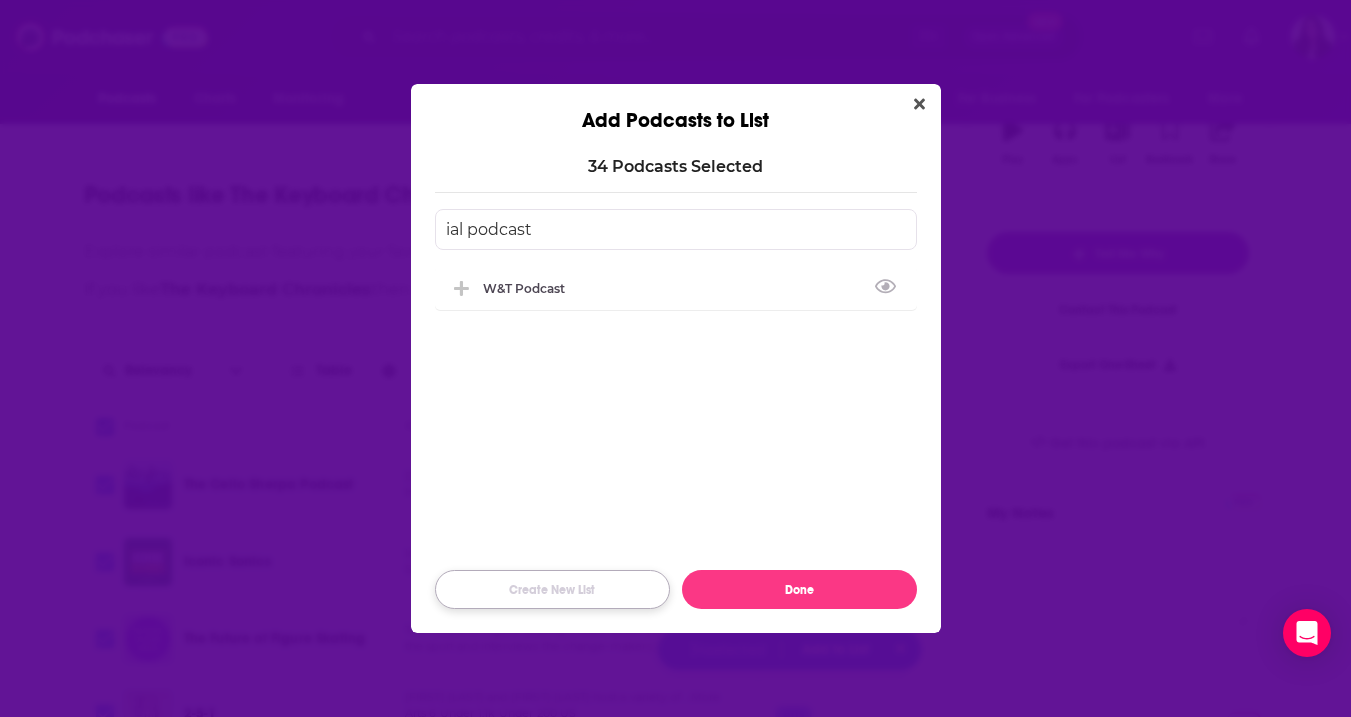 click on "Create New List" at bounding box center (552, 589) 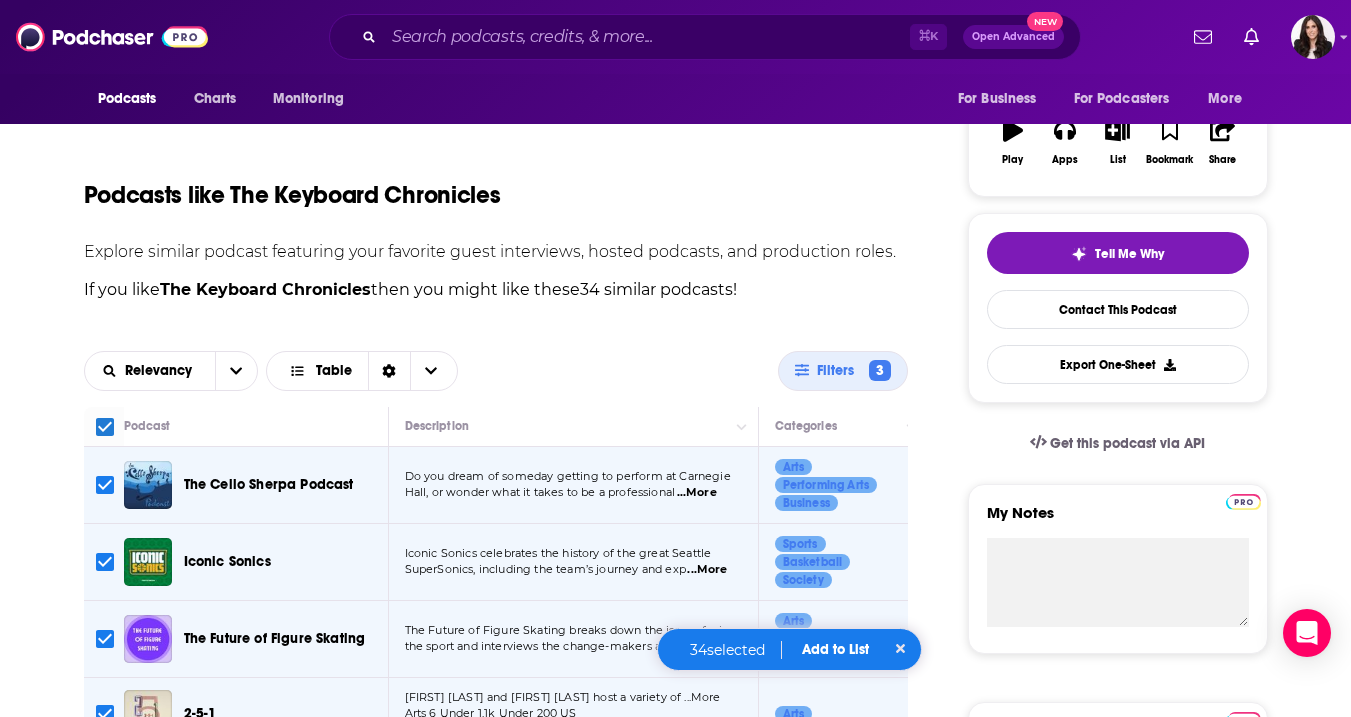 scroll, scrollTop: 0, scrollLeft: 0, axis: both 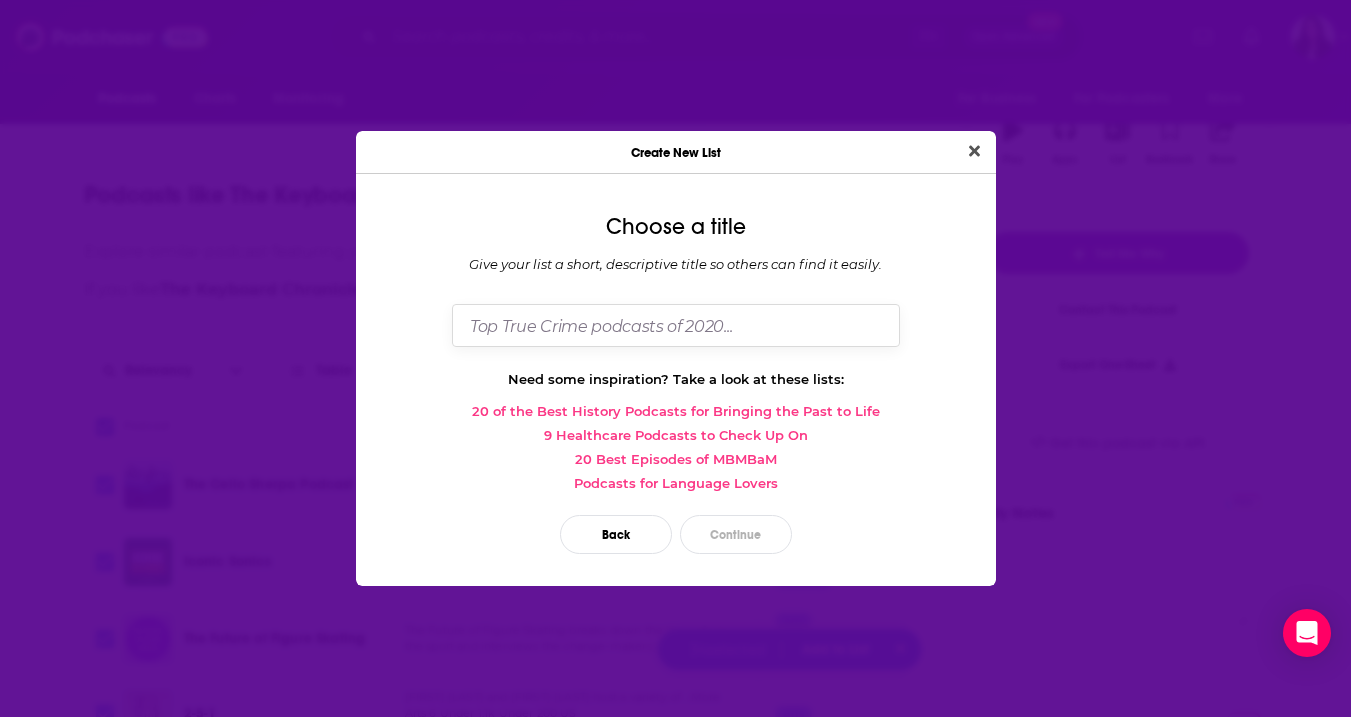 click at bounding box center (676, 325) 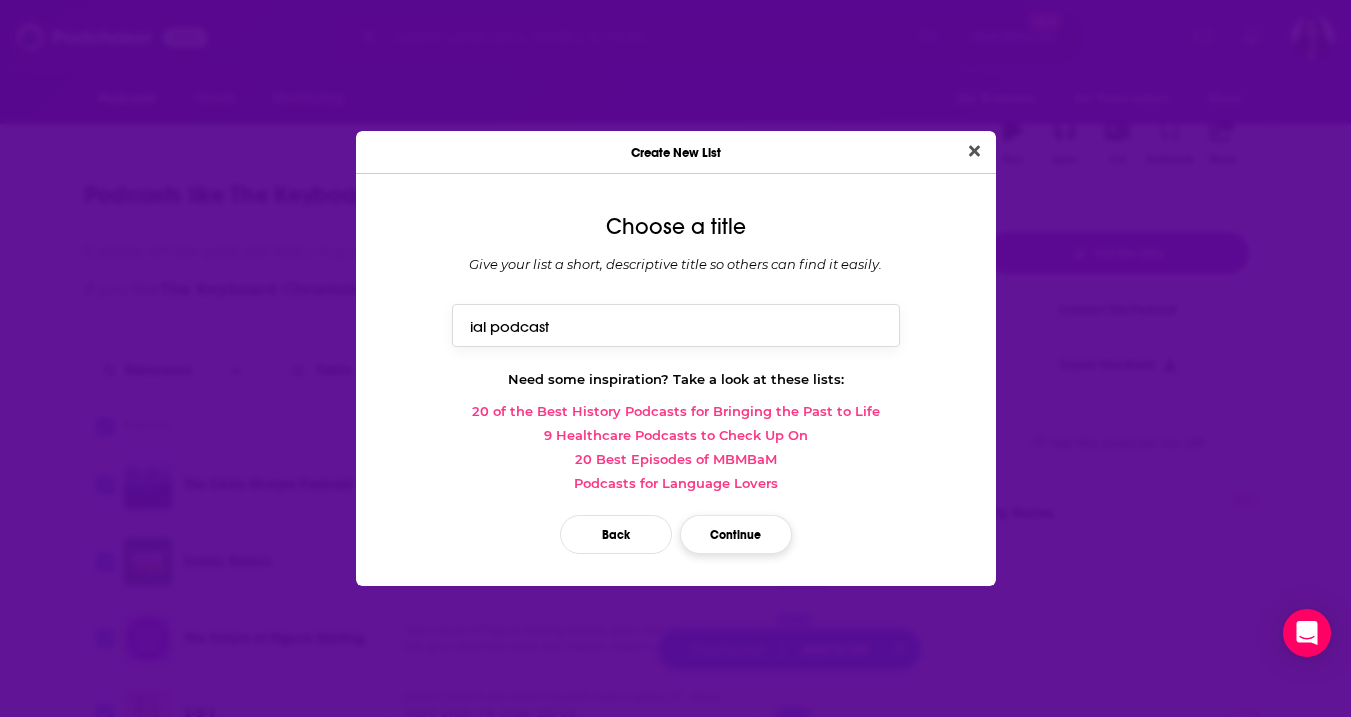 type on "ial podcast" 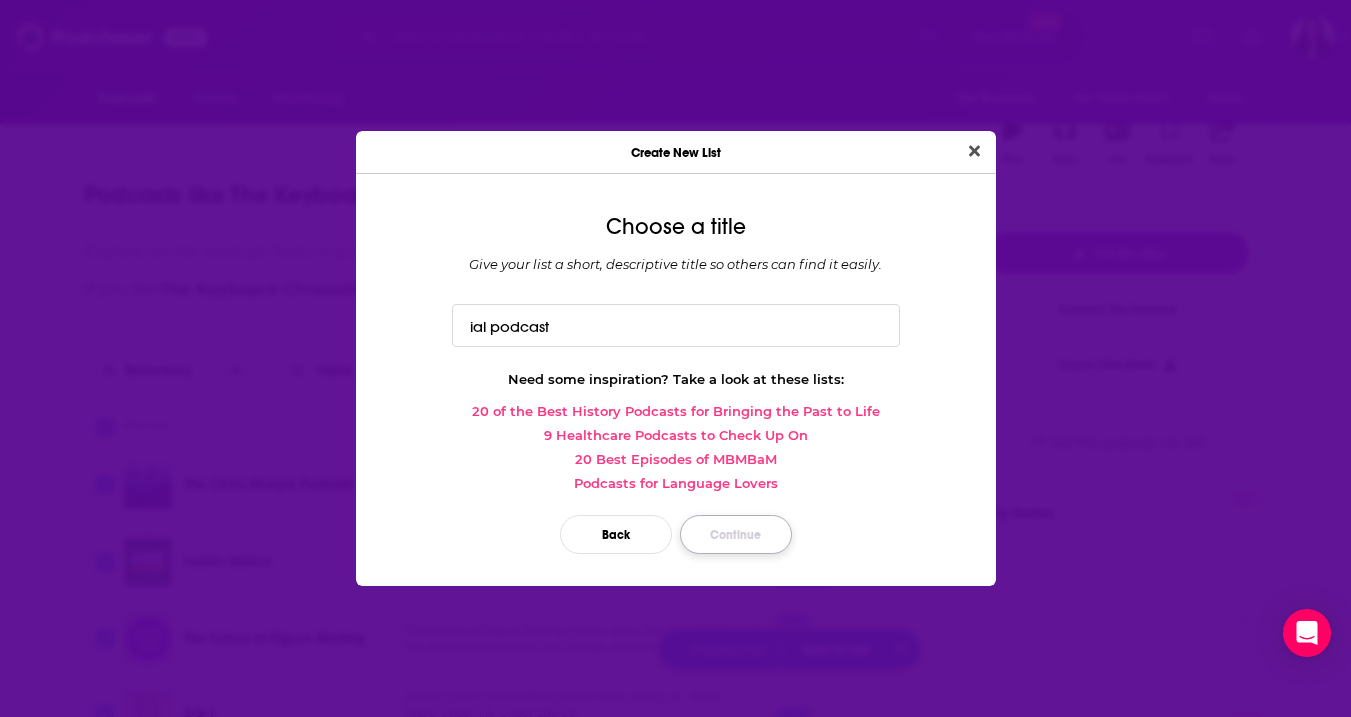 click on "Continue" at bounding box center [736, 534] 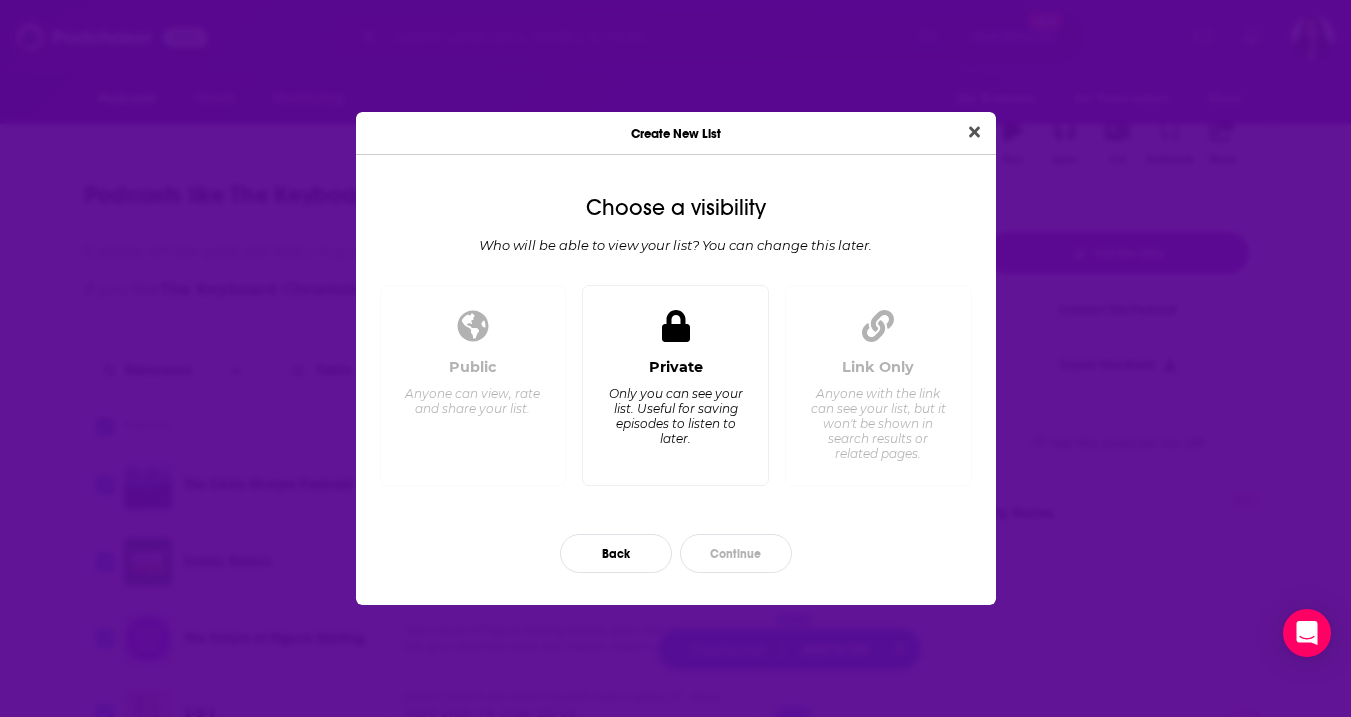 click on "Only you can see your list. Useful for saving episodes to listen to later." at bounding box center (675, 416) 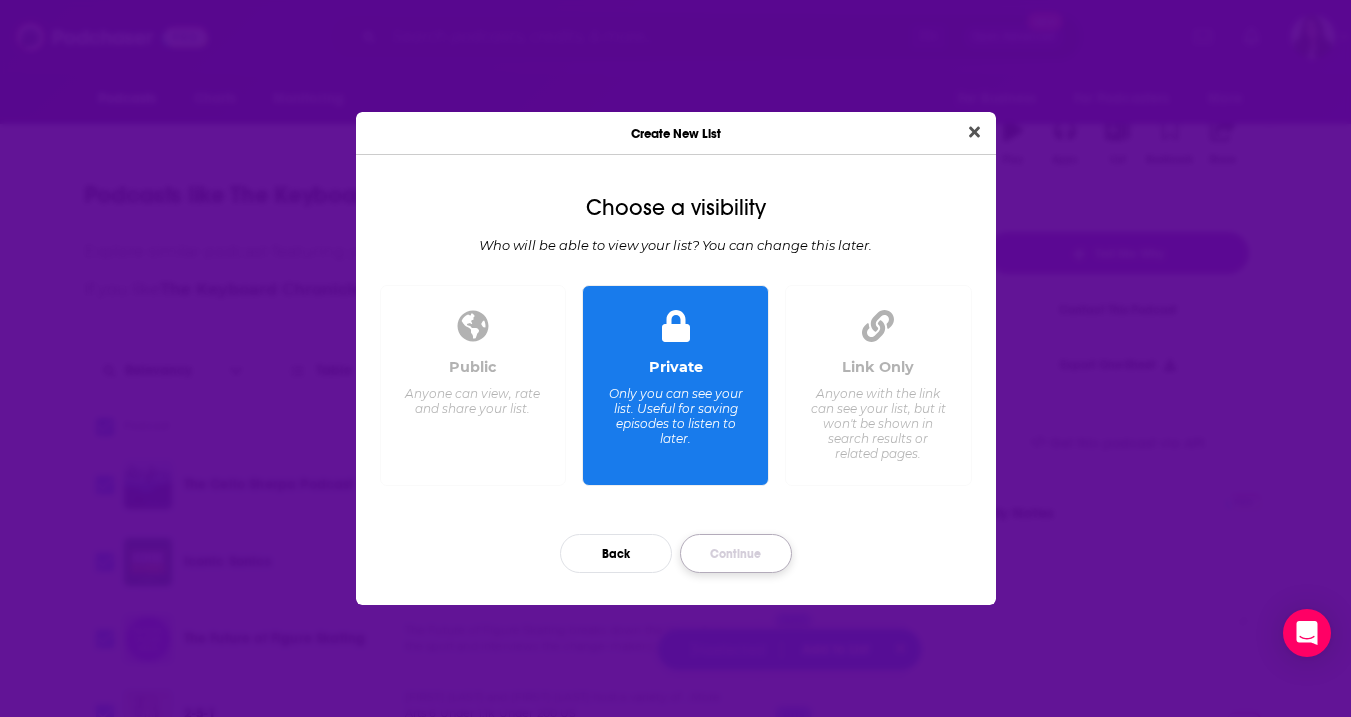 click on "Continue" at bounding box center (736, 553) 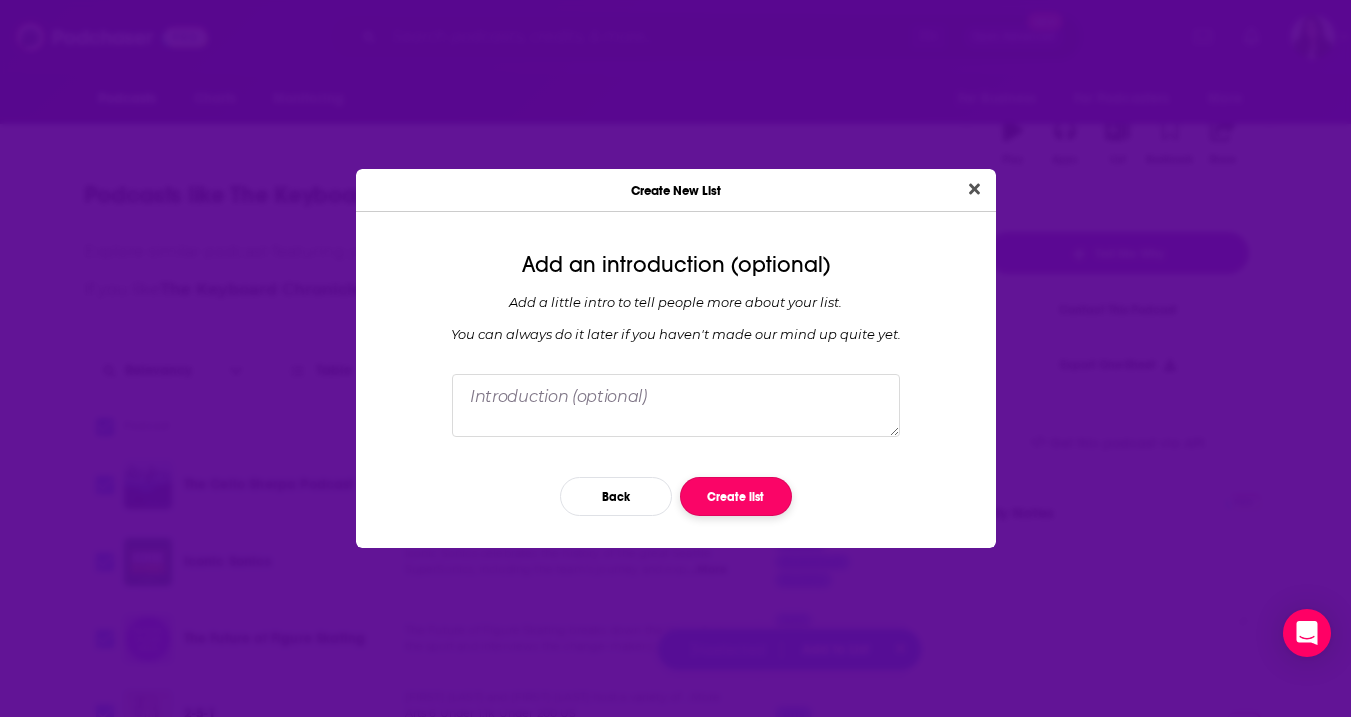 click on "Create list" at bounding box center (736, 496) 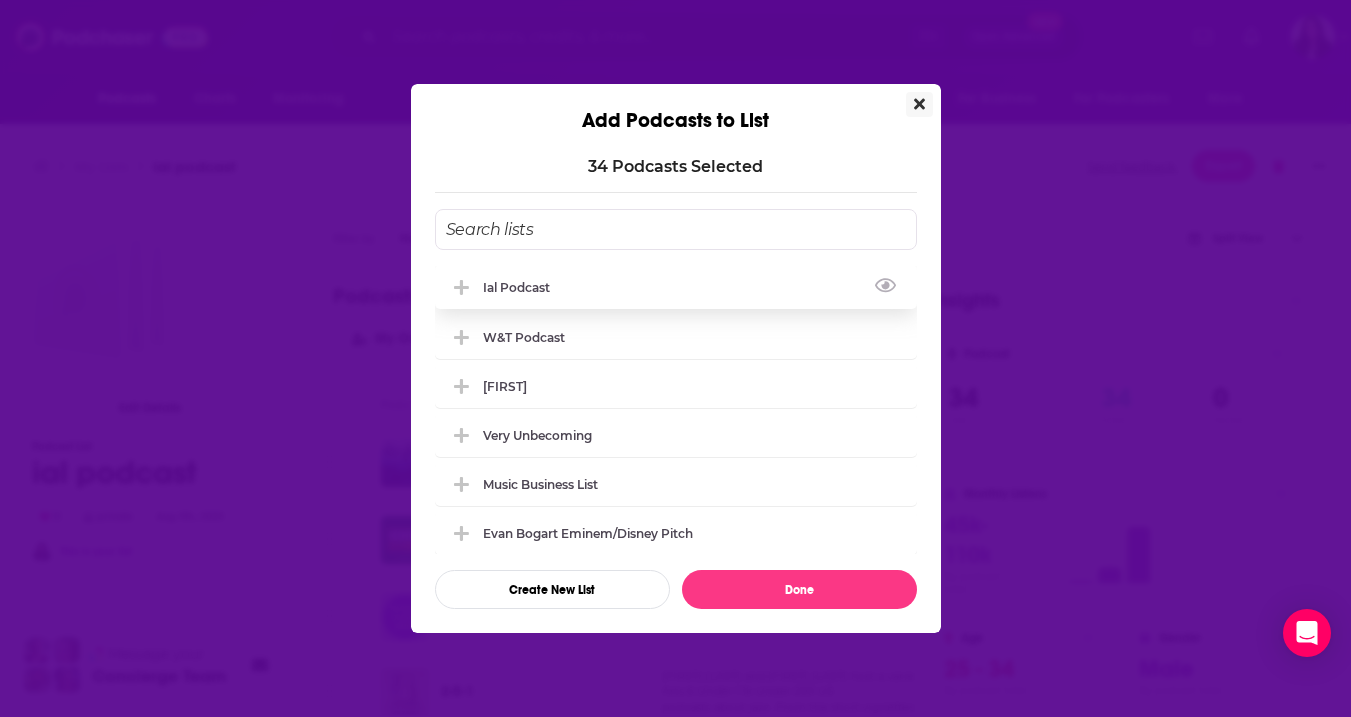 click on "ial podcast" at bounding box center [522, 287] 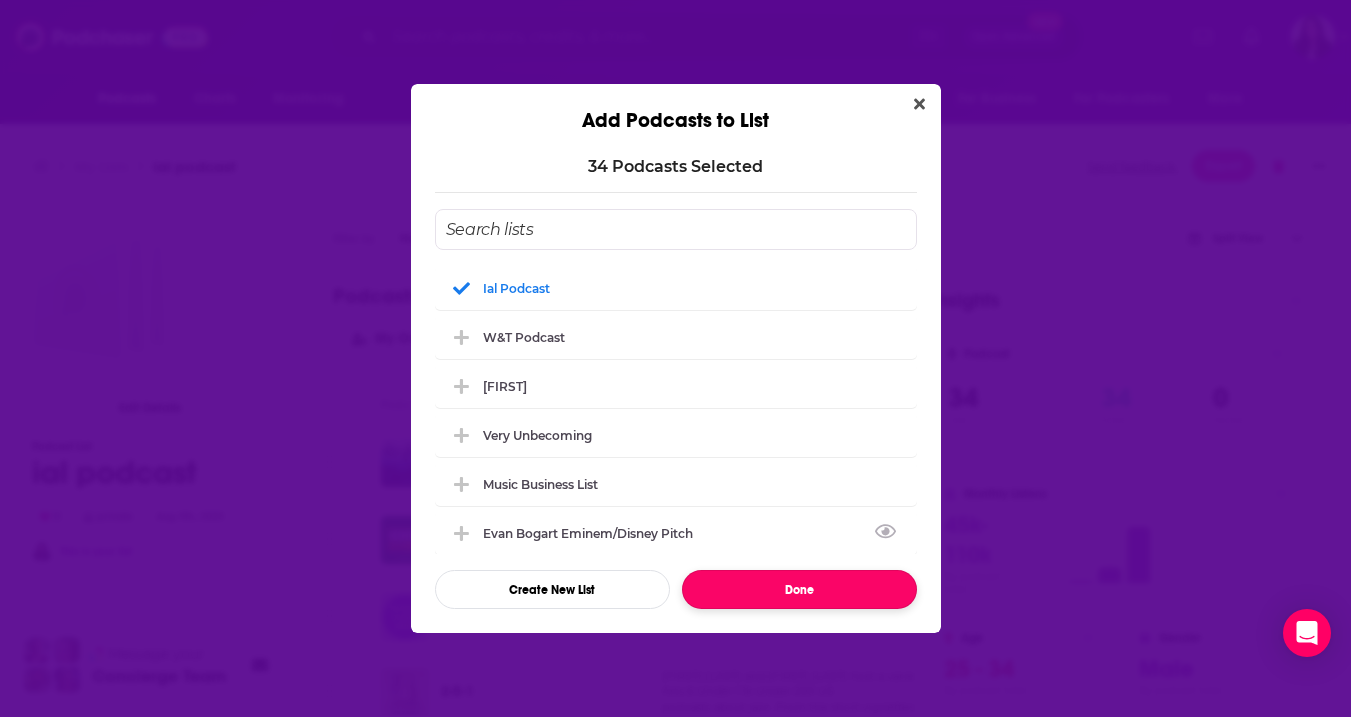 click on "Done" at bounding box center (799, 589) 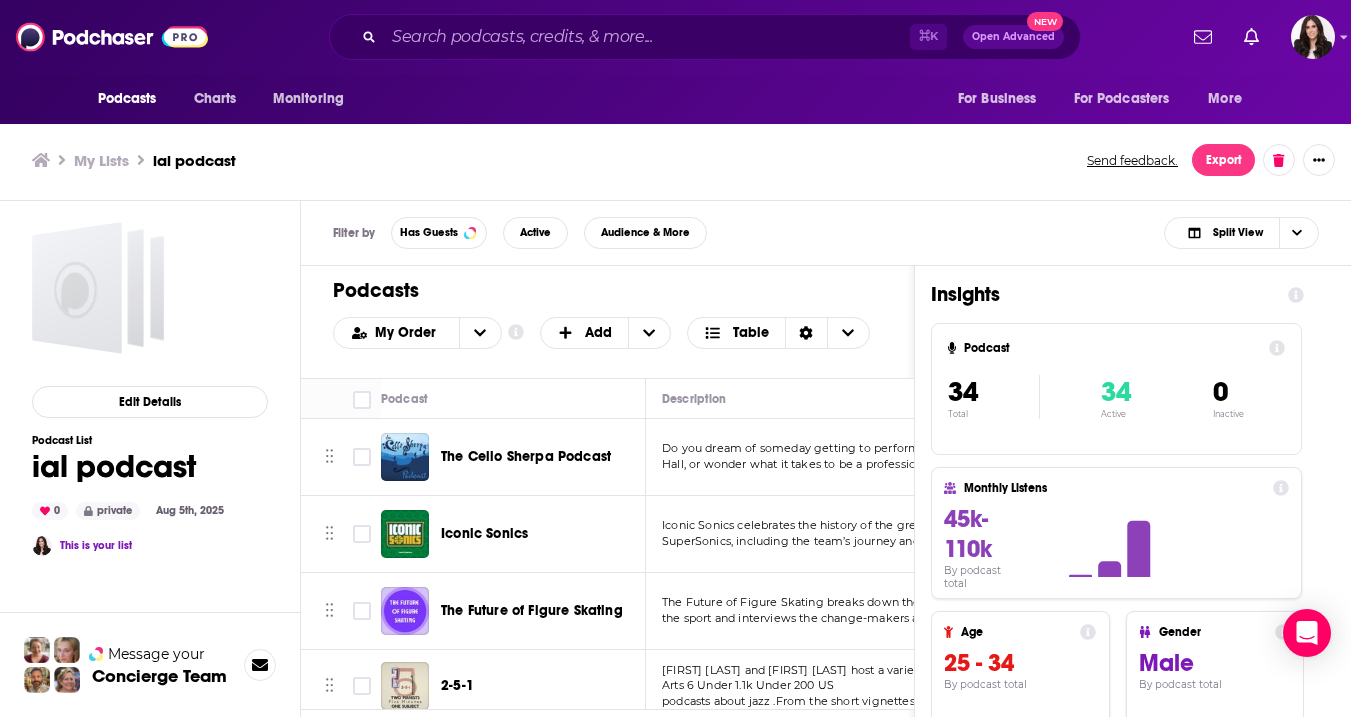 scroll, scrollTop: 0, scrollLeft: 0, axis: both 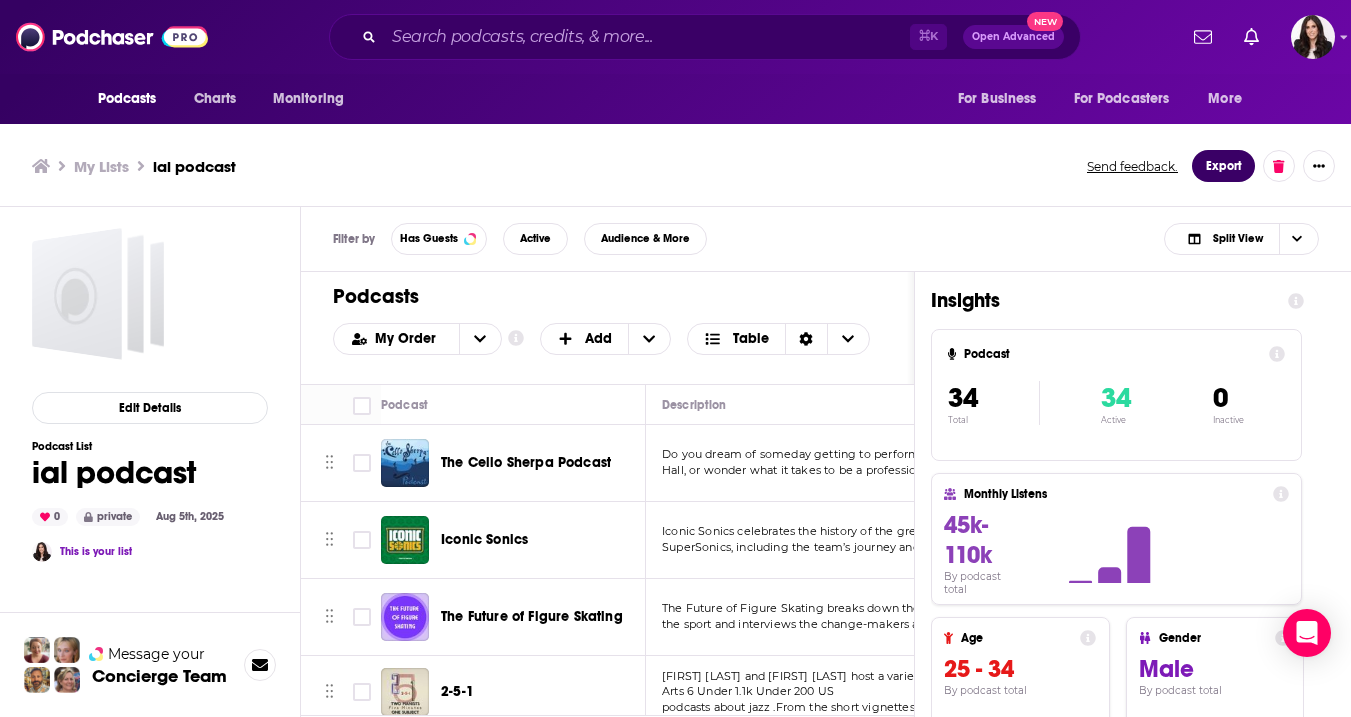 click on "Export" at bounding box center [1223, 166] 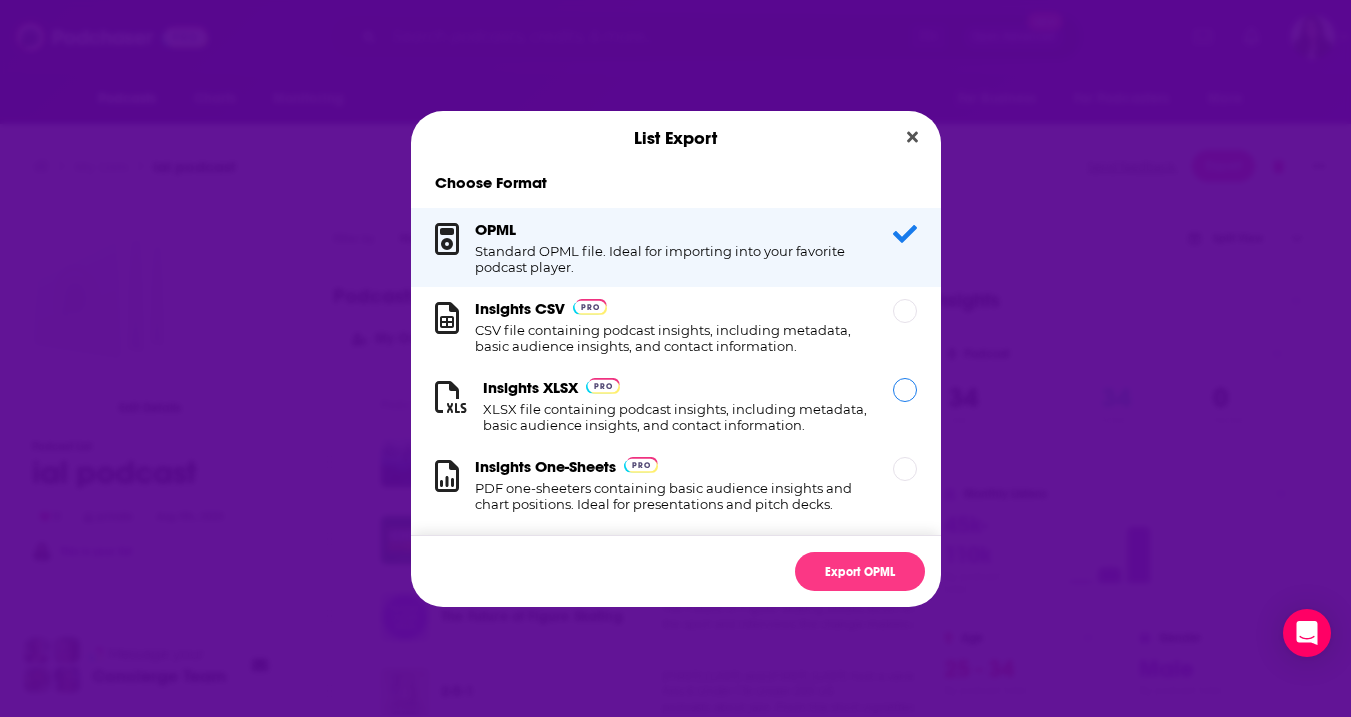 click at bounding box center (603, 386) 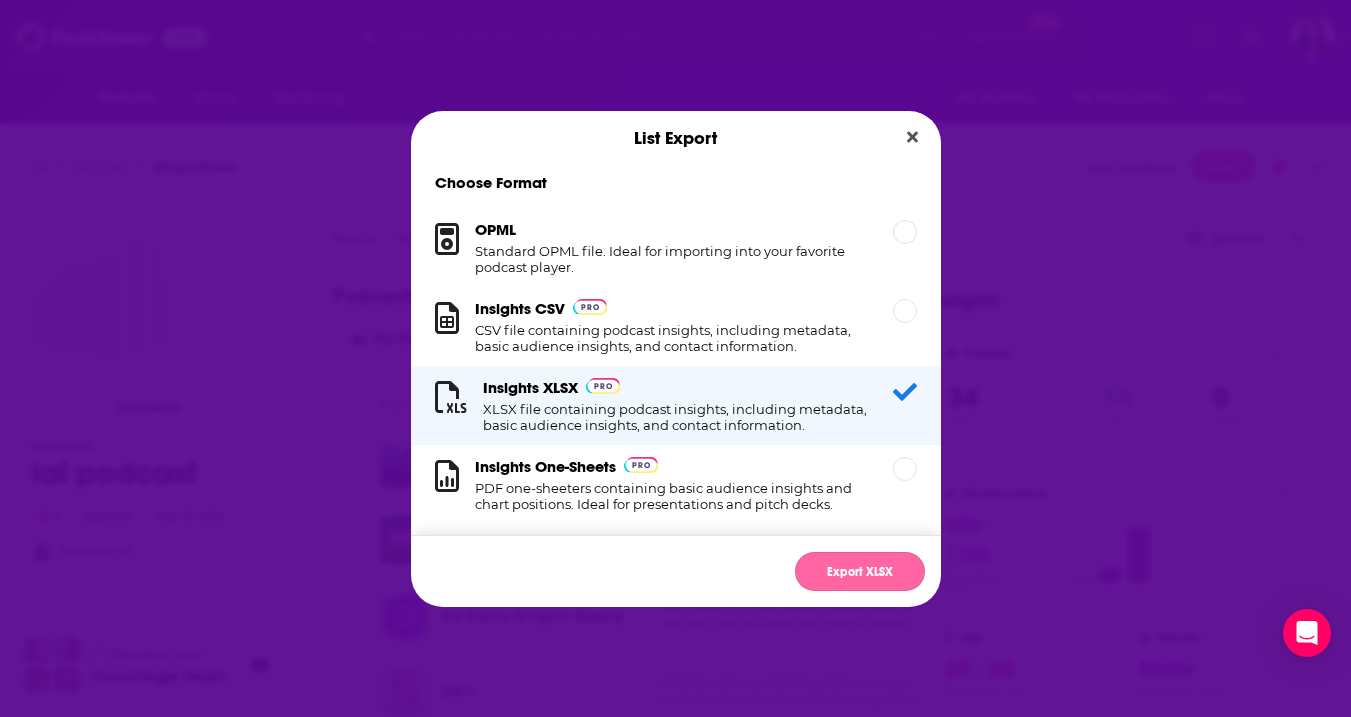 click on "Export XLSX" 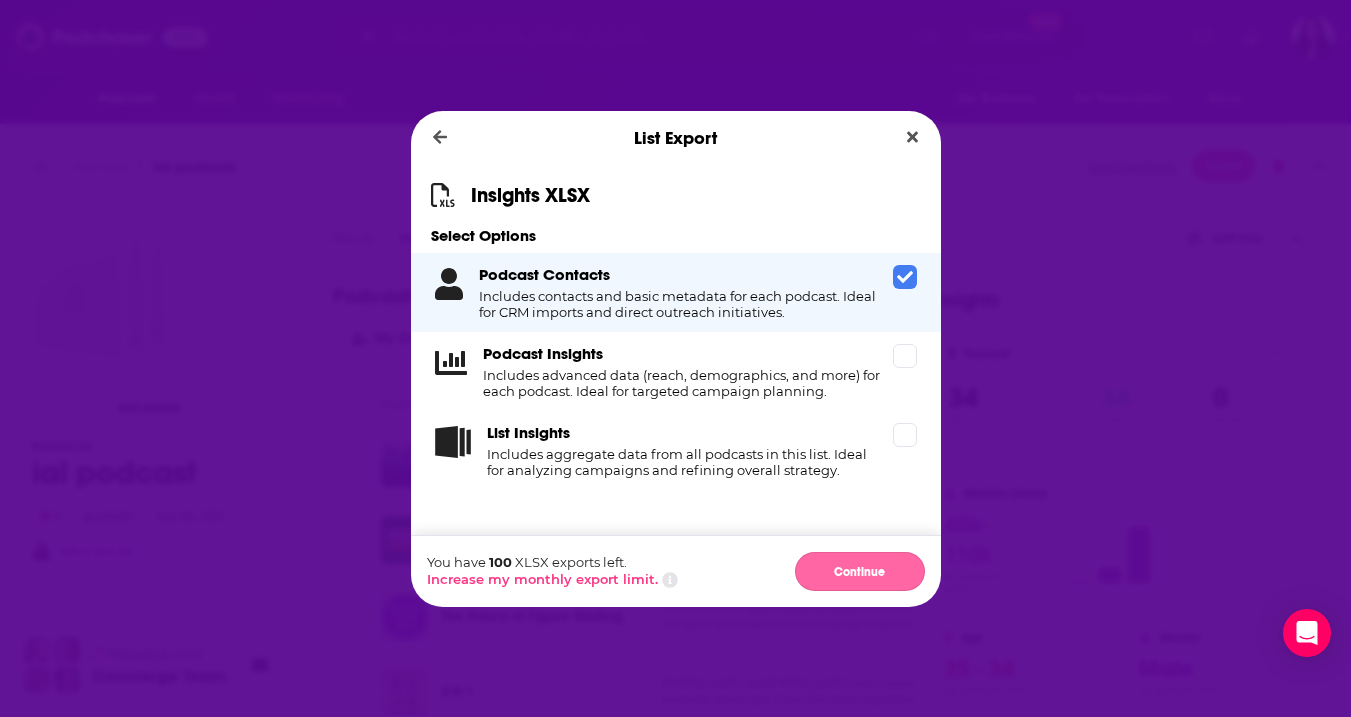 click on "Continue" 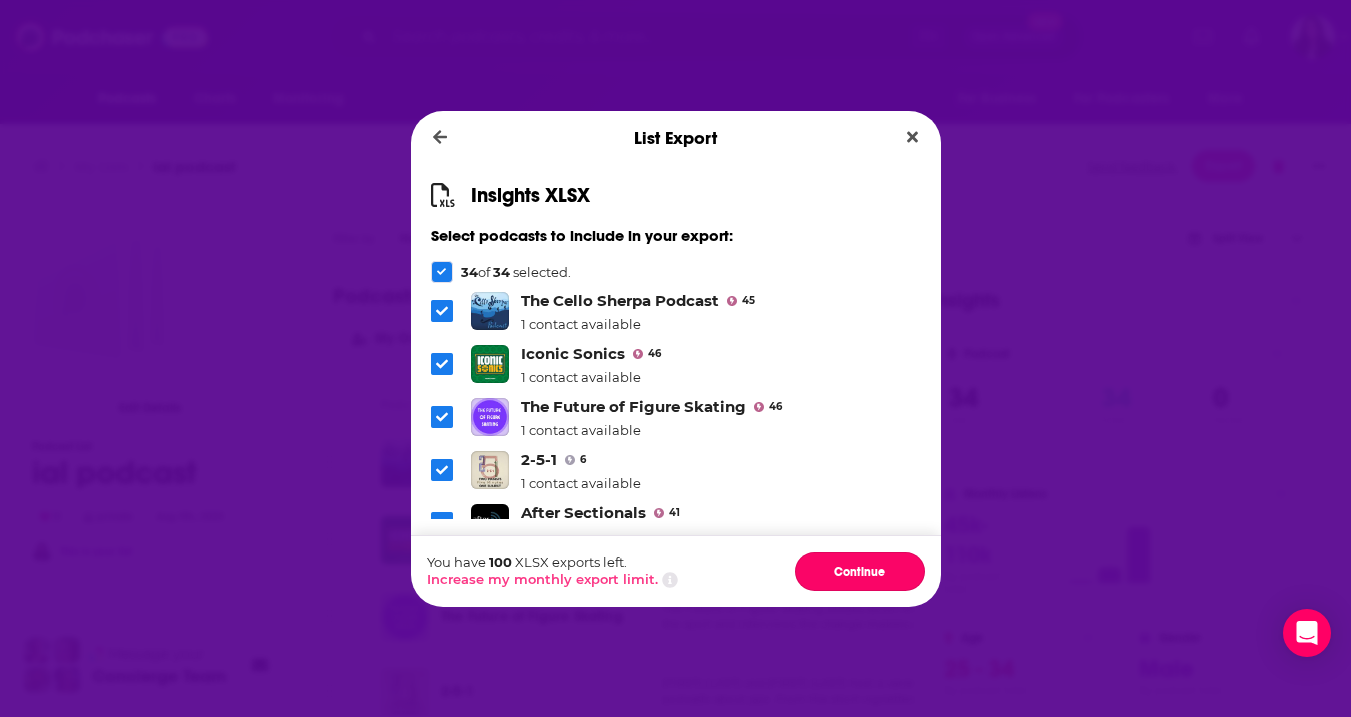 click on "Continue" 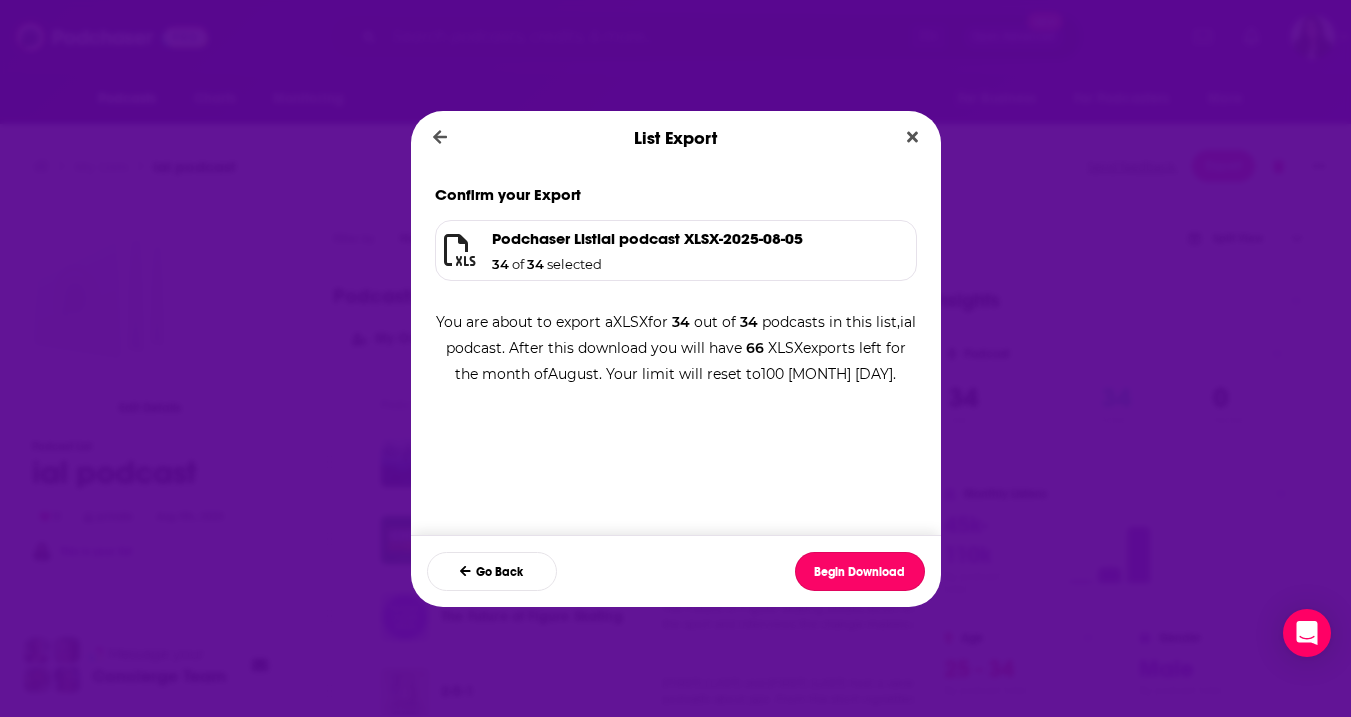 click on "Begin Download" 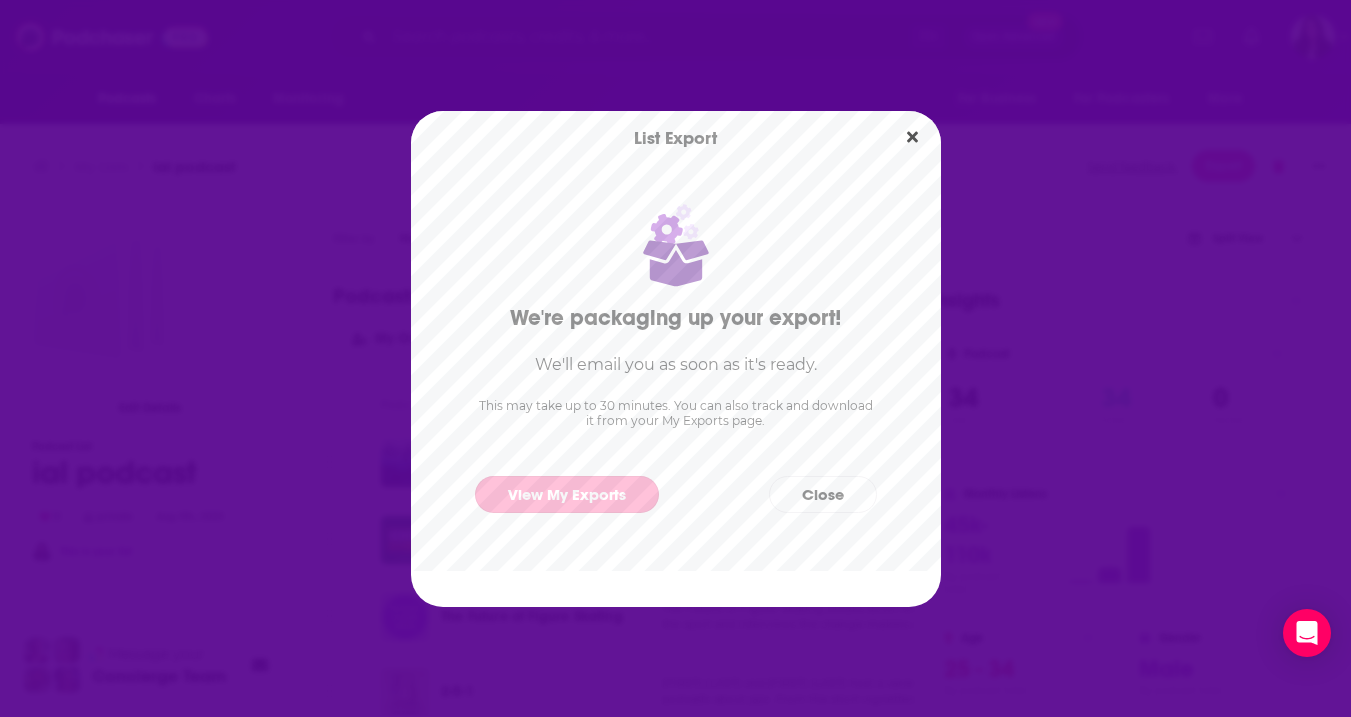 click on "View My Exports" 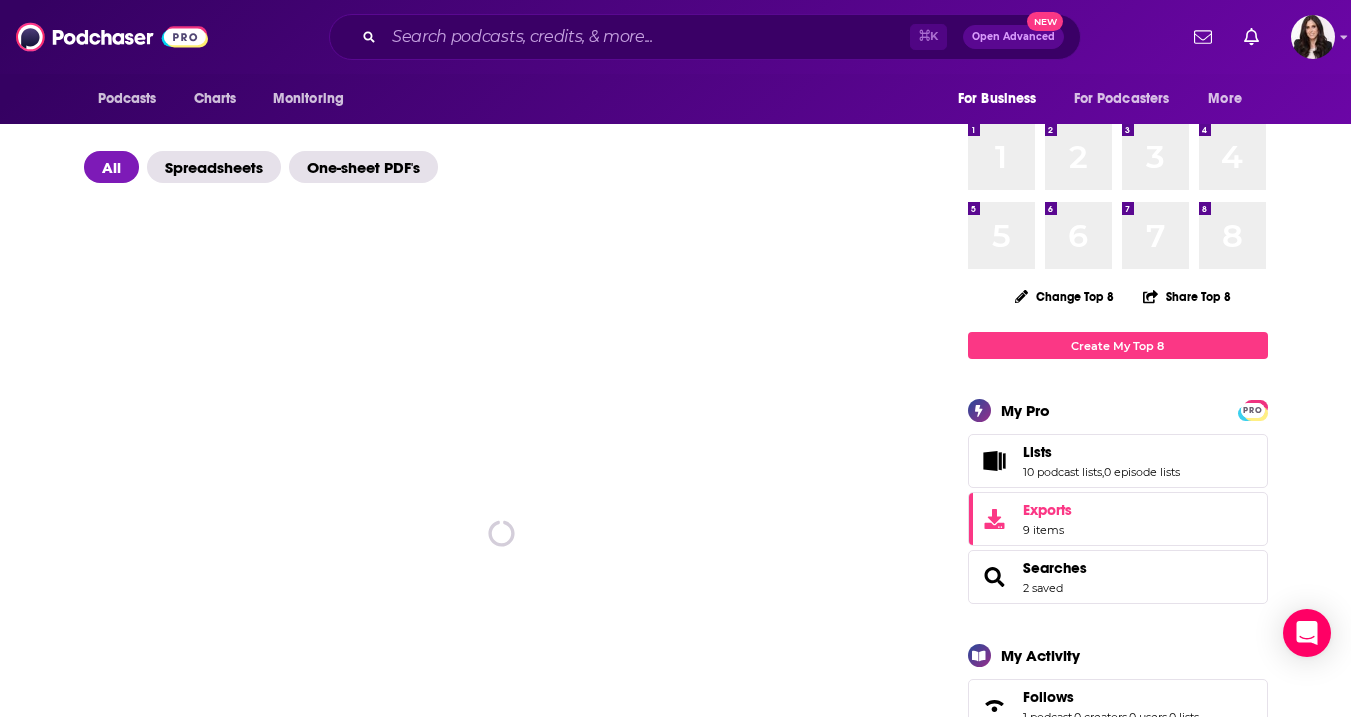 scroll, scrollTop: 0, scrollLeft: 0, axis: both 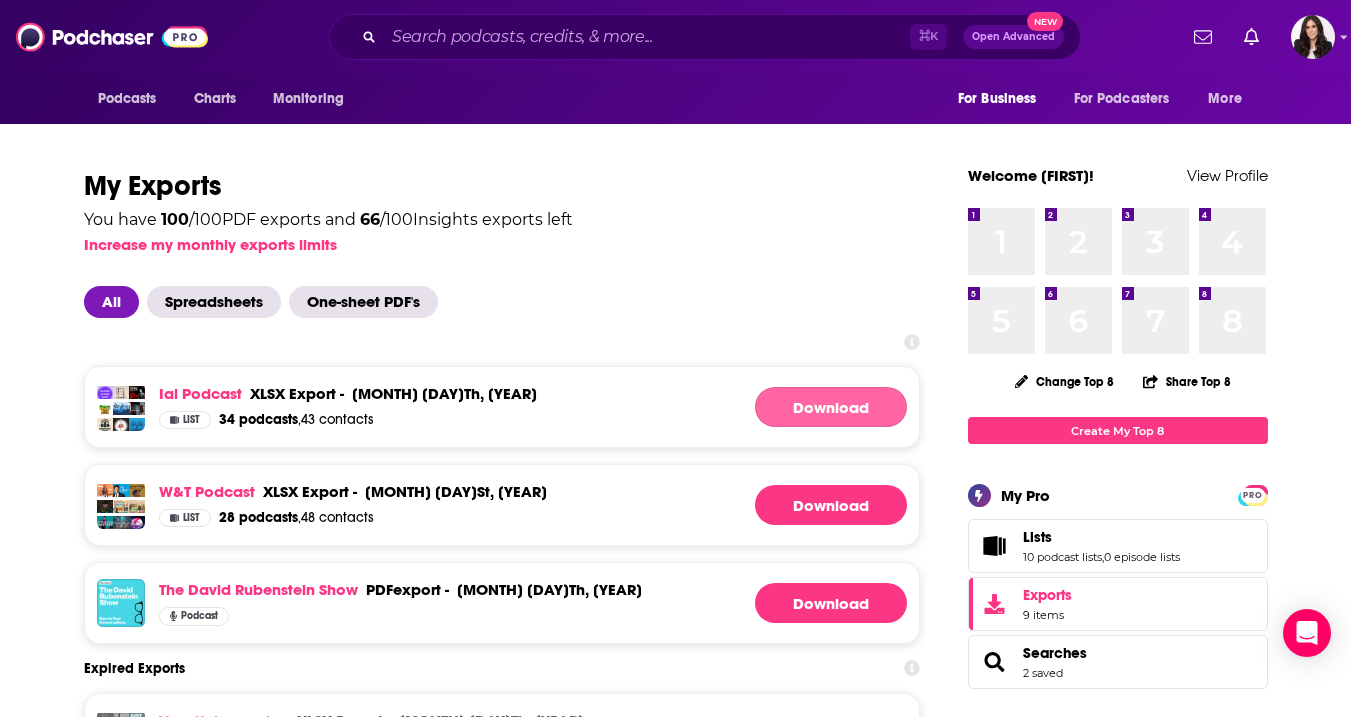 click on "Download" 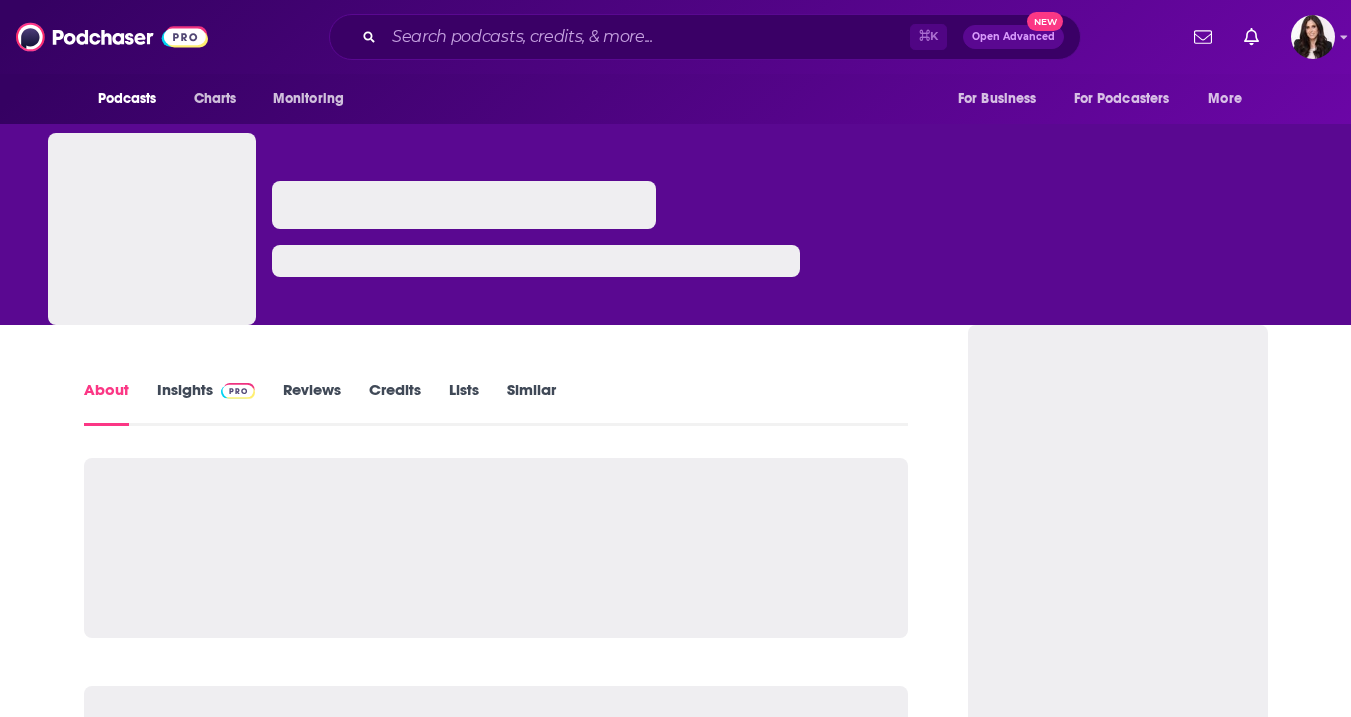 scroll, scrollTop: 0, scrollLeft: 0, axis: both 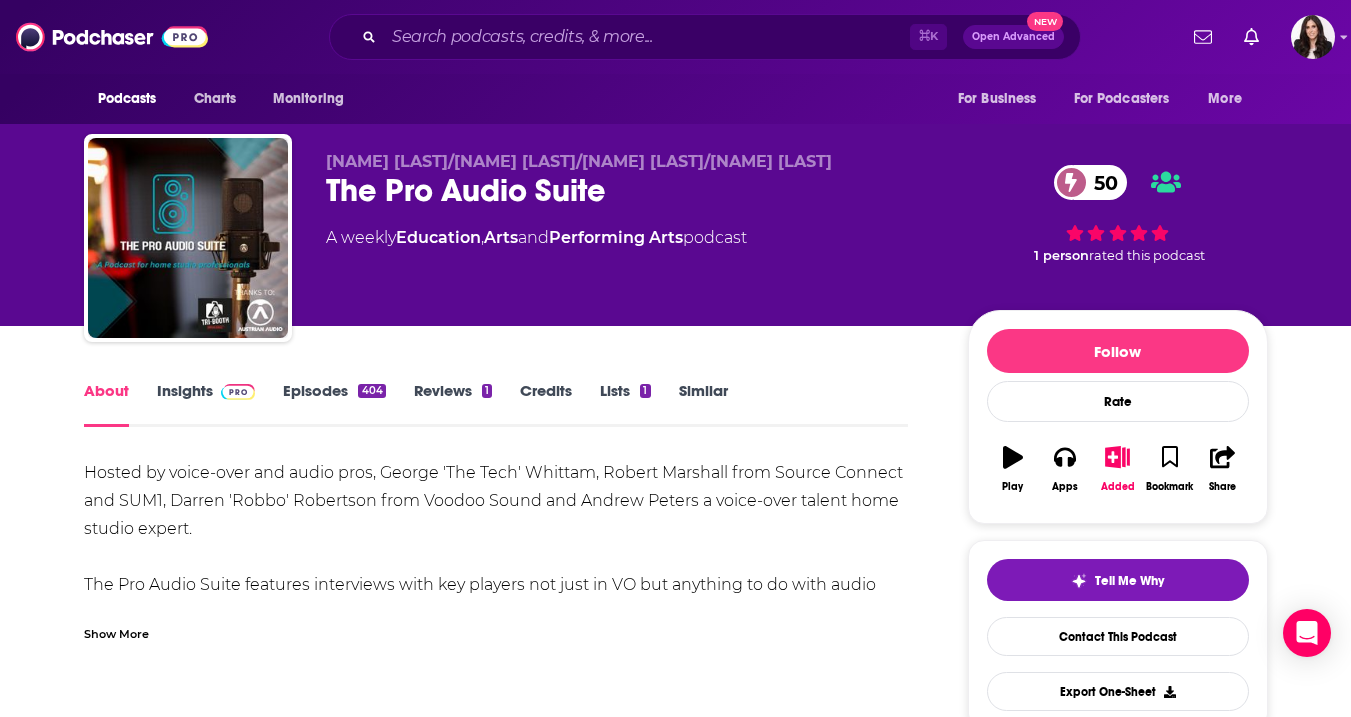 click on "Episodes 404" at bounding box center (334, 404) 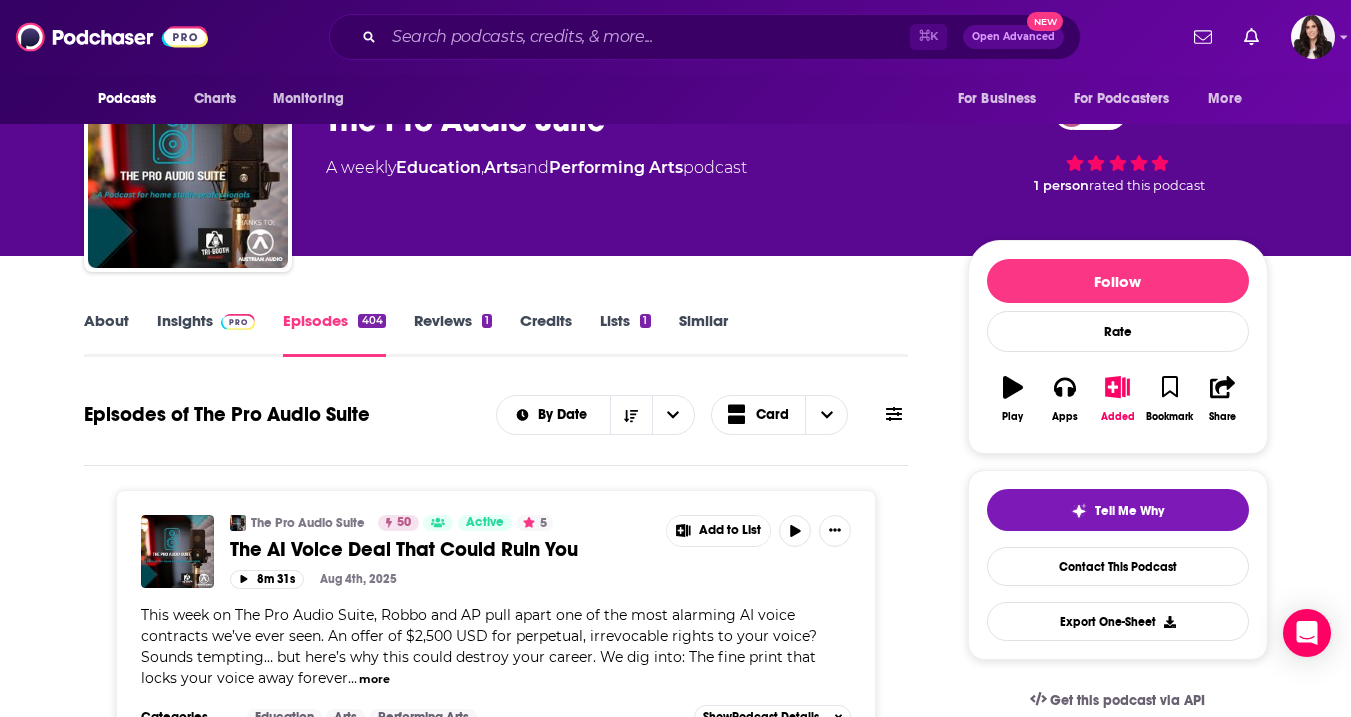scroll, scrollTop: 74, scrollLeft: 0, axis: vertical 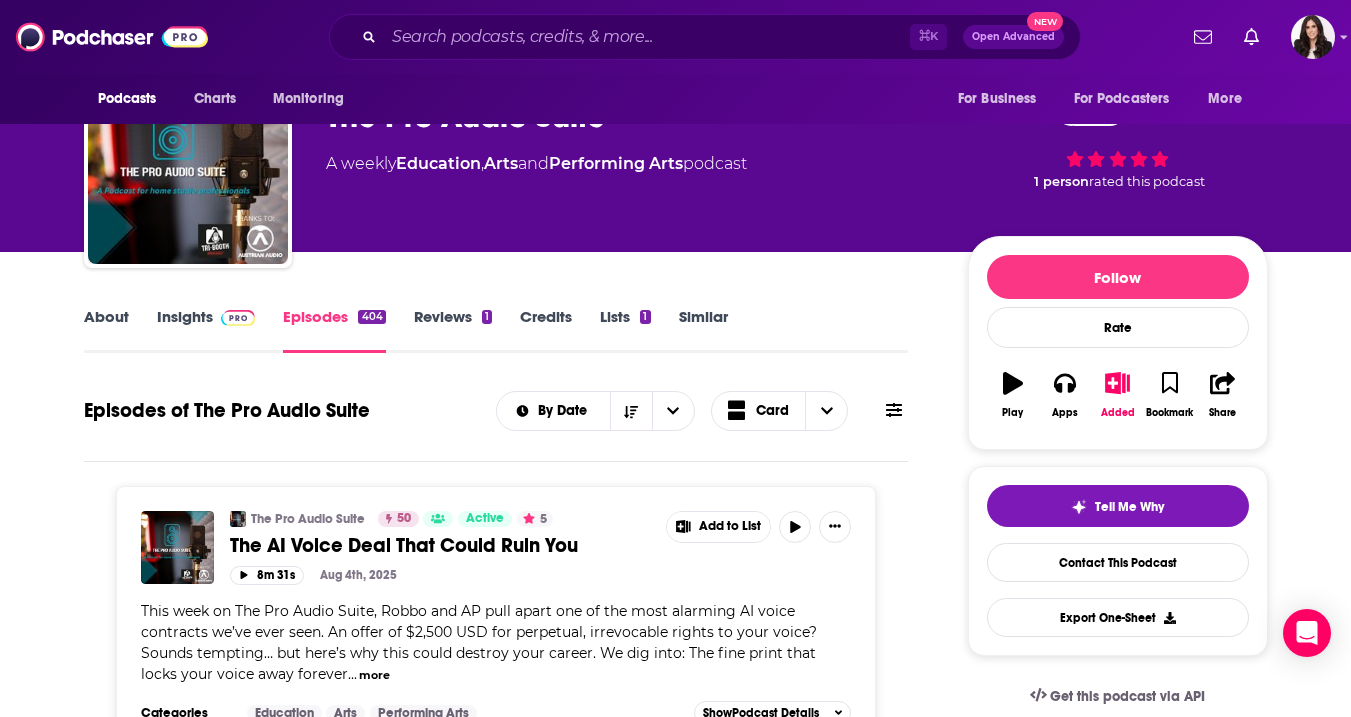 click on "Reviews 1" at bounding box center [453, 330] 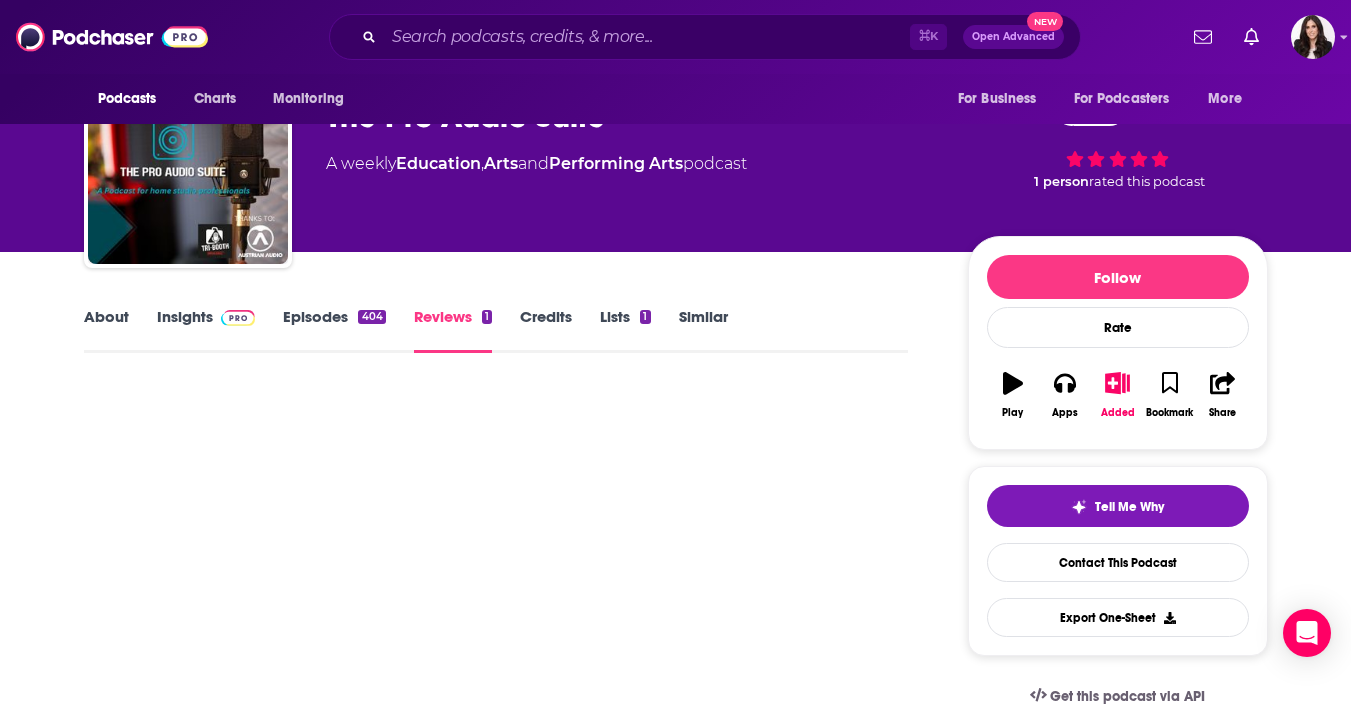 scroll, scrollTop: 0, scrollLeft: 0, axis: both 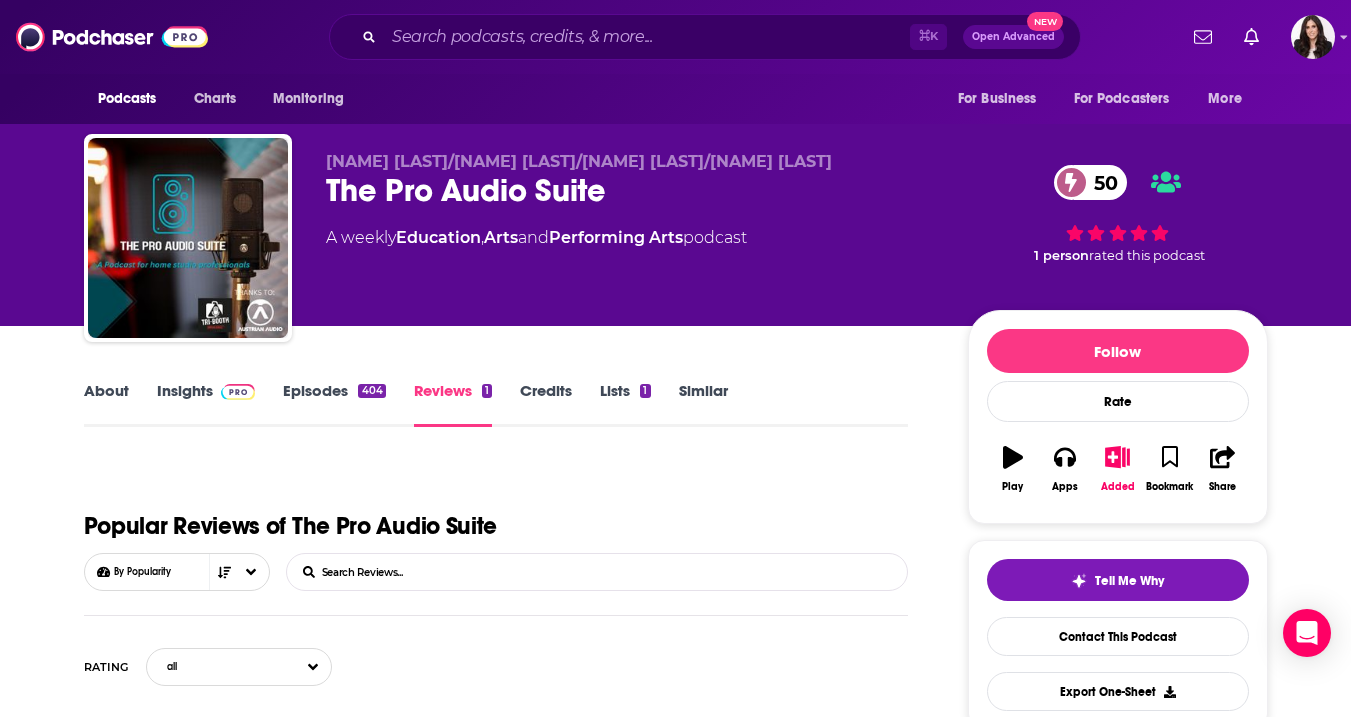 click on "Insights" at bounding box center [206, 404] 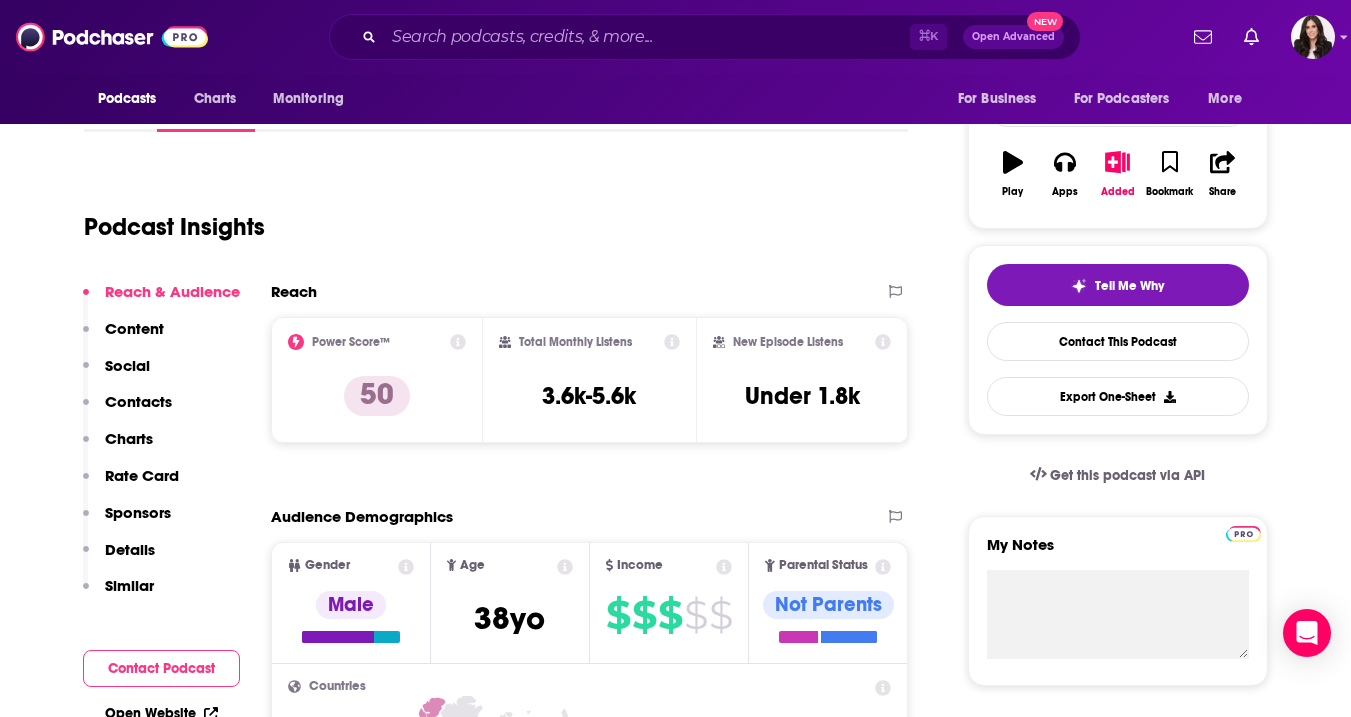 scroll, scrollTop: 0, scrollLeft: 0, axis: both 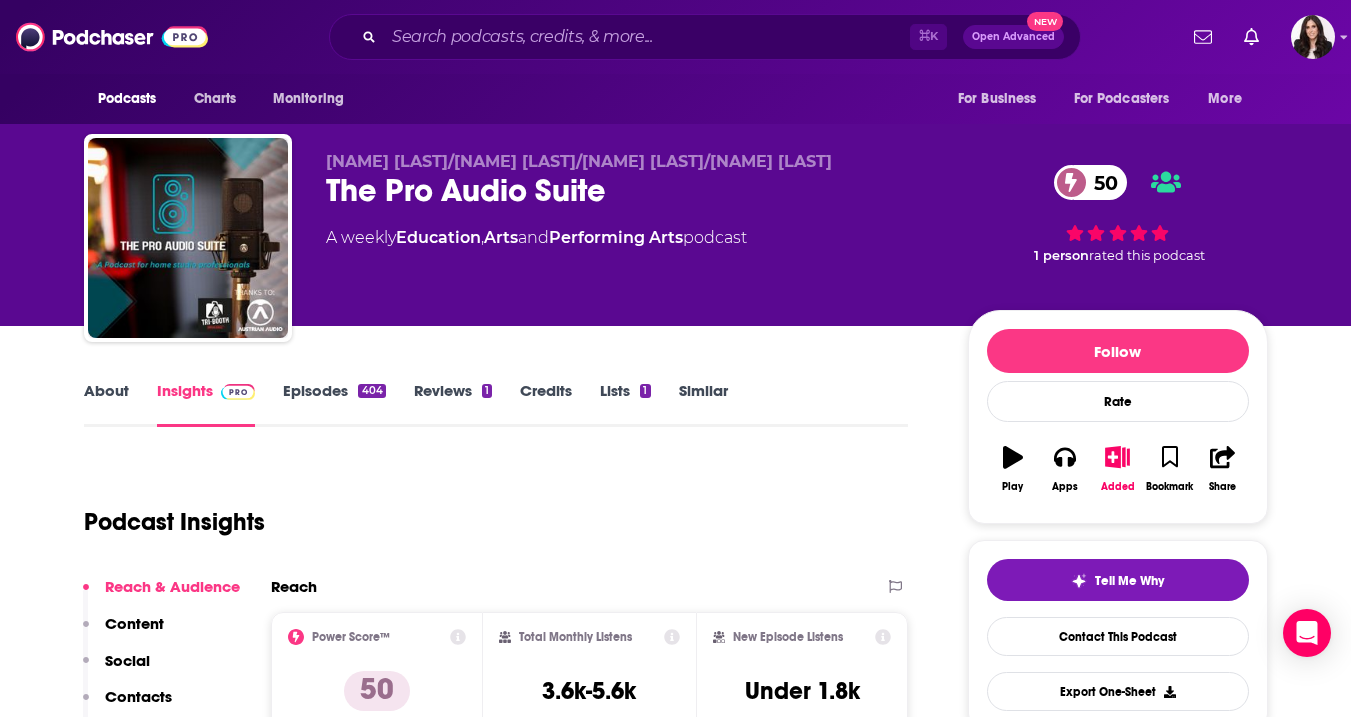 click on "Episodes 404" at bounding box center [334, 404] 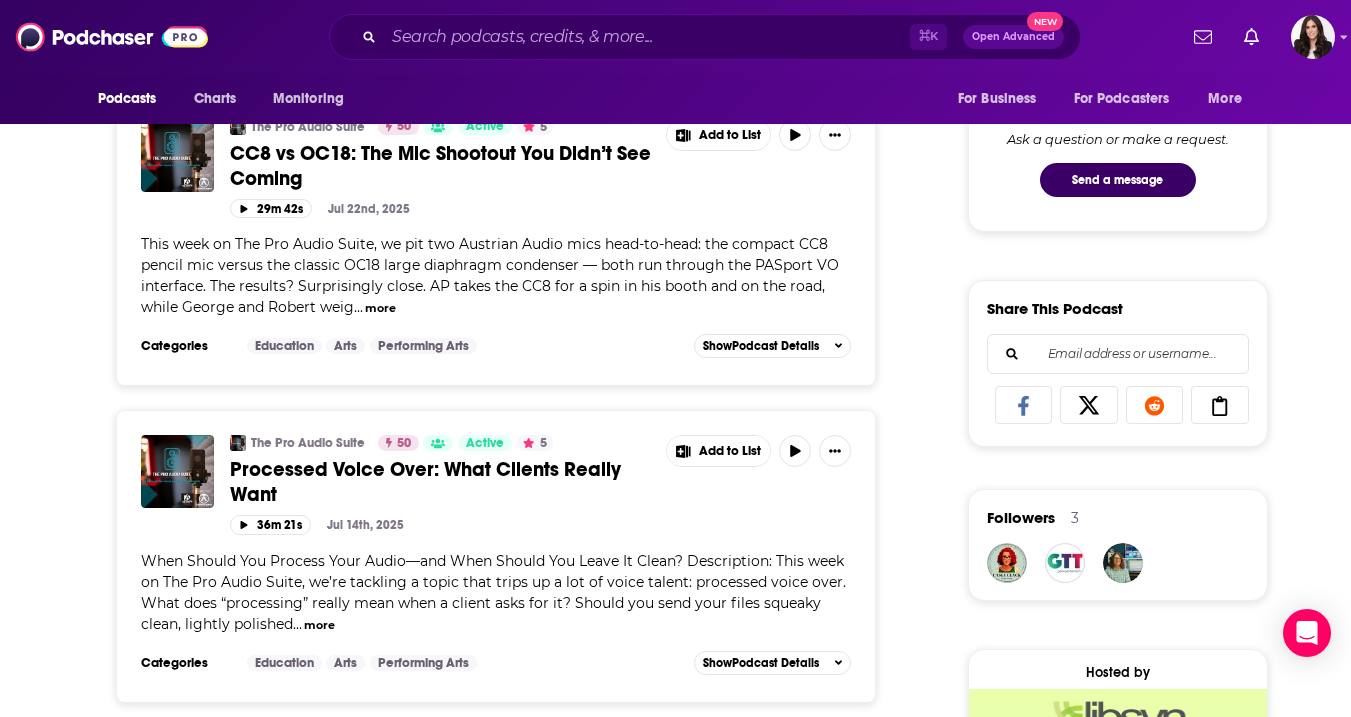 scroll, scrollTop: 492, scrollLeft: 0, axis: vertical 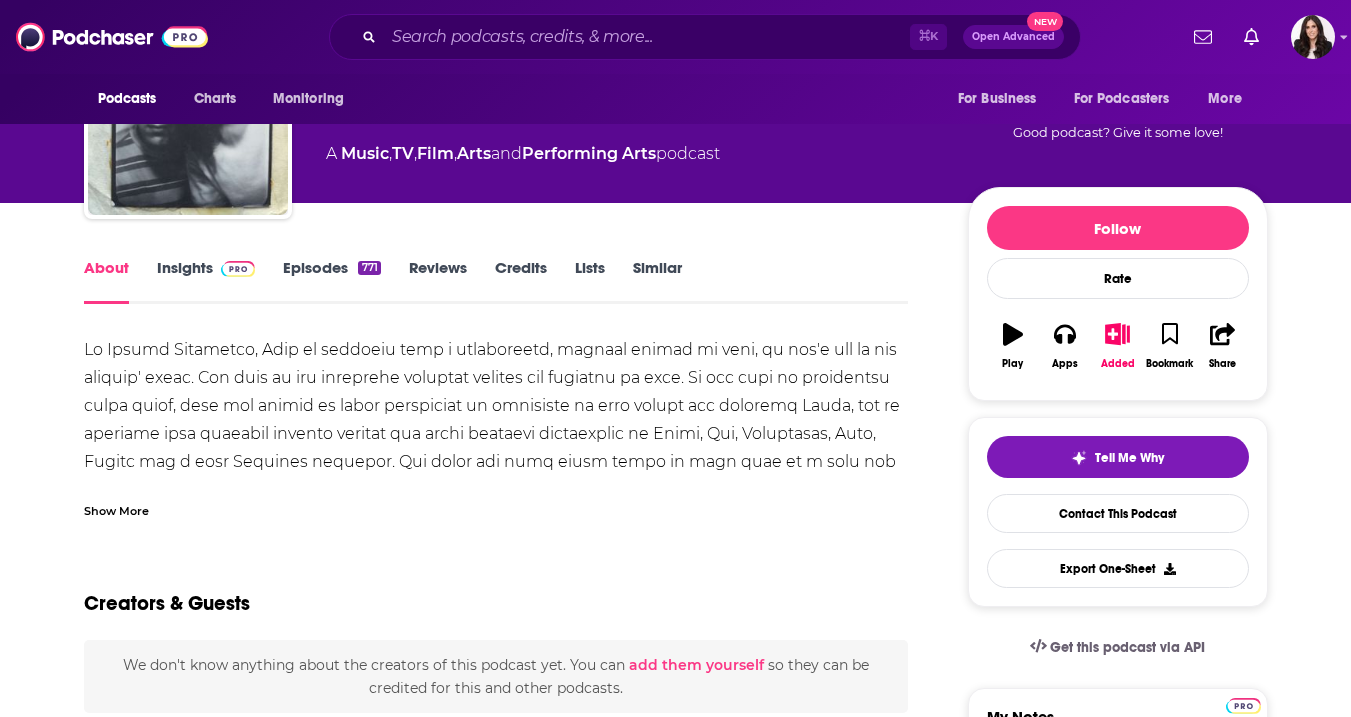 click on "Insights" at bounding box center [206, 281] 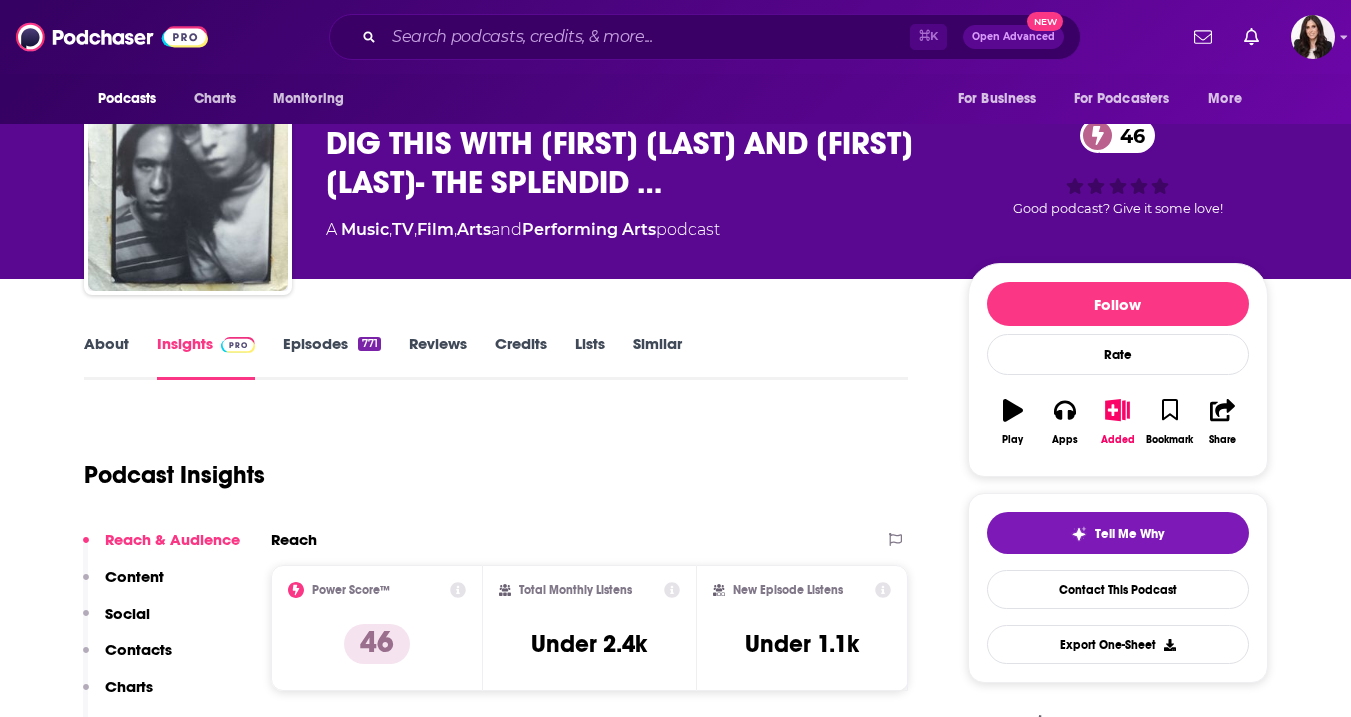 scroll, scrollTop: 0, scrollLeft: 0, axis: both 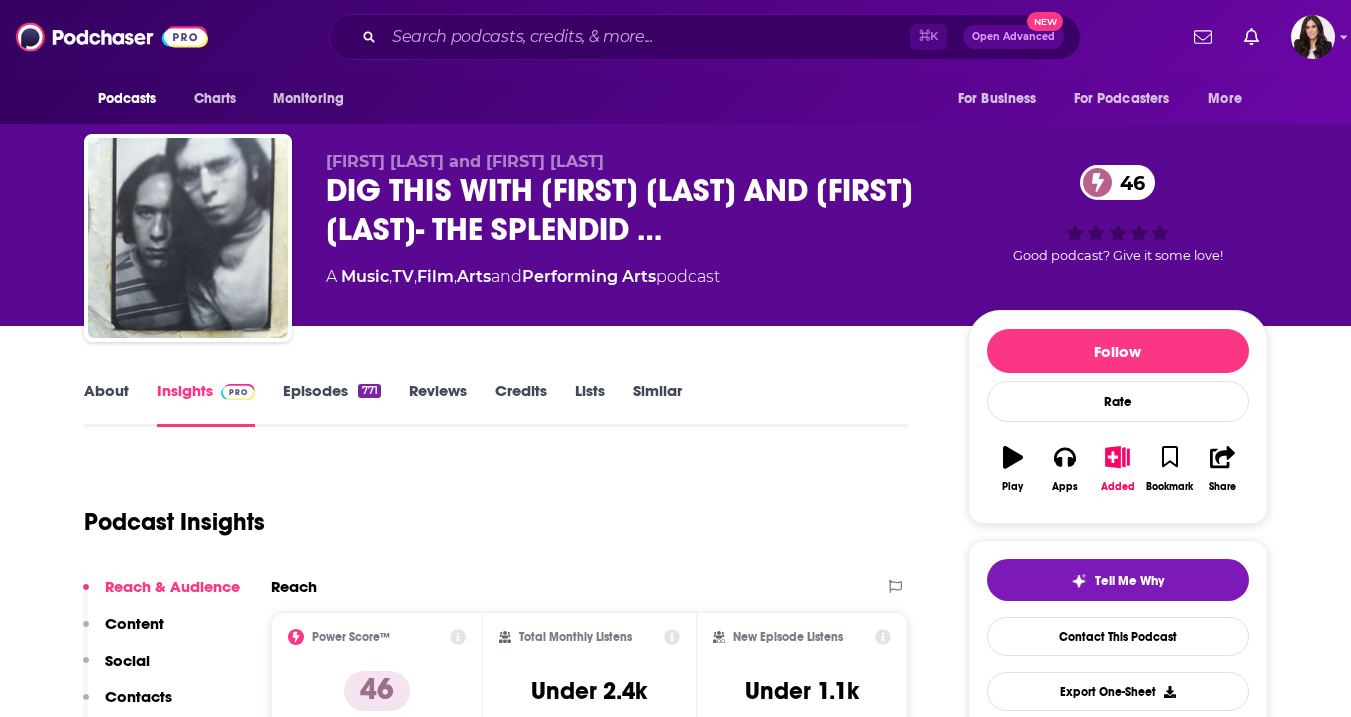 click on "Episodes 771" at bounding box center (331, 404) 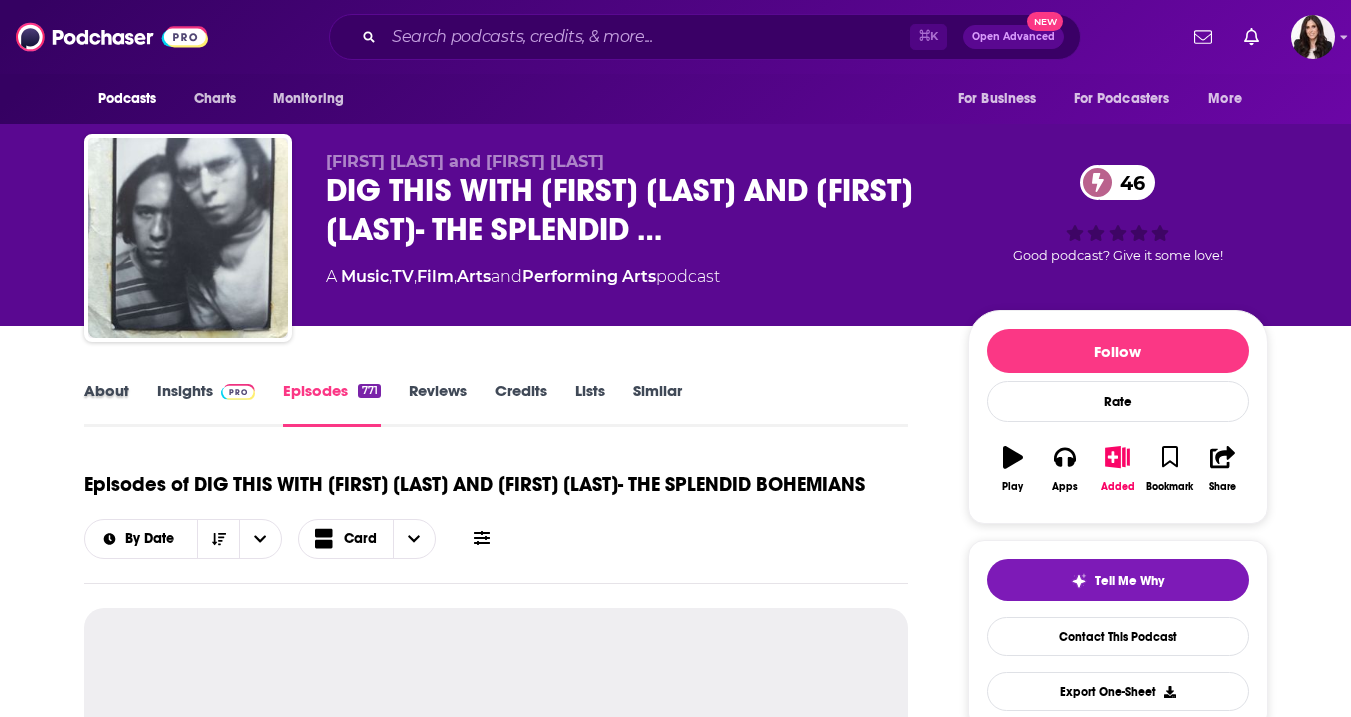 click on "About" at bounding box center [120, 404] 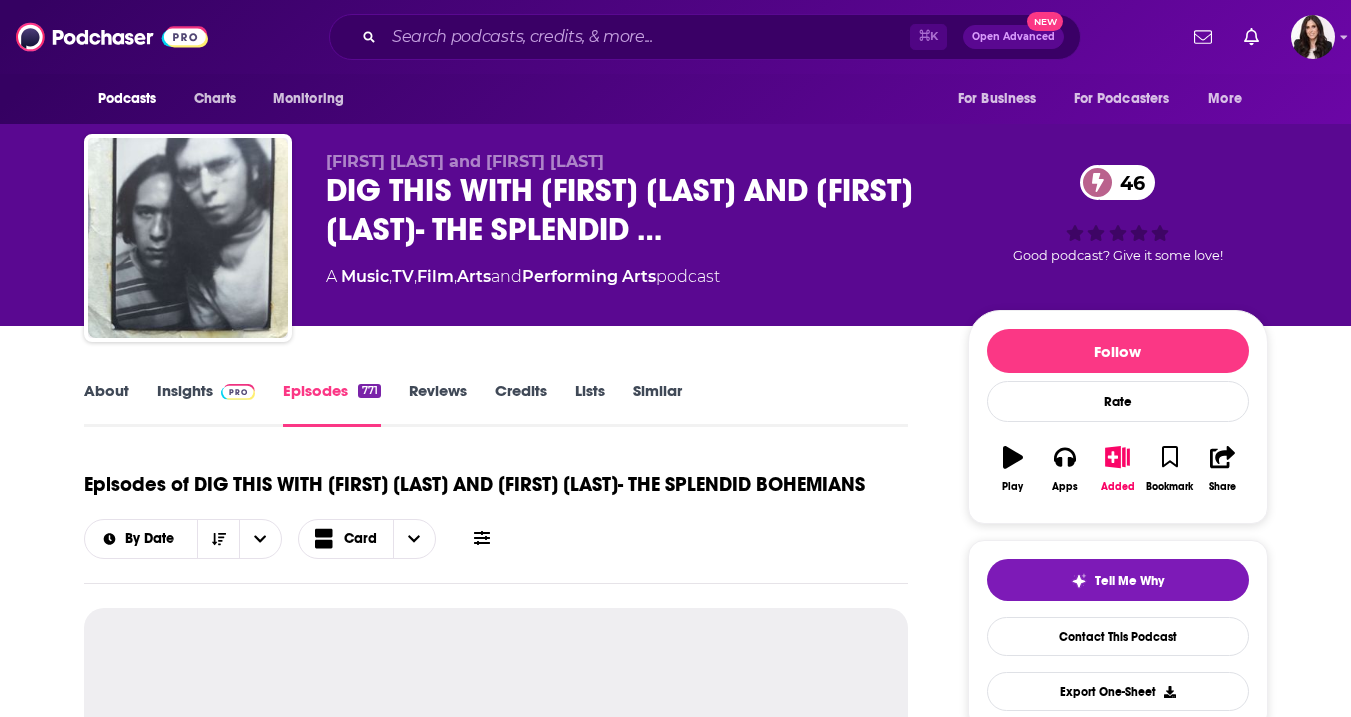 click on "About" at bounding box center (106, 404) 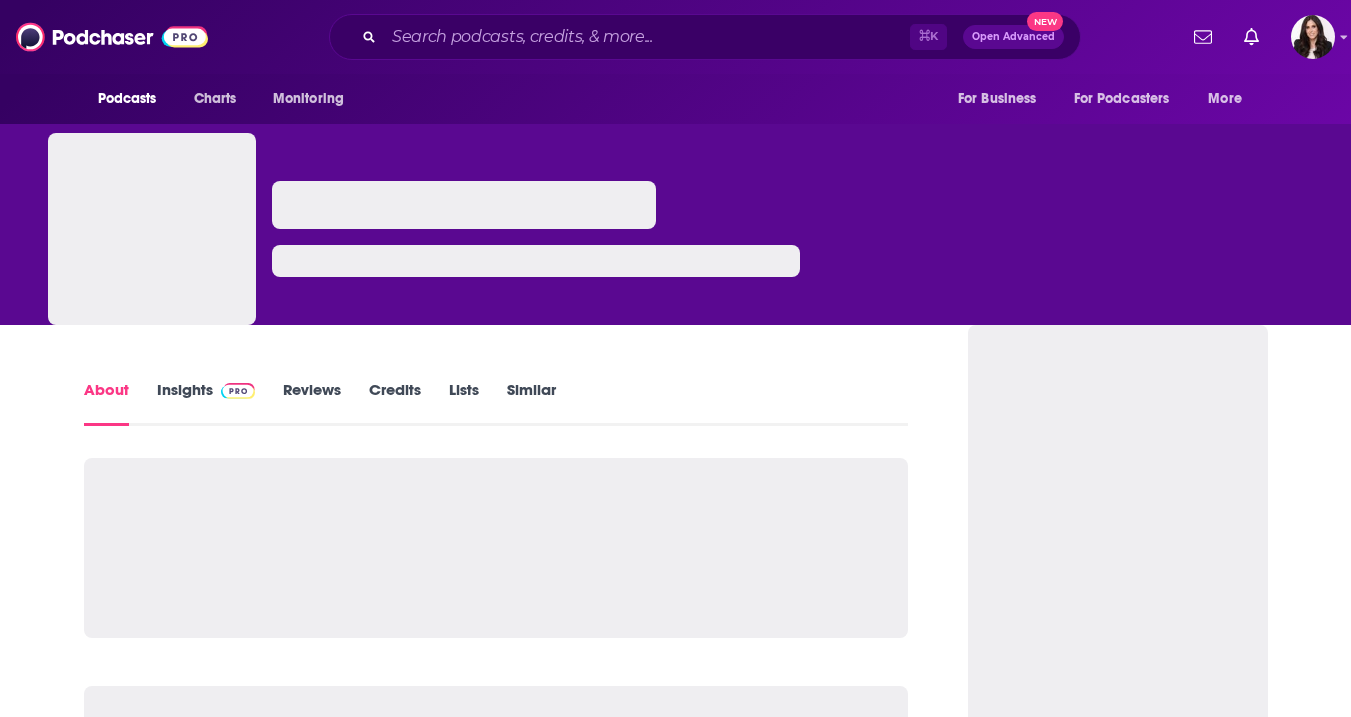 scroll, scrollTop: 0, scrollLeft: 0, axis: both 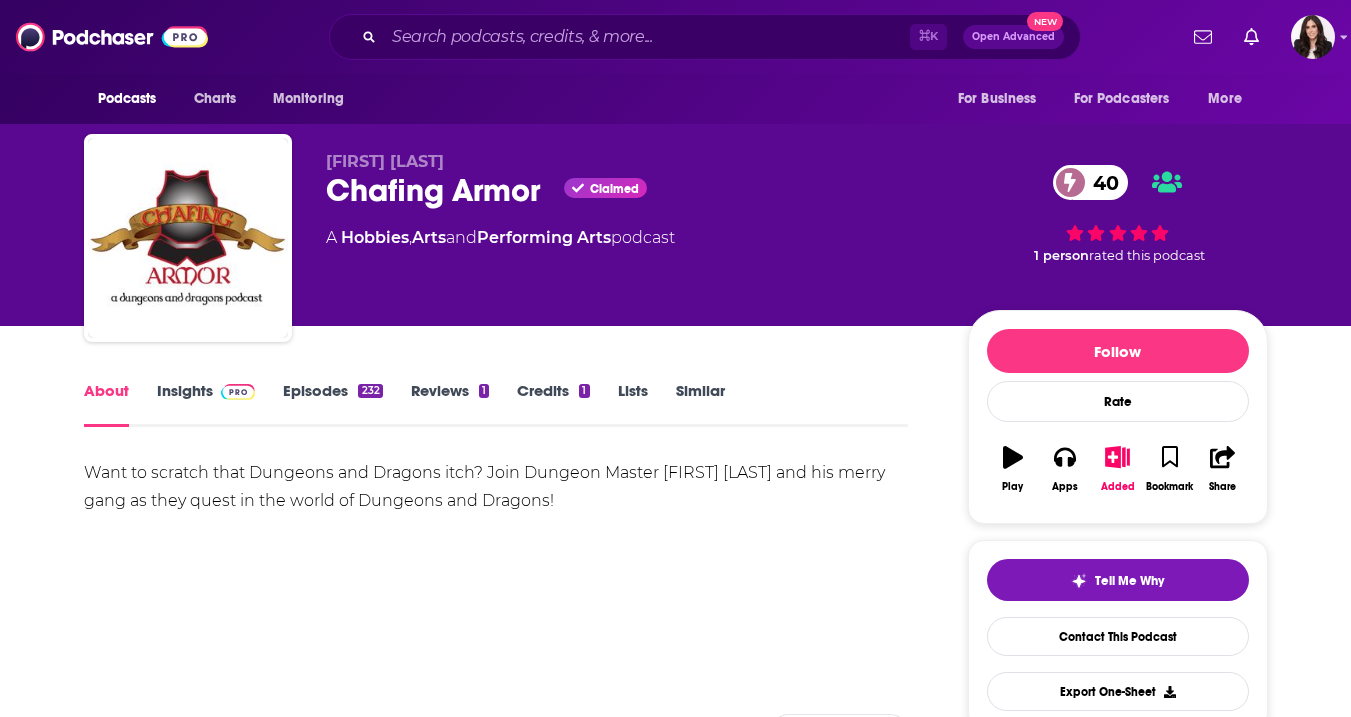 click on "Insights" at bounding box center [206, 404] 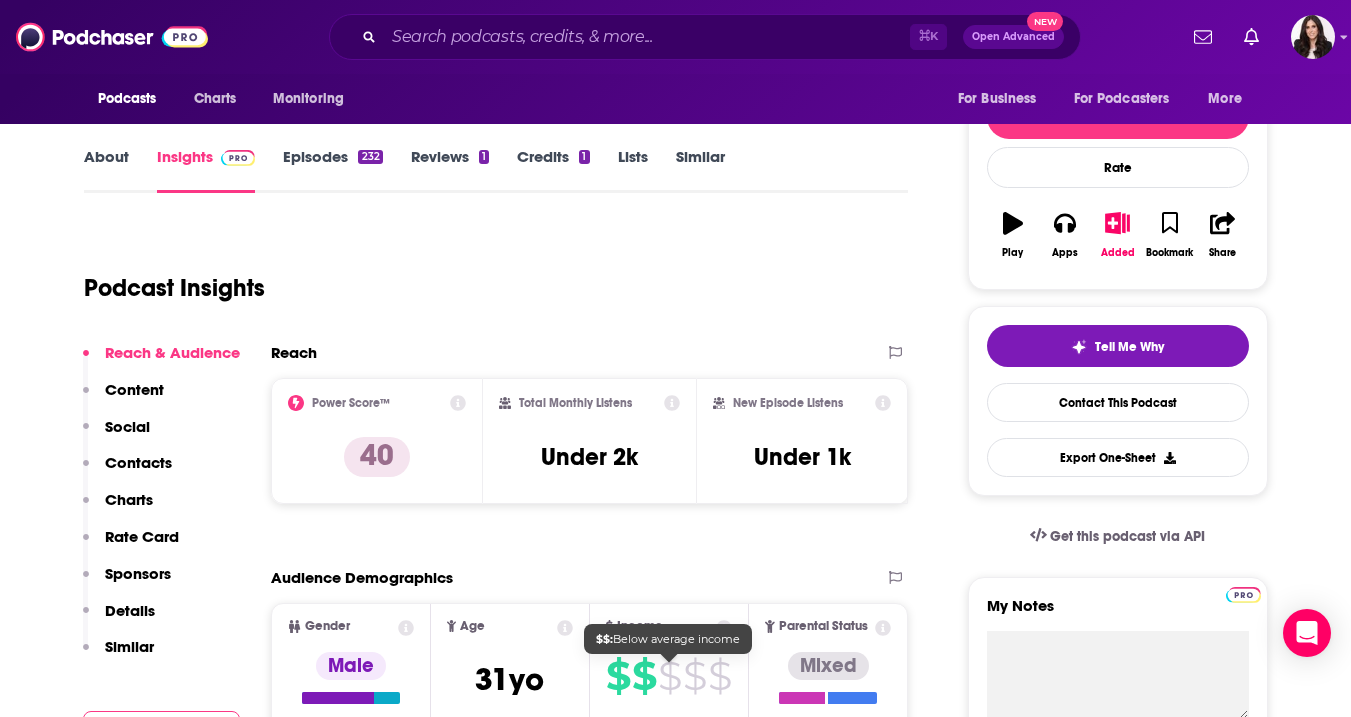 scroll, scrollTop: 0, scrollLeft: 0, axis: both 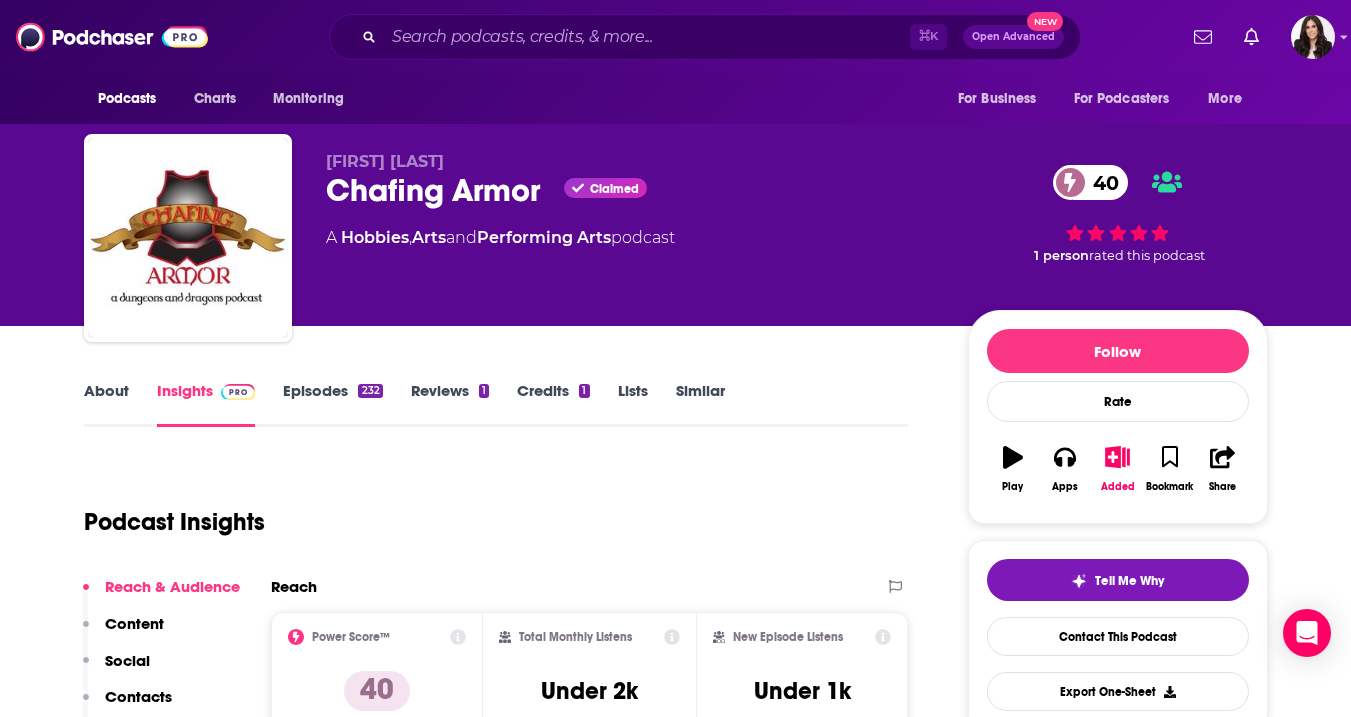 click on "About" at bounding box center [106, 404] 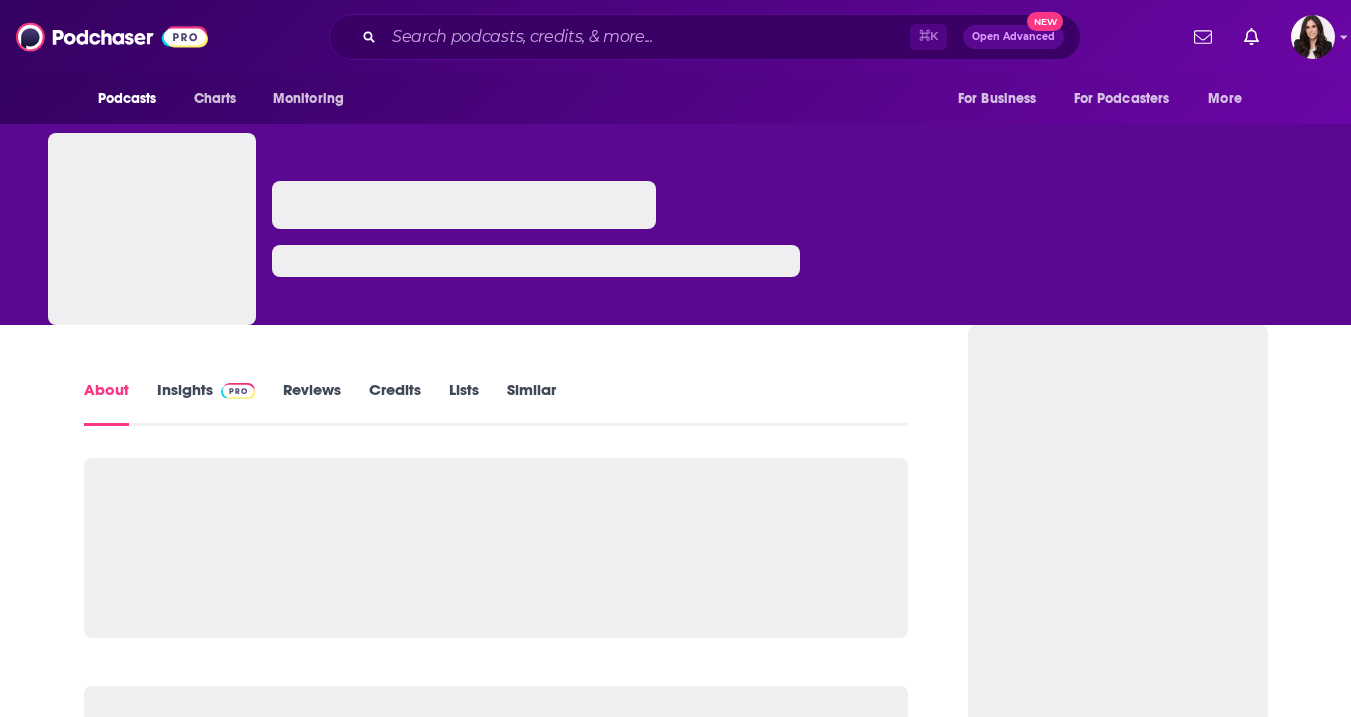 scroll, scrollTop: 0, scrollLeft: 0, axis: both 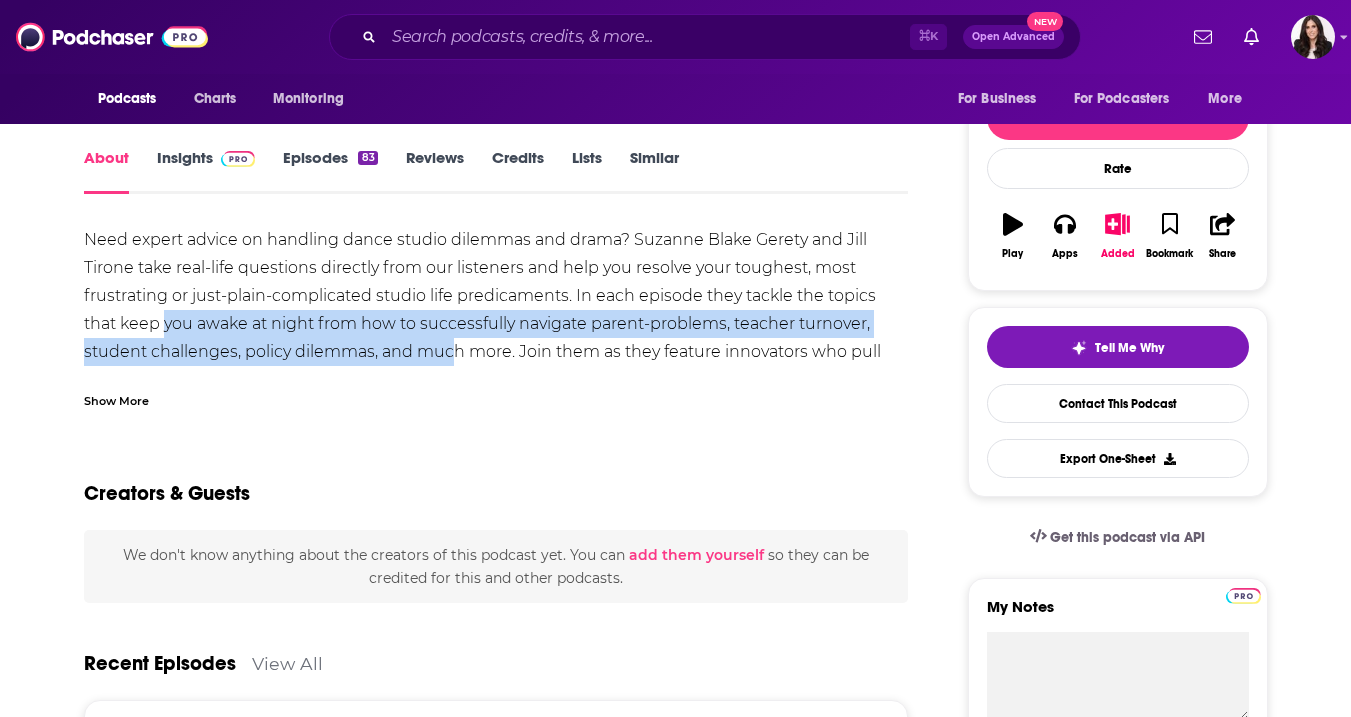 drag, startPoint x: 167, startPoint y: 314, endPoint x: 450, endPoint y: 364, distance: 287.38303 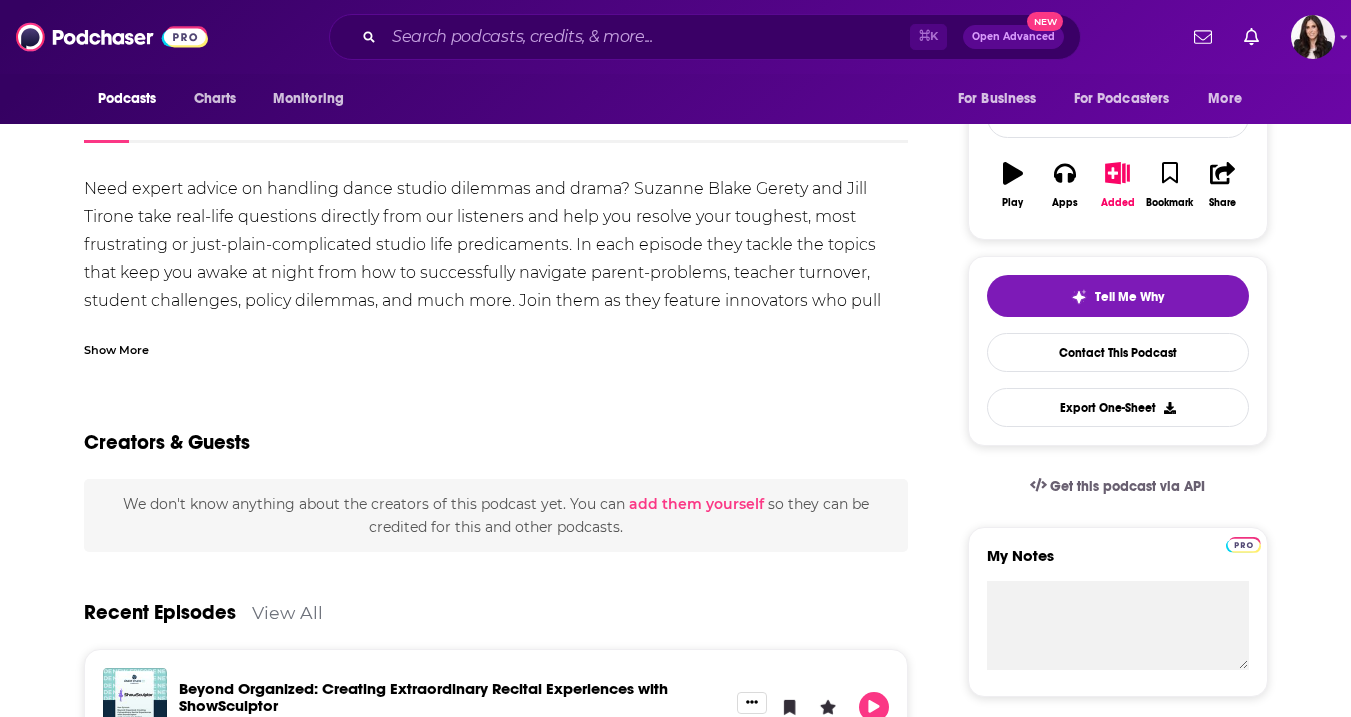 scroll, scrollTop: 320, scrollLeft: 0, axis: vertical 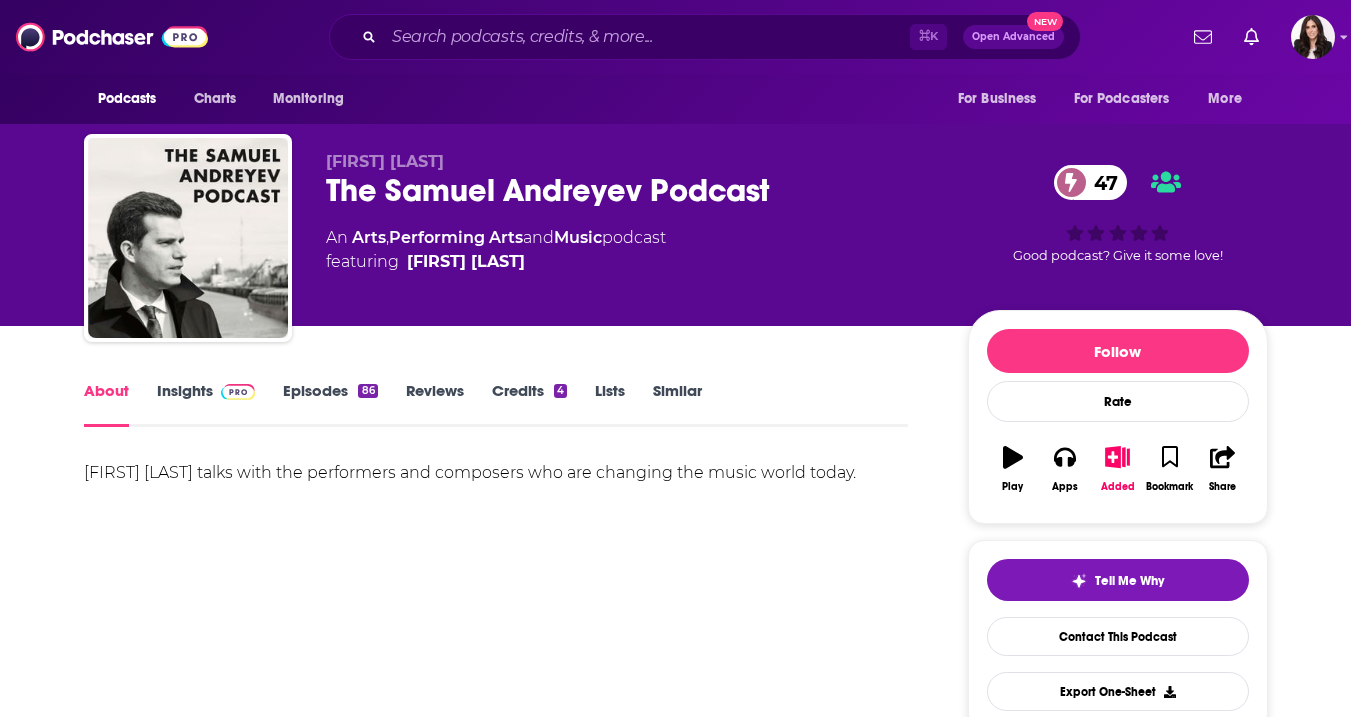 click on "Insights" at bounding box center (206, 404) 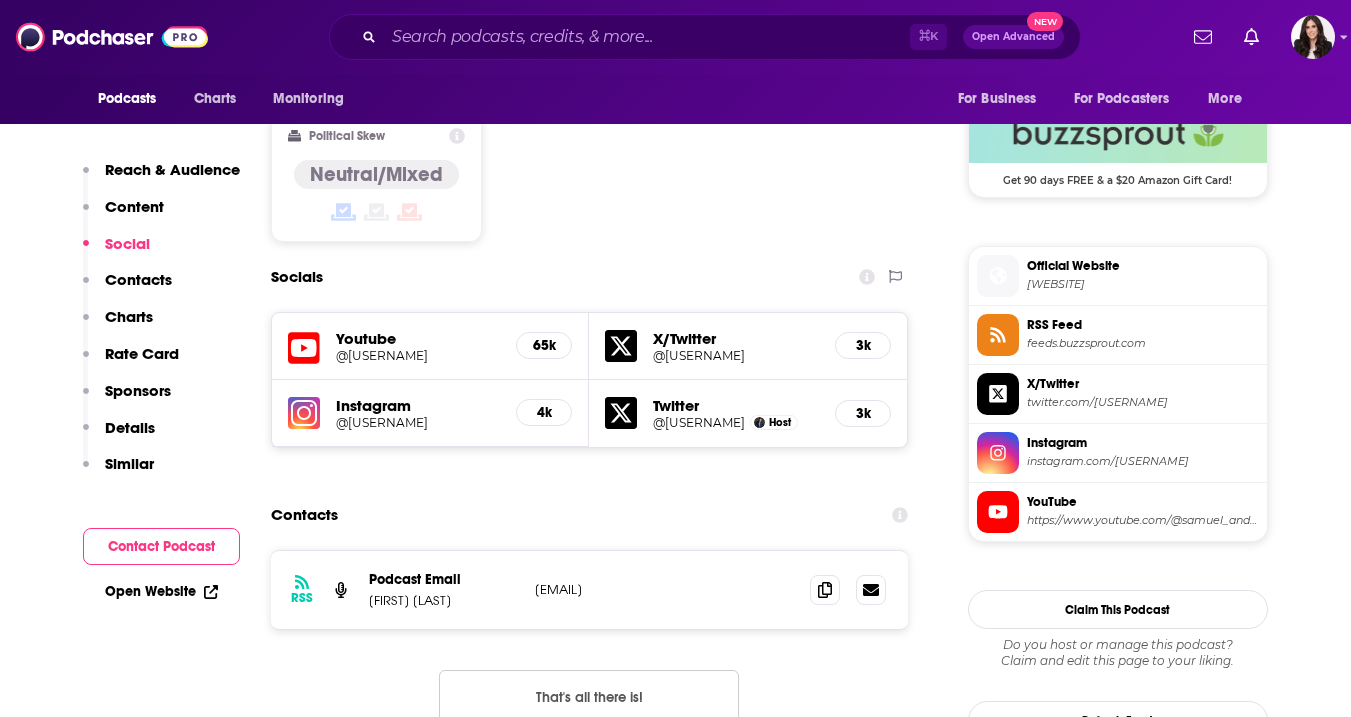 scroll, scrollTop: 1475, scrollLeft: 0, axis: vertical 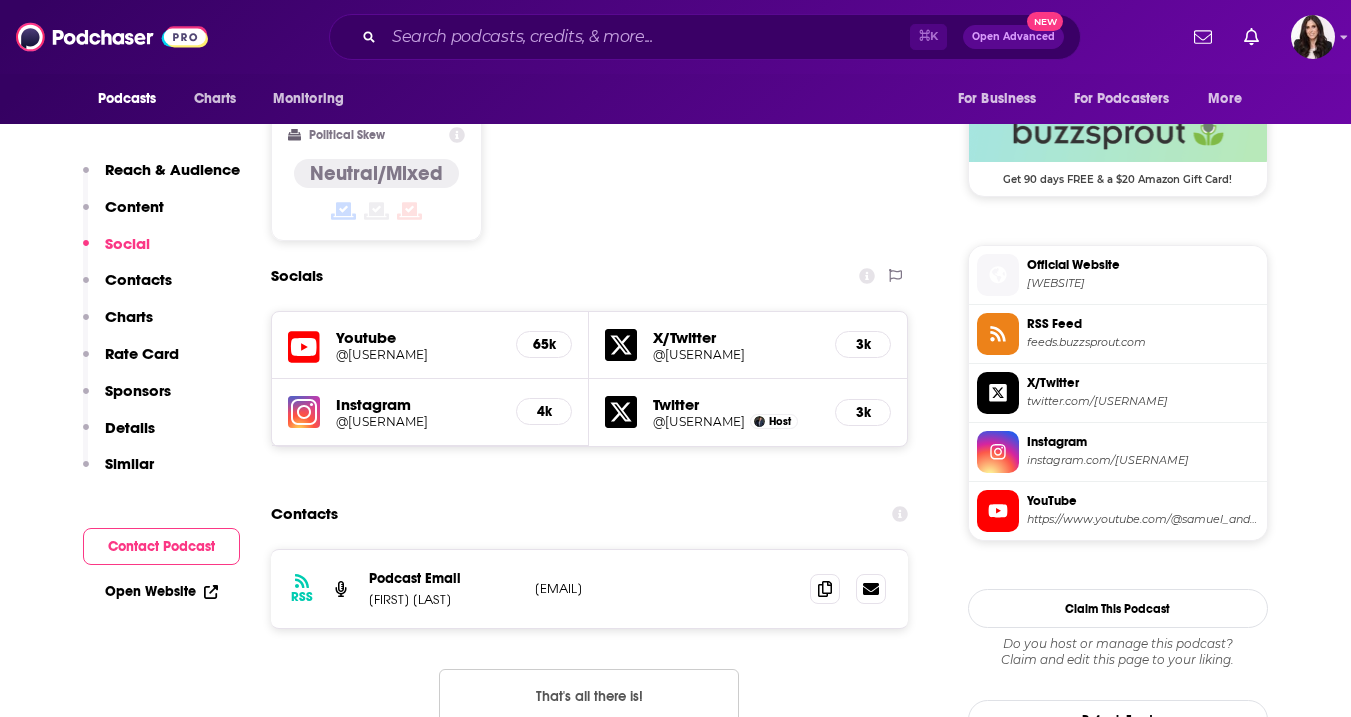 click on "Youtube" at bounding box center [418, 337] 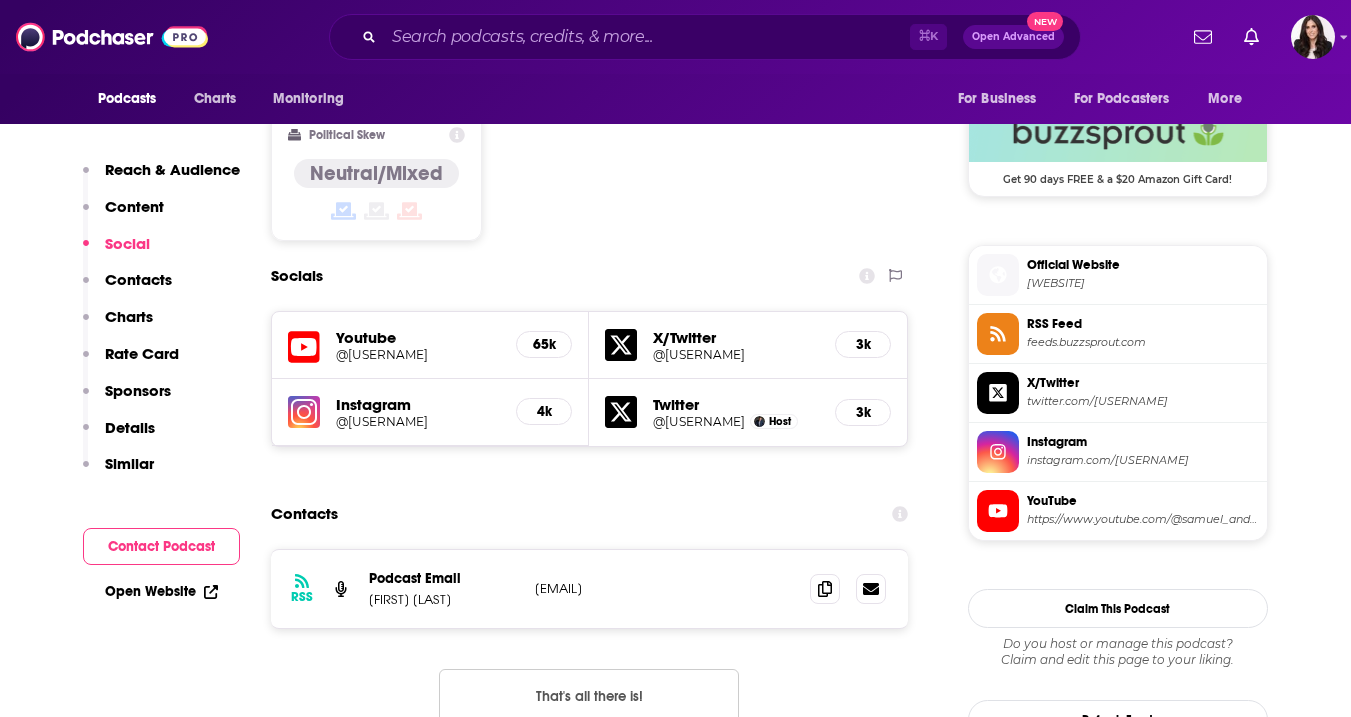 click 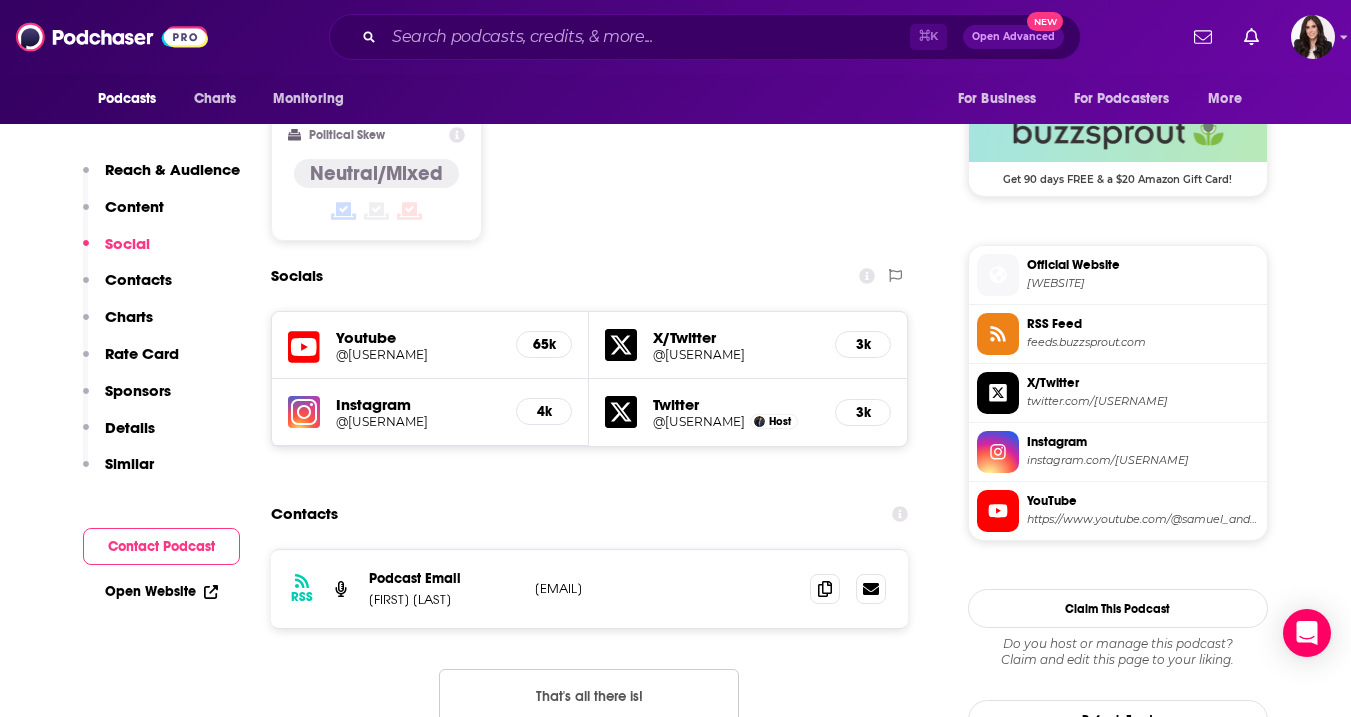 click on "Instagram" at bounding box center (418, 404) 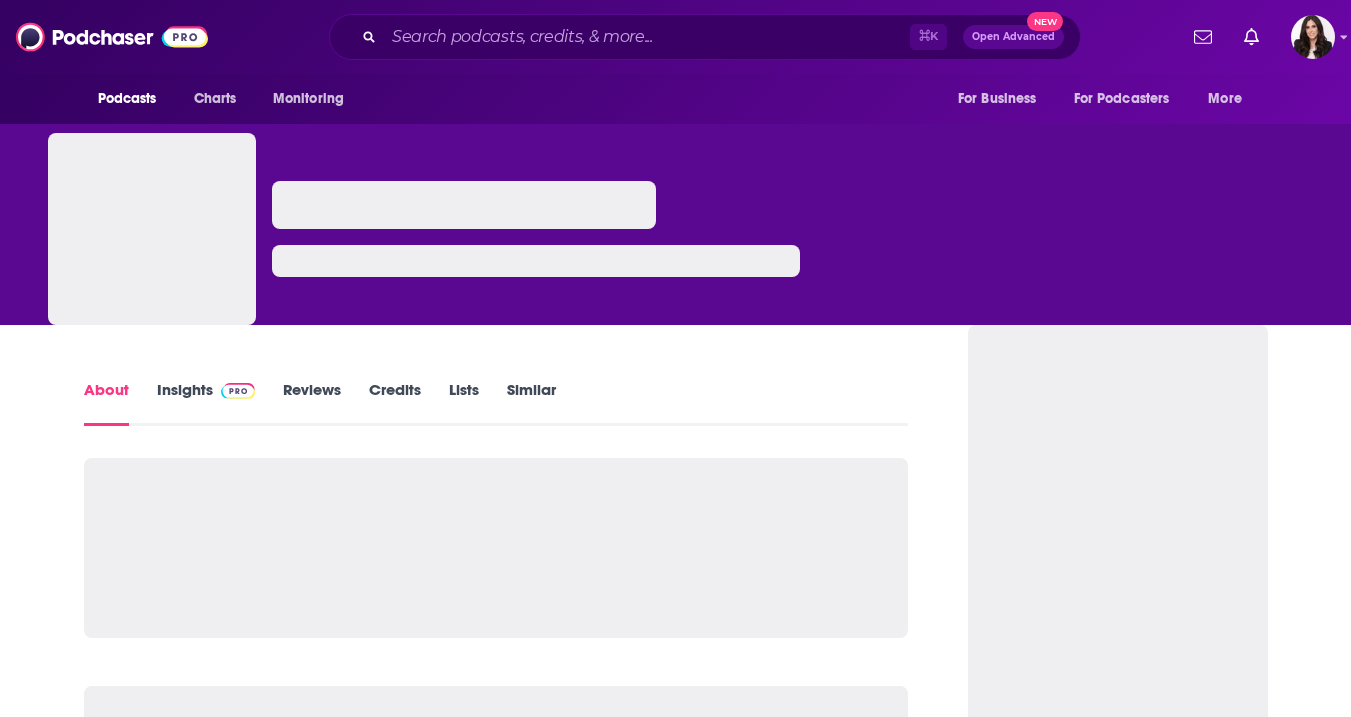 scroll, scrollTop: 0, scrollLeft: 0, axis: both 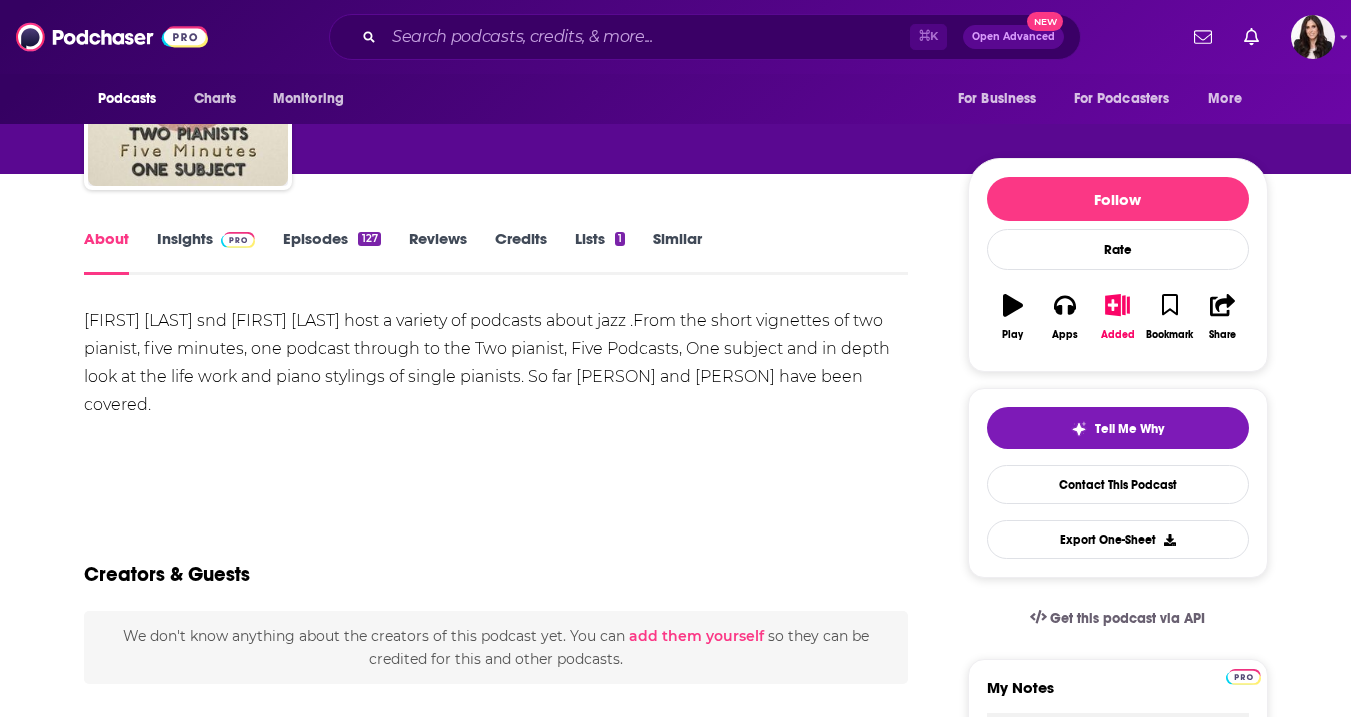 click on "Reviews" at bounding box center (438, 252) 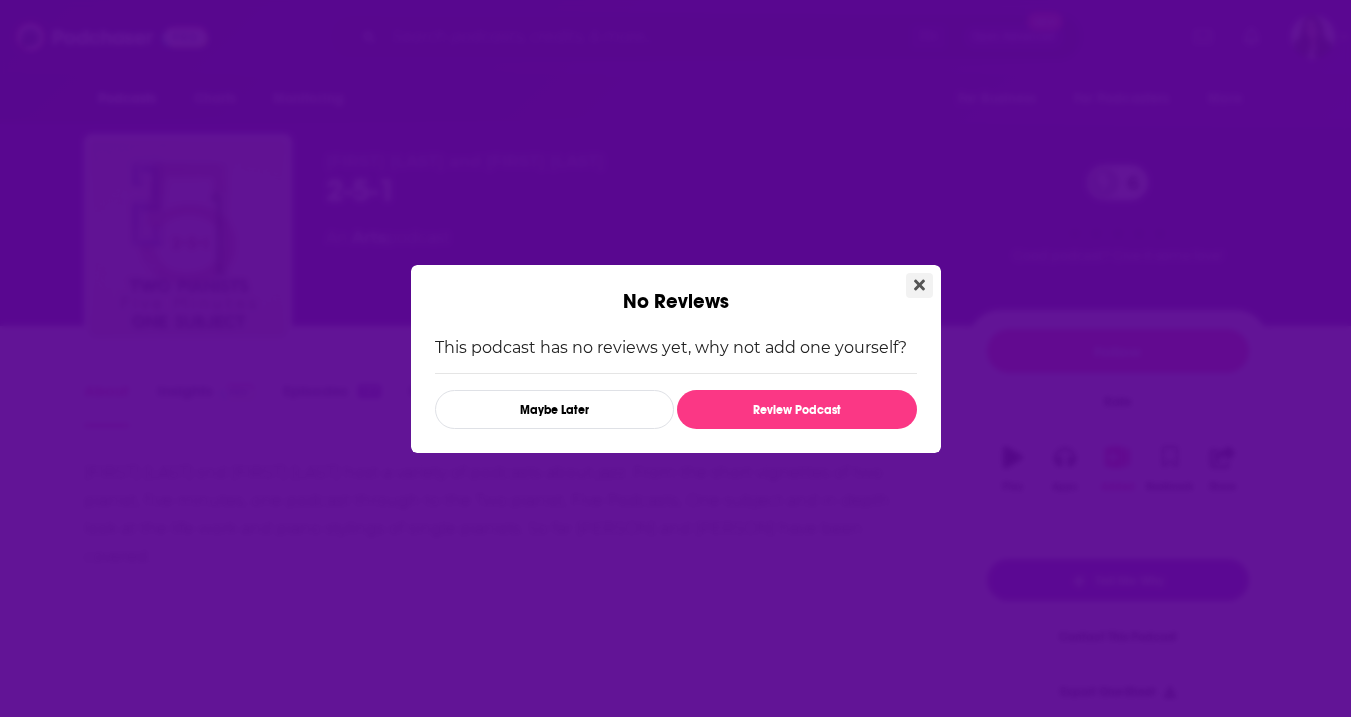 click at bounding box center [919, 285] 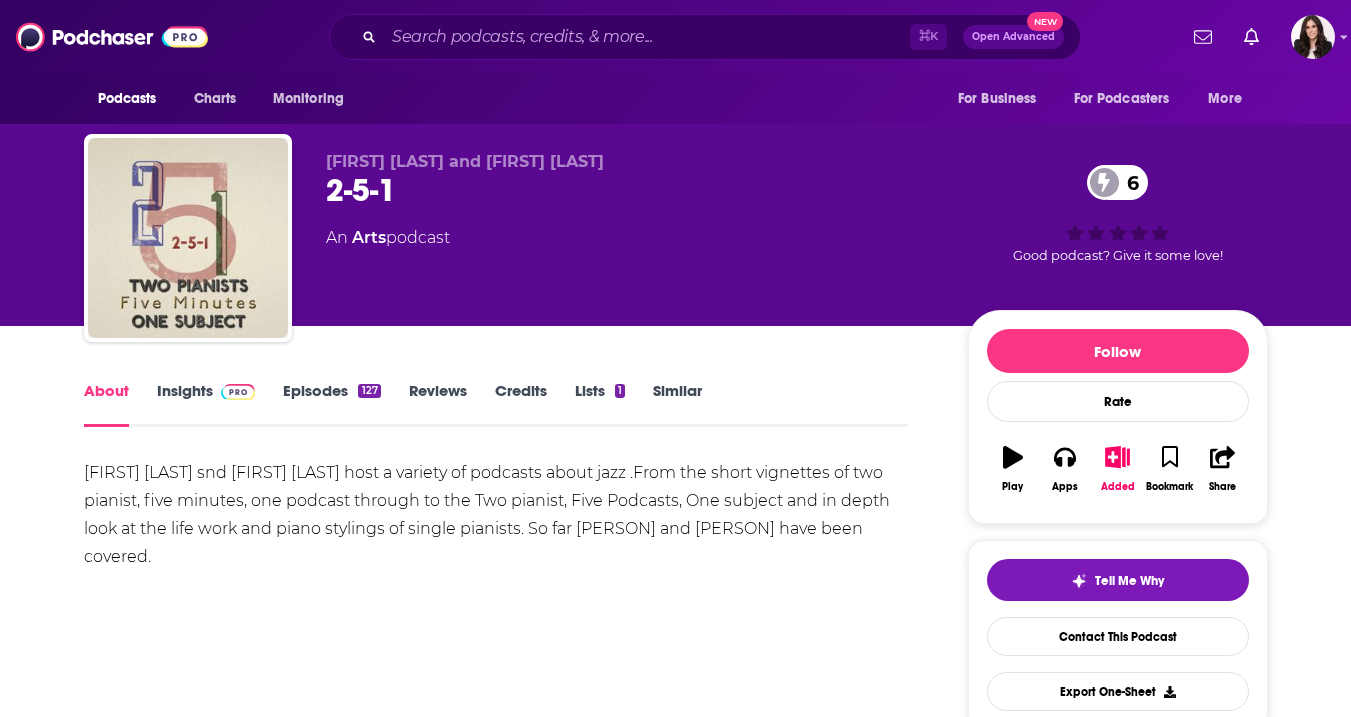 click on "No Reviews This podcast has no reviews yet, why not add one yourself? Maybe Later Review Podcast" at bounding box center [675, 358] 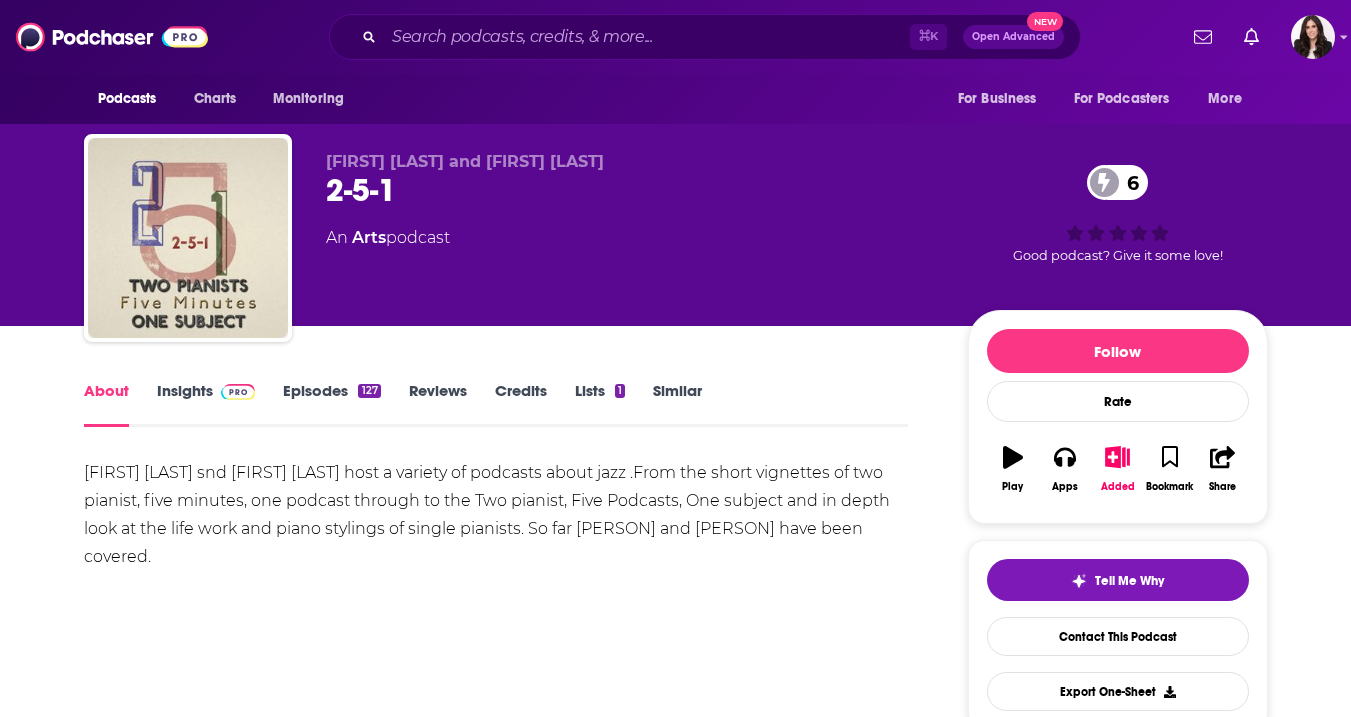 click at bounding box center [234, 390] 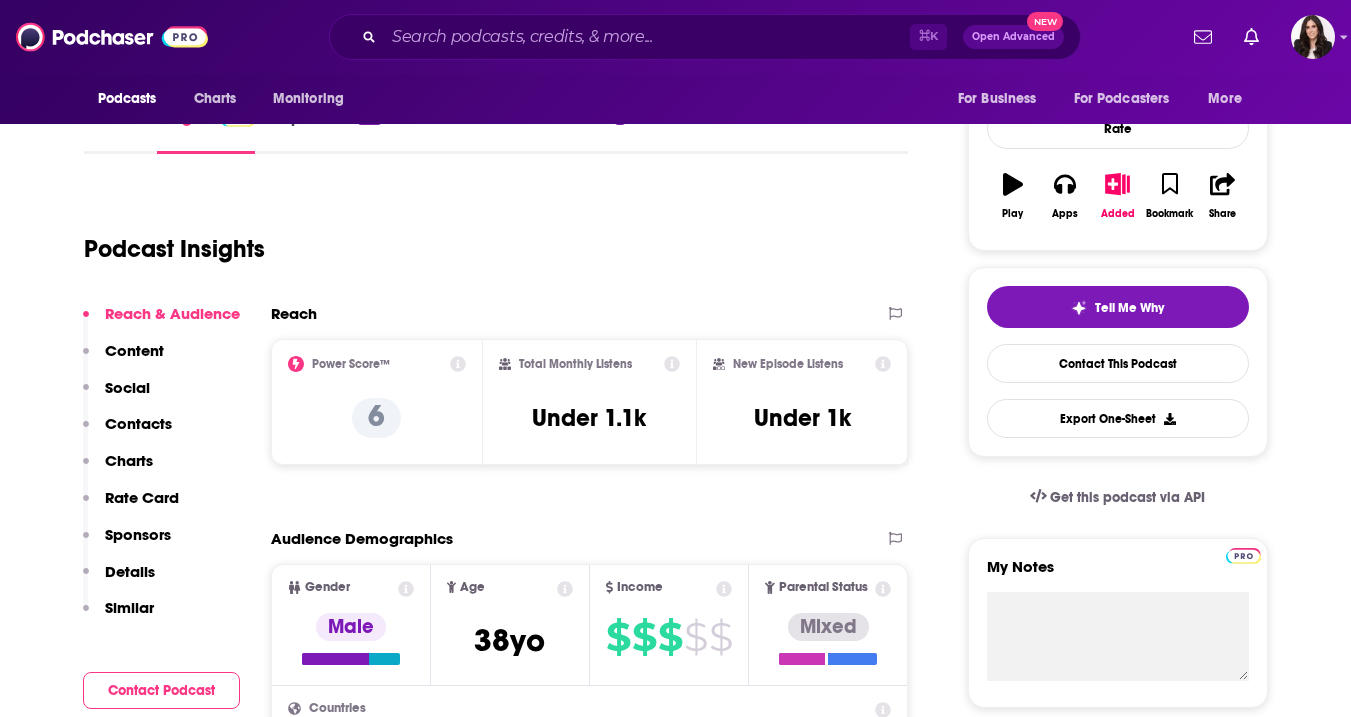 scroll, scrollTop: 286, scrollLeft: 0, axis: vertical 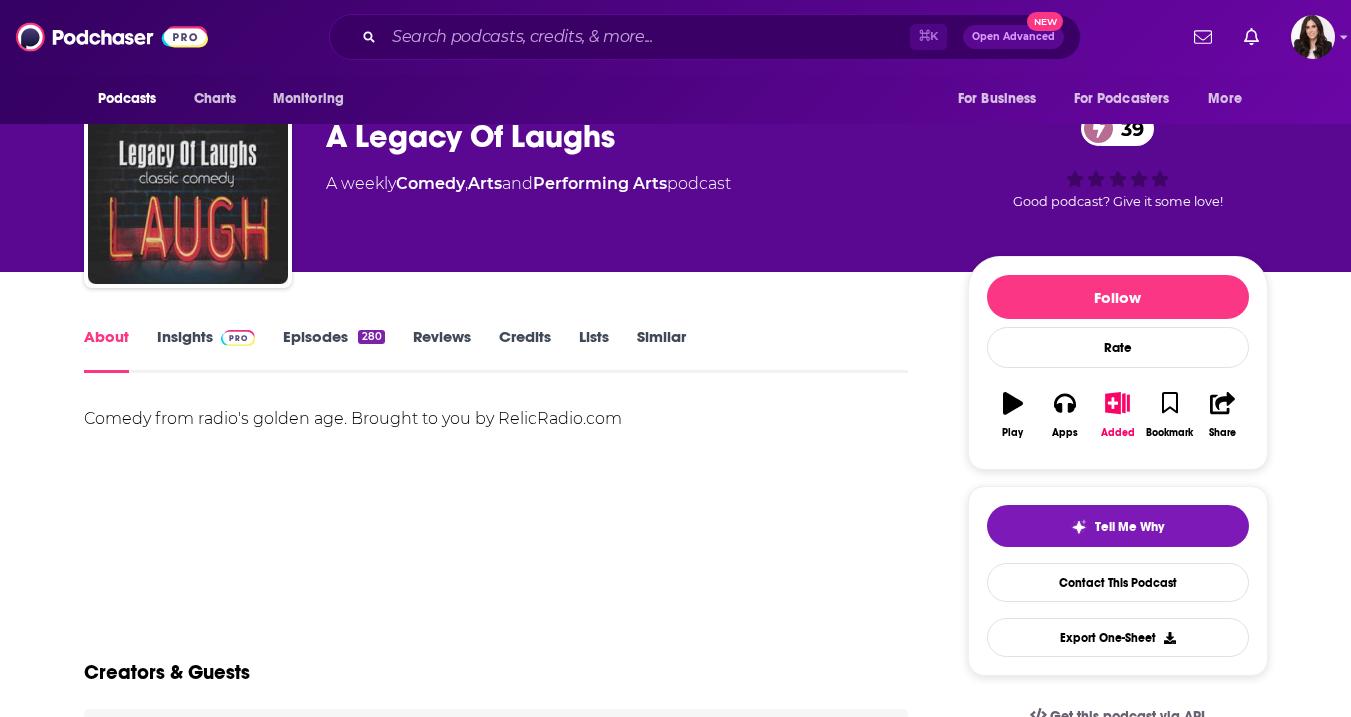 click on "Insights" at bounding box center [206, 350] 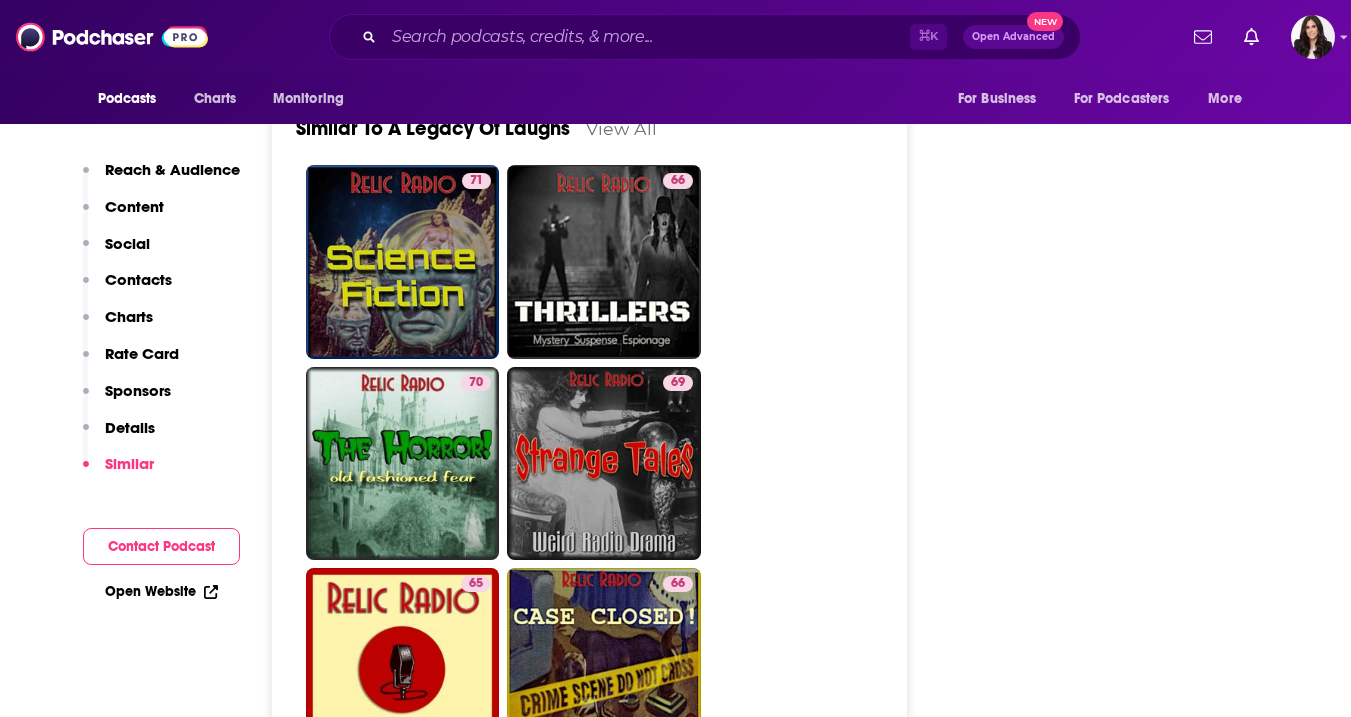 scroll, scrollTop: 3051, scrollLeft: 0, axis: vertical 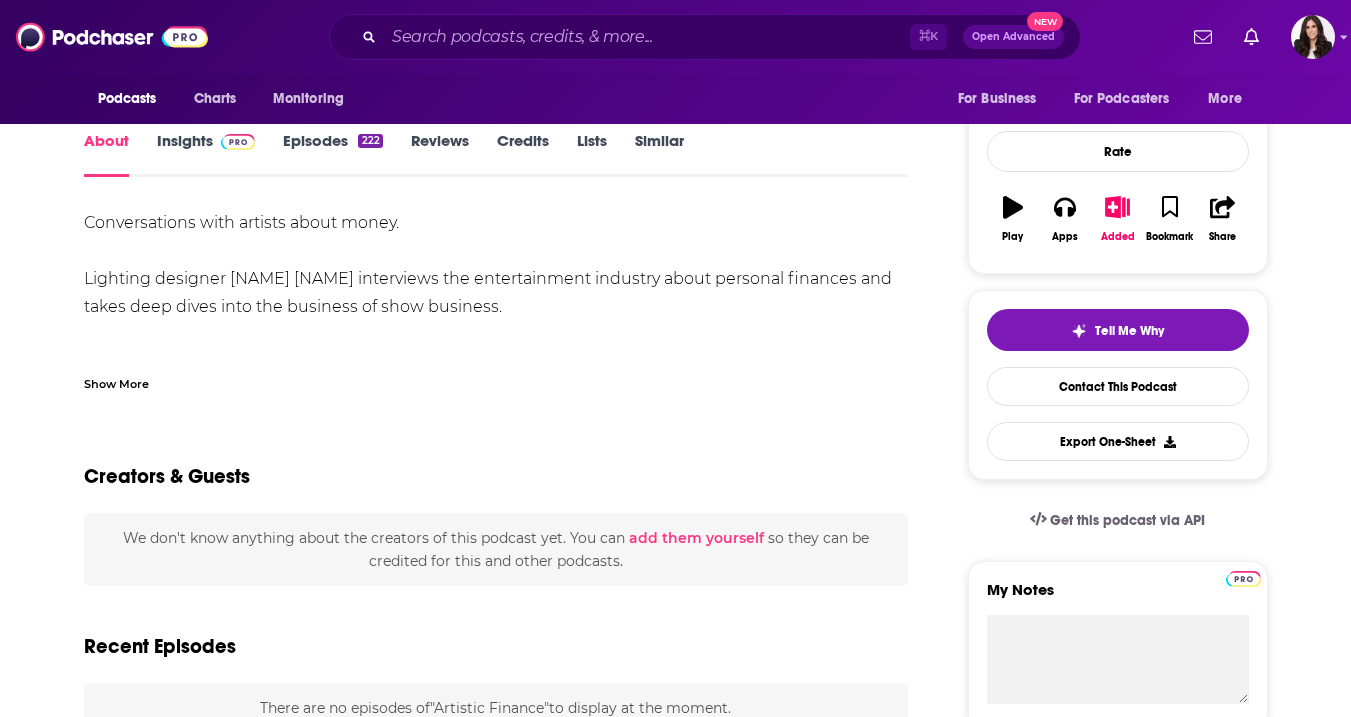 click on "Show More" at bounding box center [116, 382] 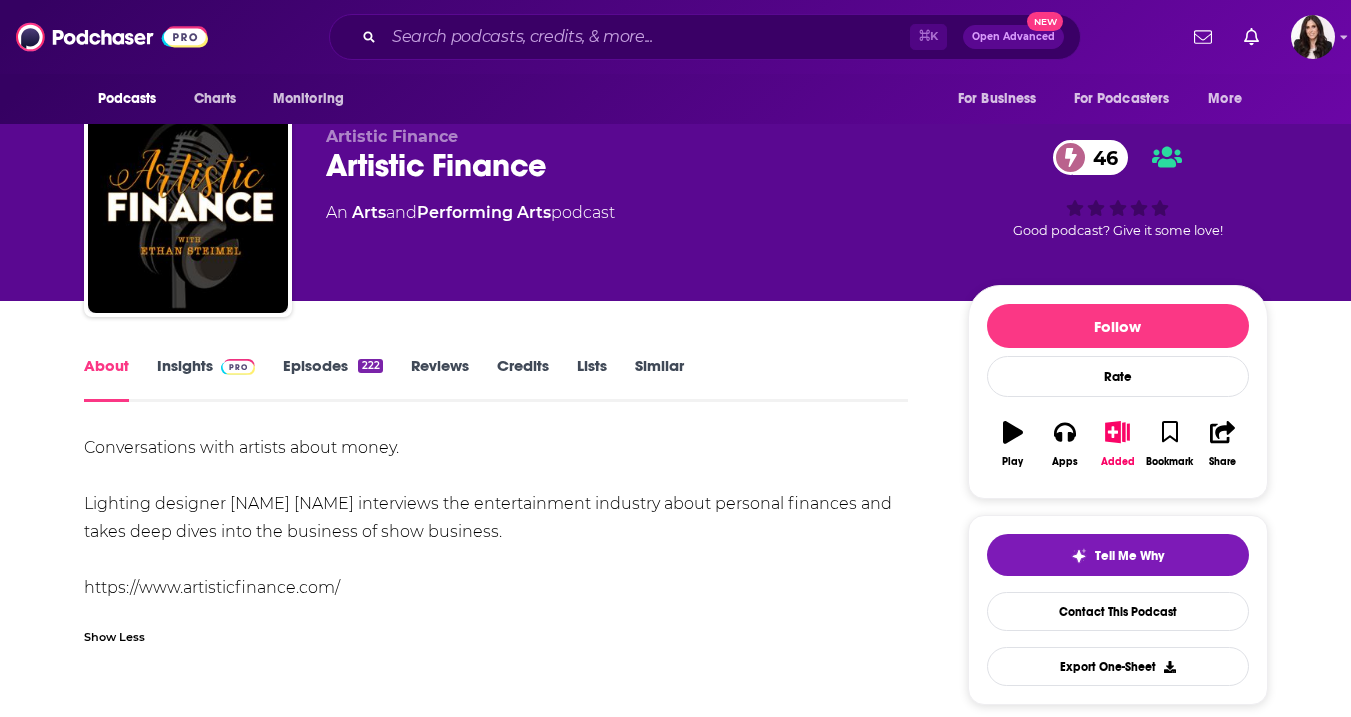 scroll, scrollTop: 24, scrollLeft: 0, axis: vertical 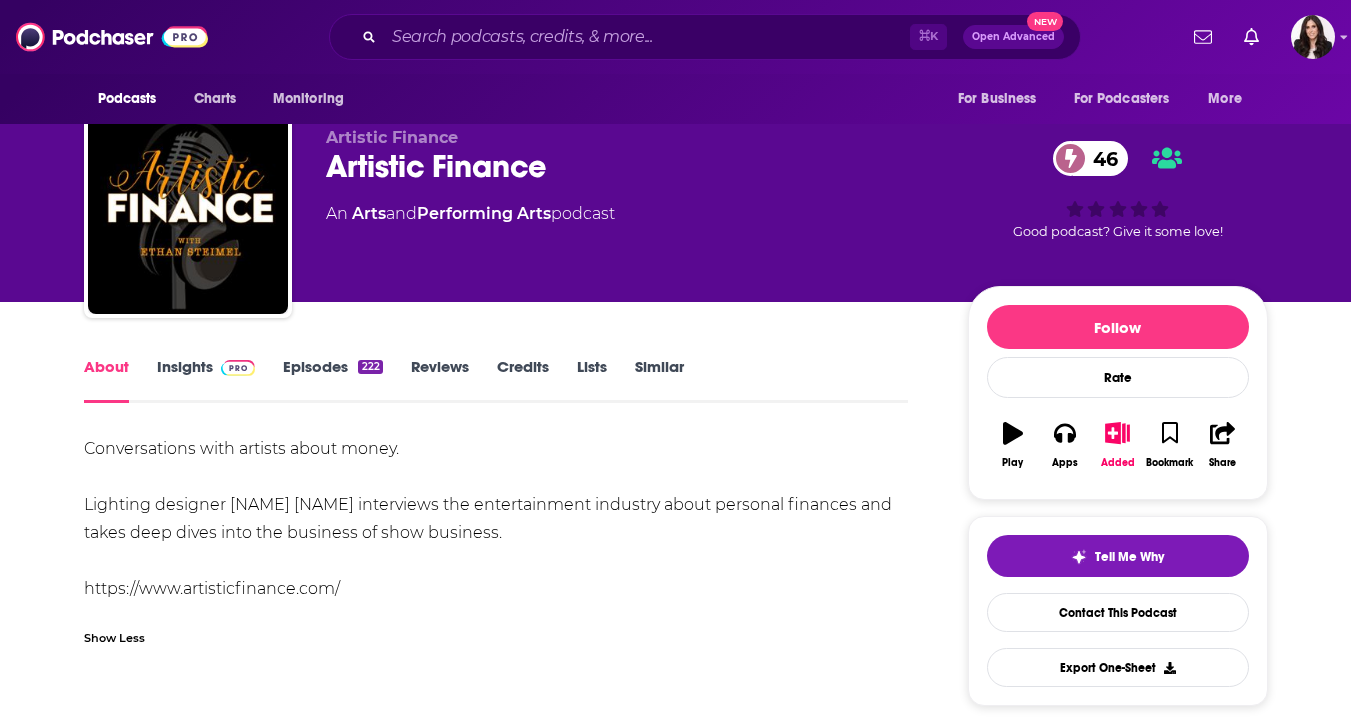 click on "Insights" at bounding box center (206, 380) 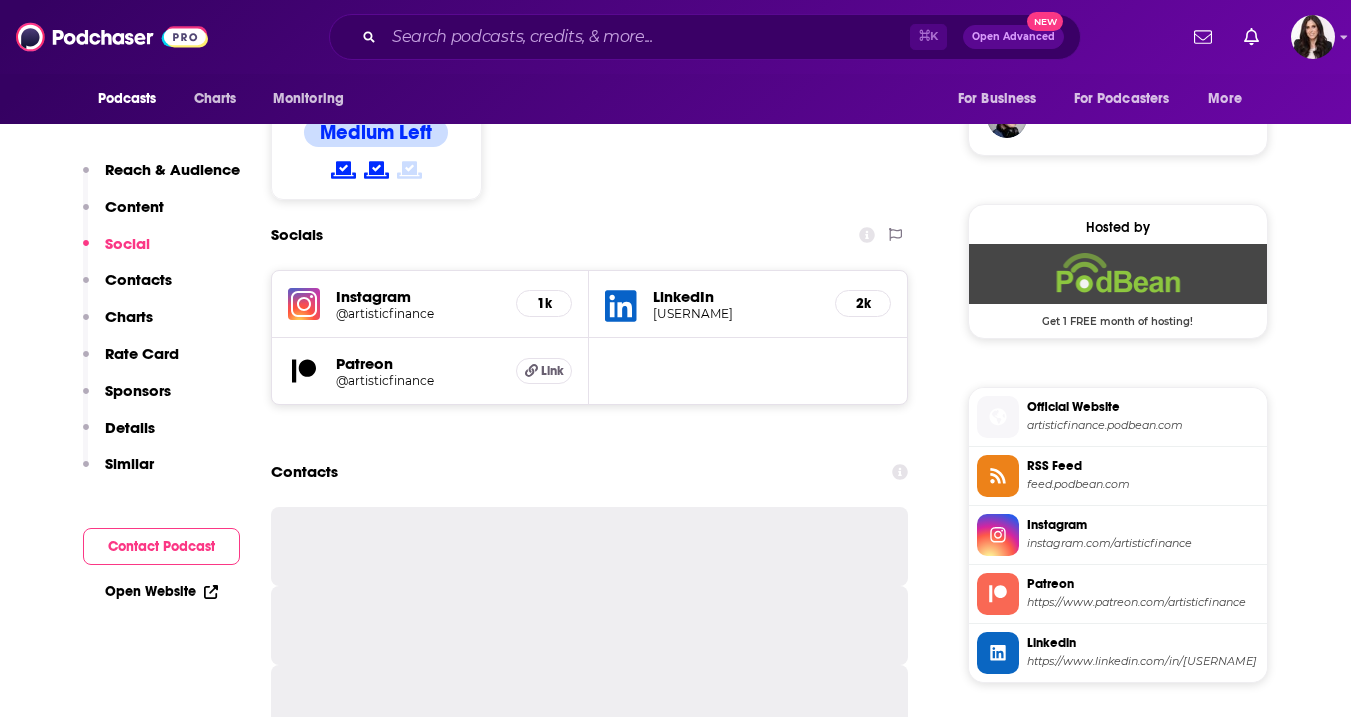 scroll, scrollTop: 1518, scrollLeft: 0, axis: vertical 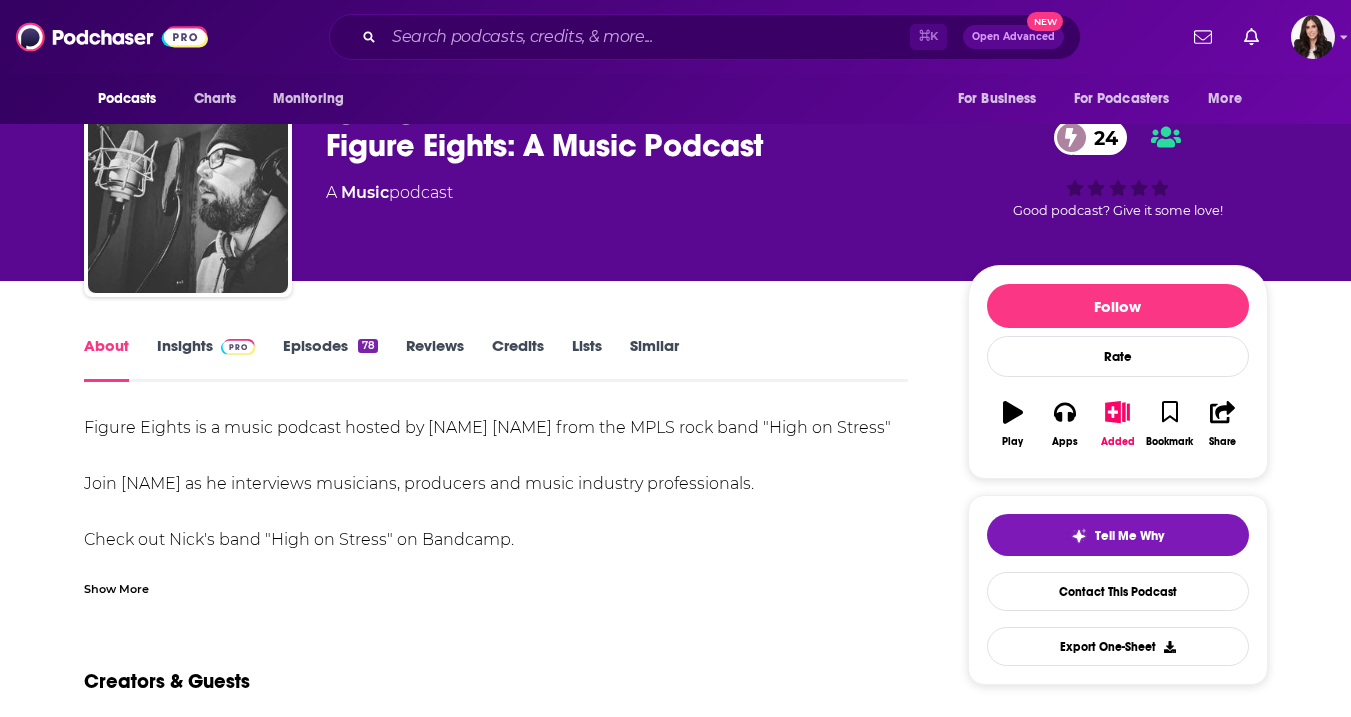 click on "Insights" at bounding box center [206, 359] 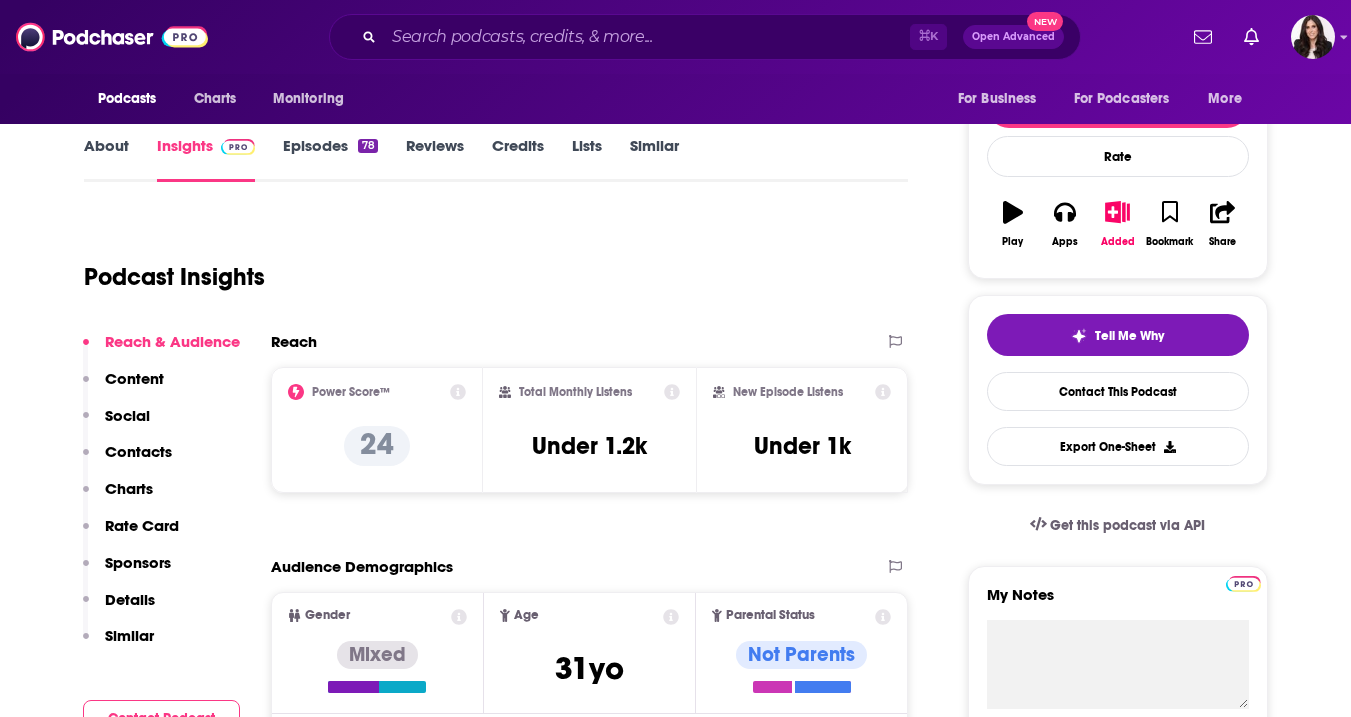 scroll, scrollTop: 236, scrollLeft: 0, axis: vertical 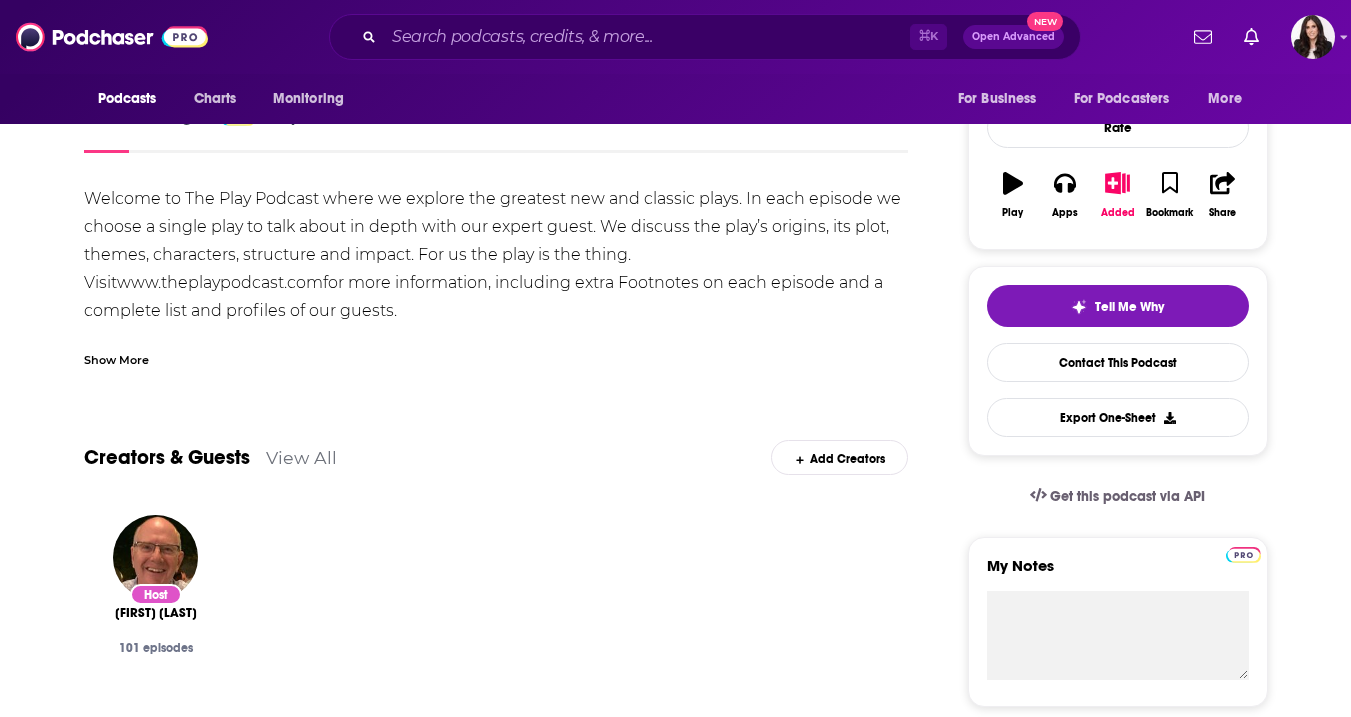 click on "Show More" at bounding box center (116, 358) 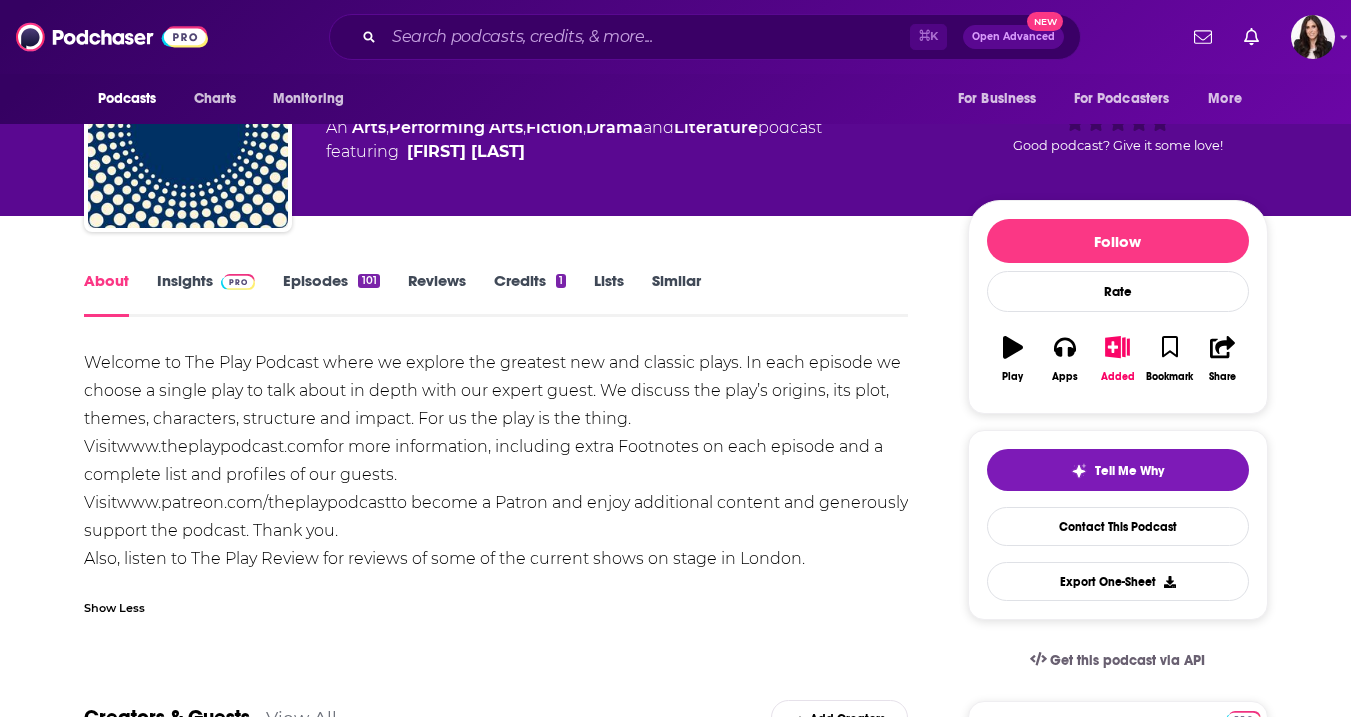 scroll, scrollTop: 0, scrollLeft: 0, axis: both 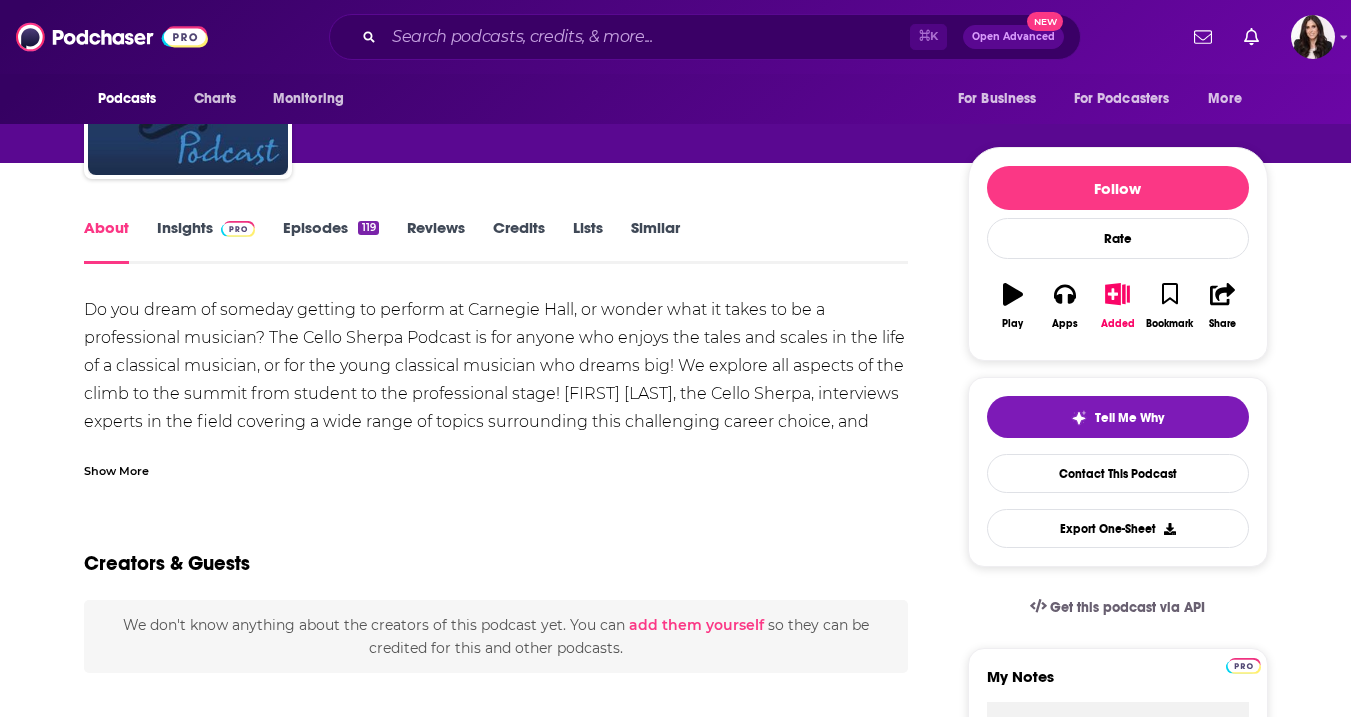 click on "Episodes 119" at bounding box center (330, 241) 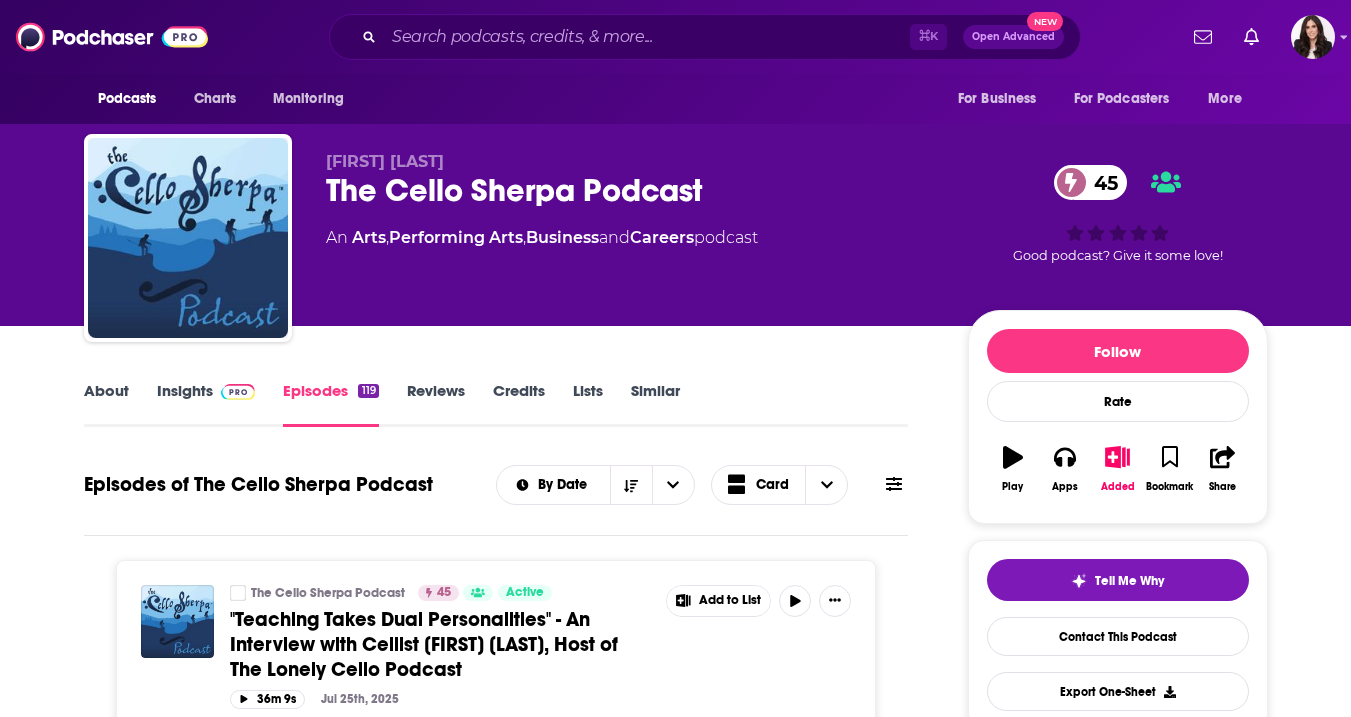 click on "Insights" at bounding box center [206, 404] 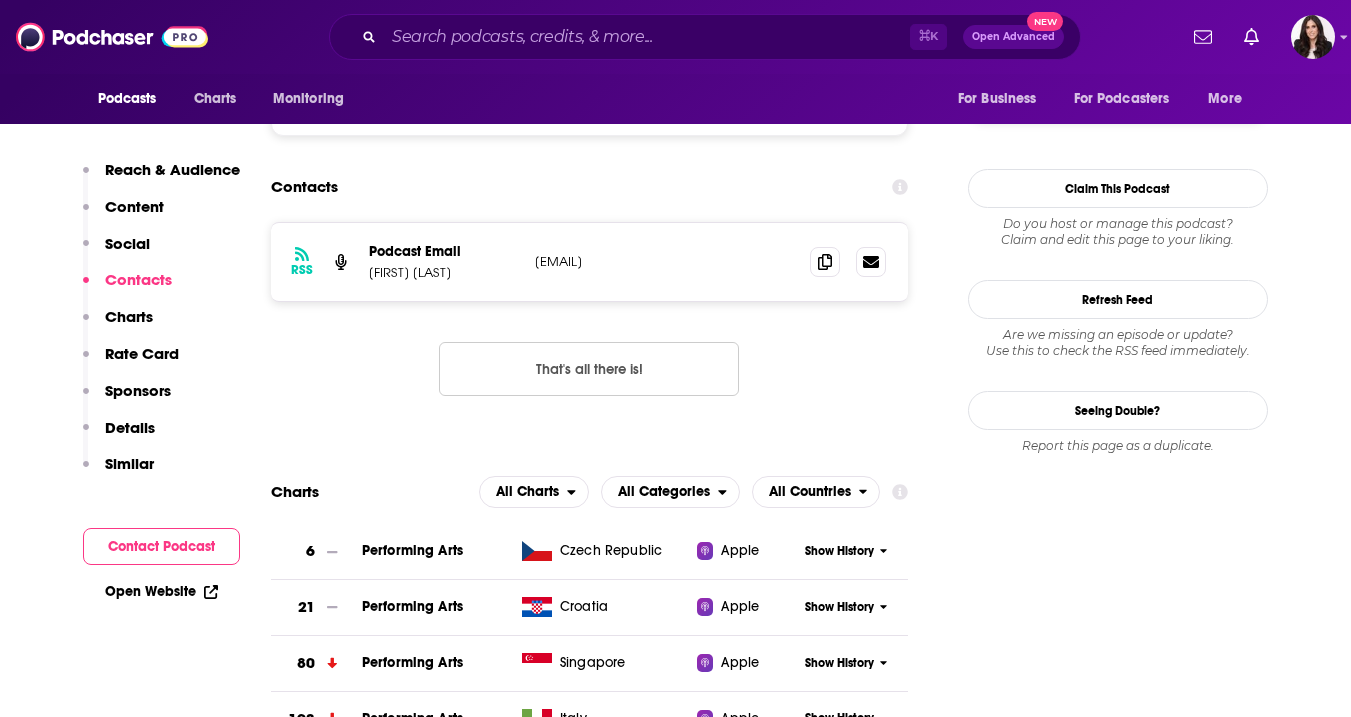 scroll, scrollTop: 1720, scrollLeft: 0, axis: vertical 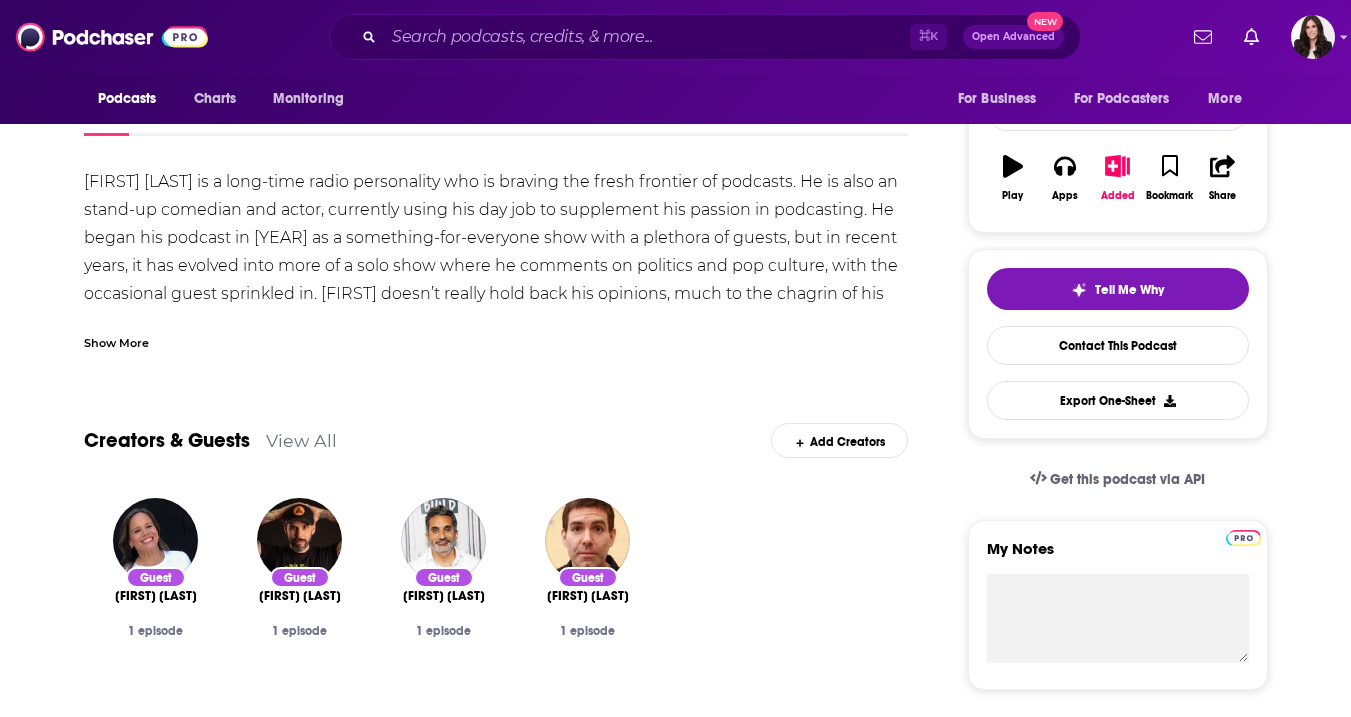 click on "Show More" at bounding box center [116, 341] 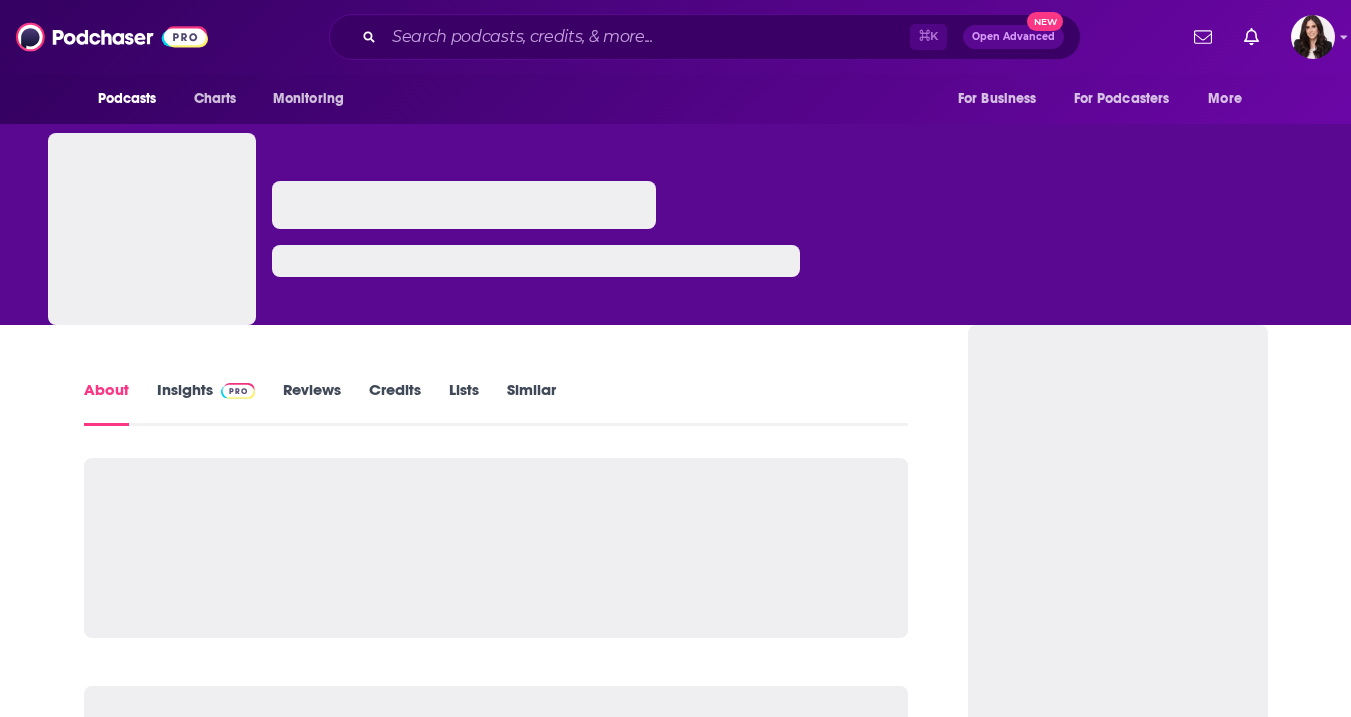 scroll, scrollTop: 0, scrollLeft: 0, axis: both 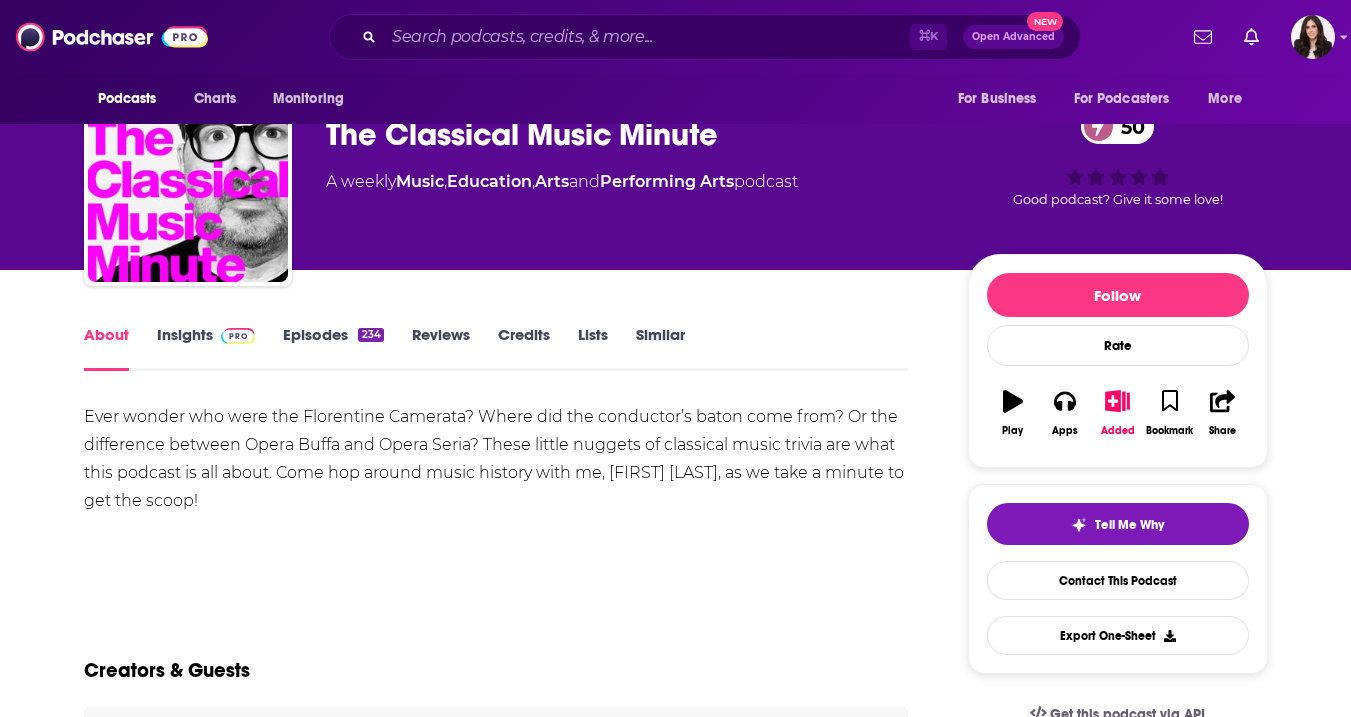 click on "Insights" at bounding box center [206, 348] 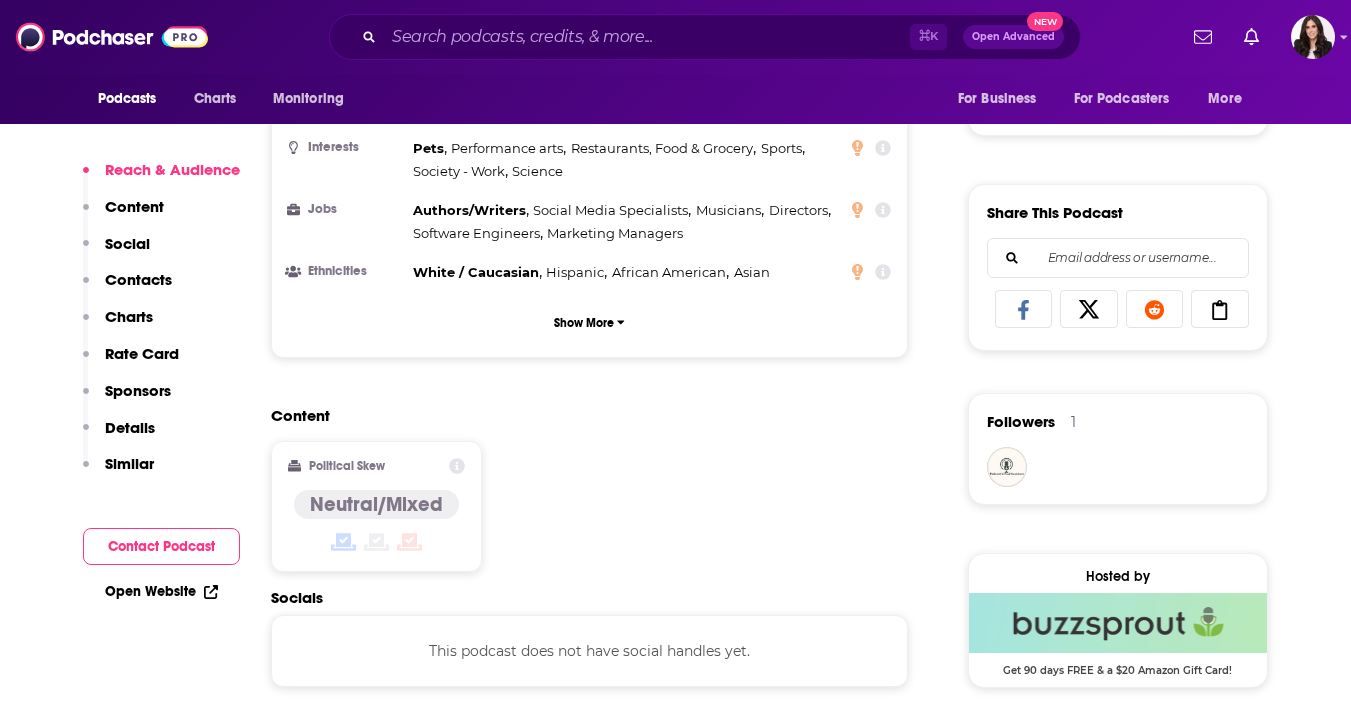 scroll, scrollTop: 1145, scrollLeft: 0, axis: vertical 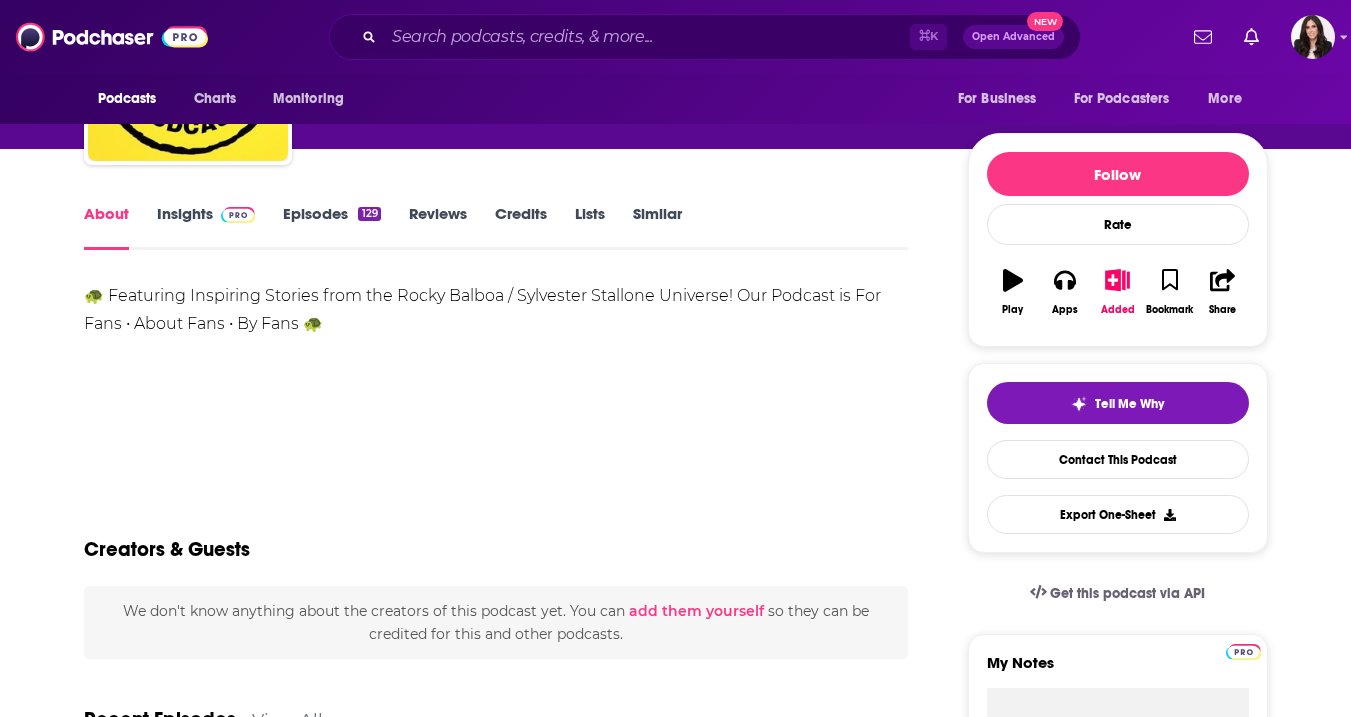 click at bounding box center [234, 213] 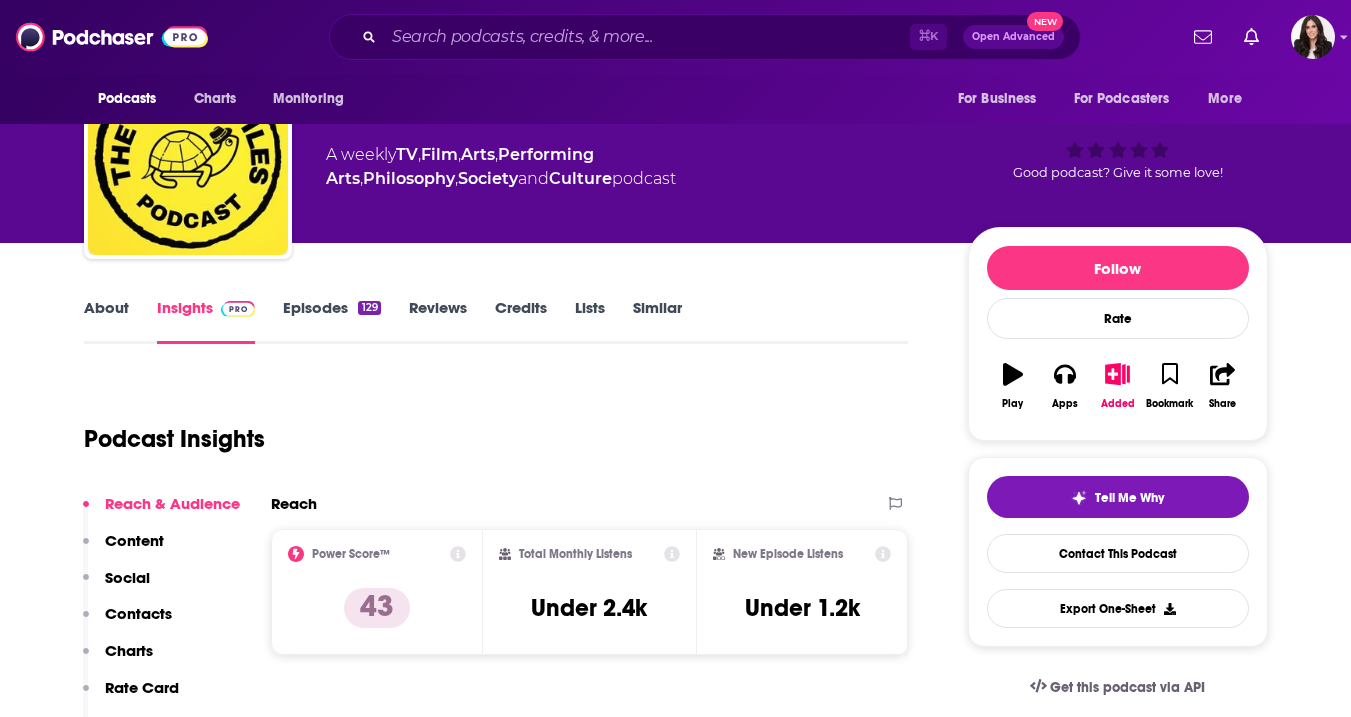 scroll, scrollTop: 0, scrollLeft: 0, axis: both 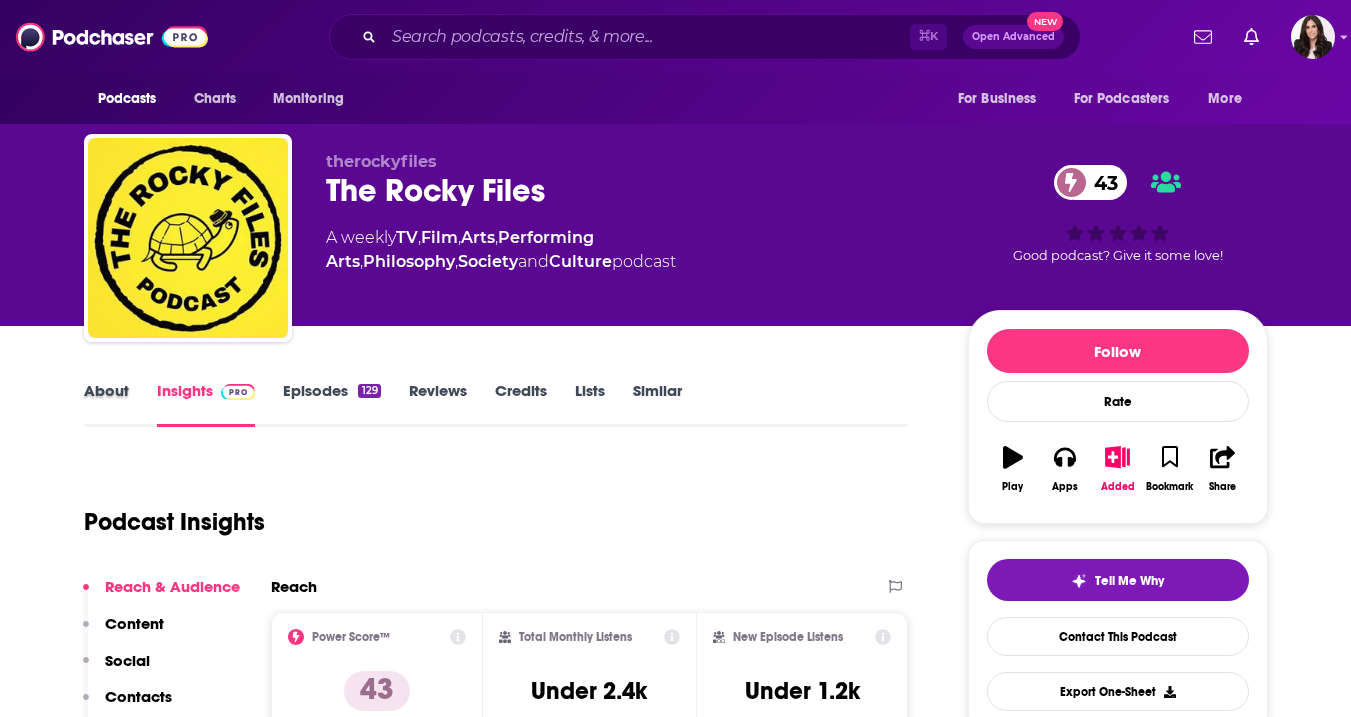 click on "About" at bounding box center [120, 404] 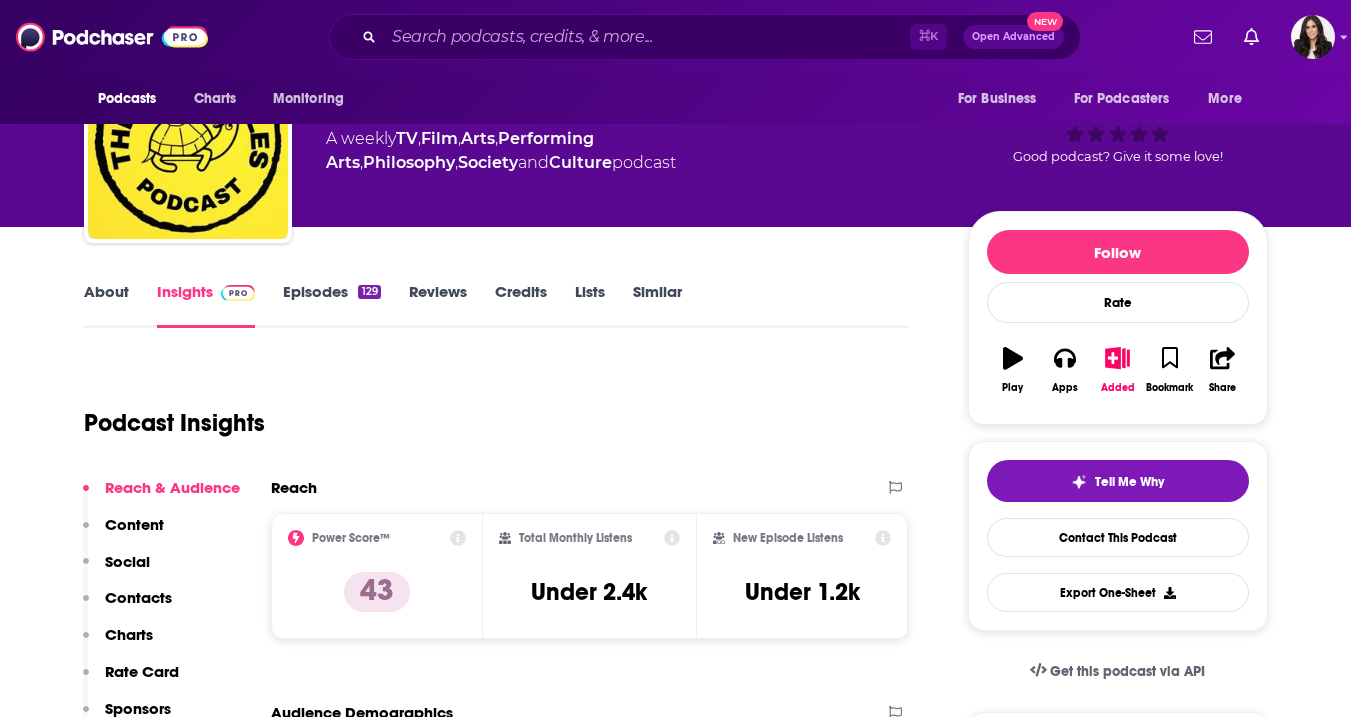 click on "About" at bounding box center (106, 305) 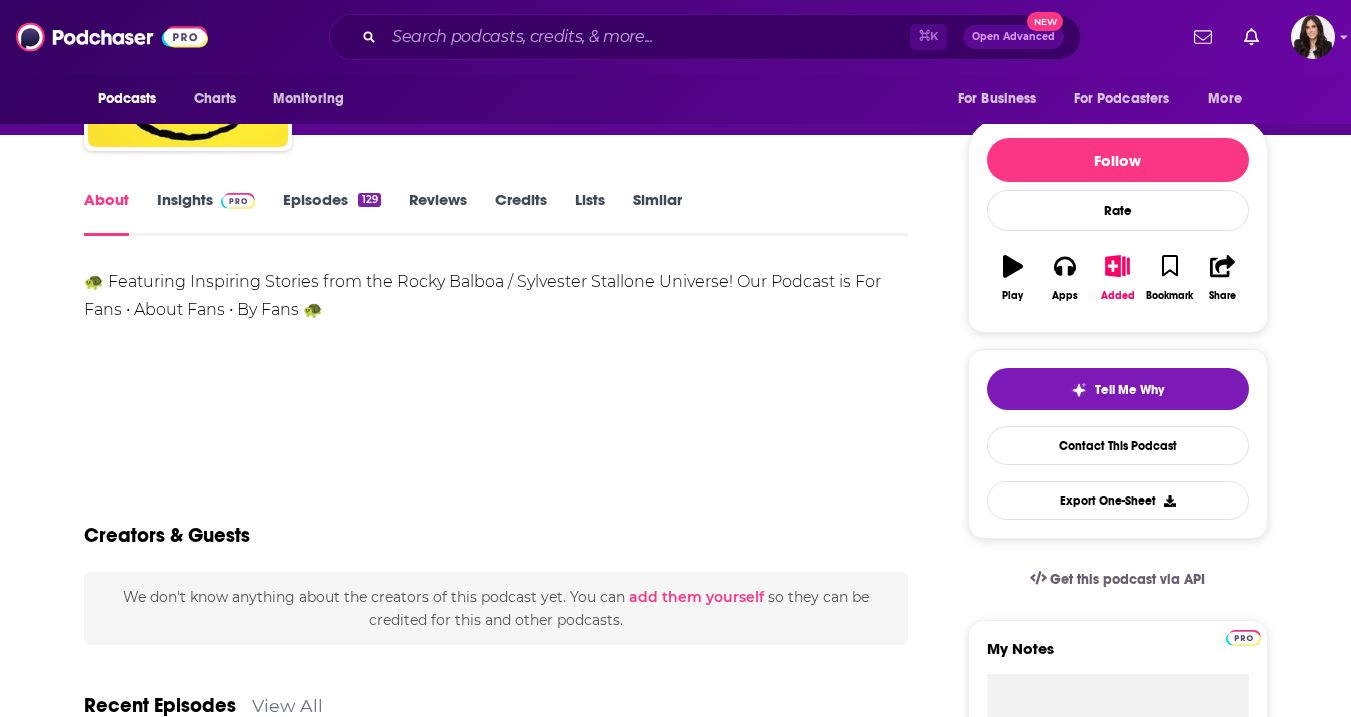 scroll, scrollTop: 192, scrollLeft: 0, axis: vertical 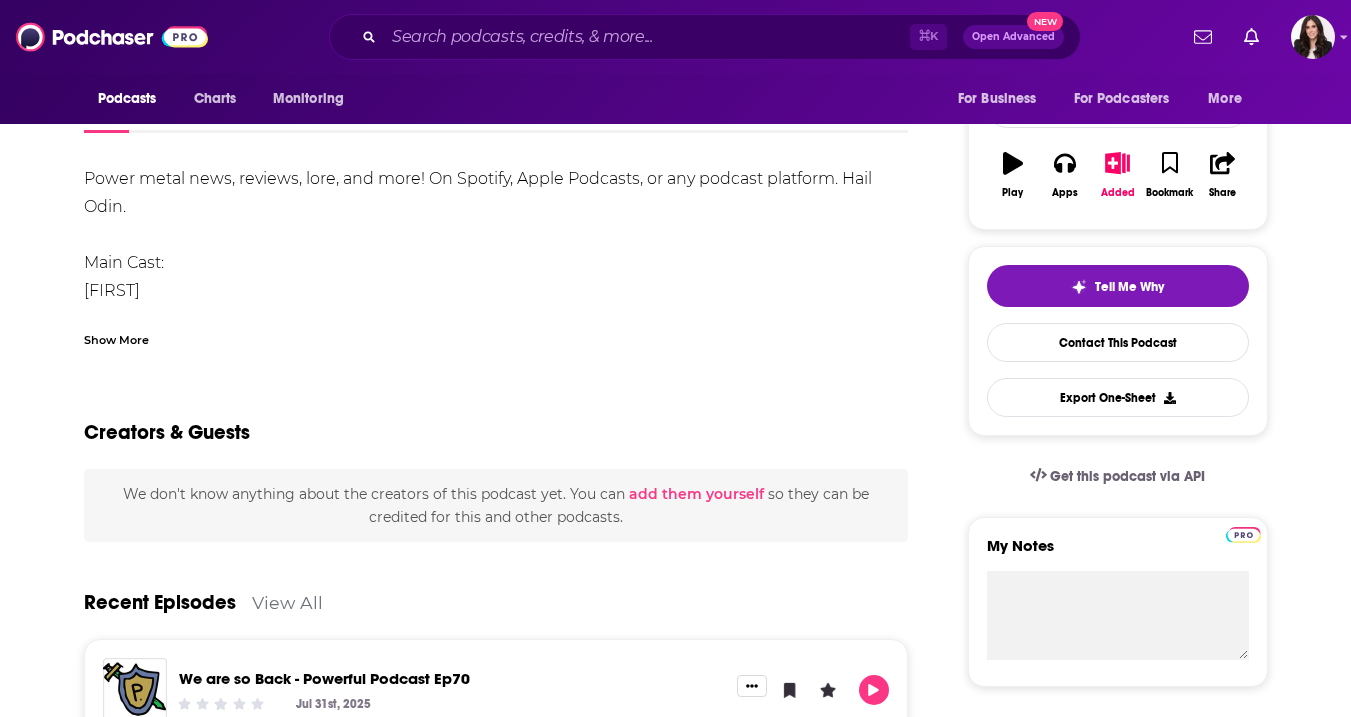 click on "Show More" at bounding box center (116, 338) 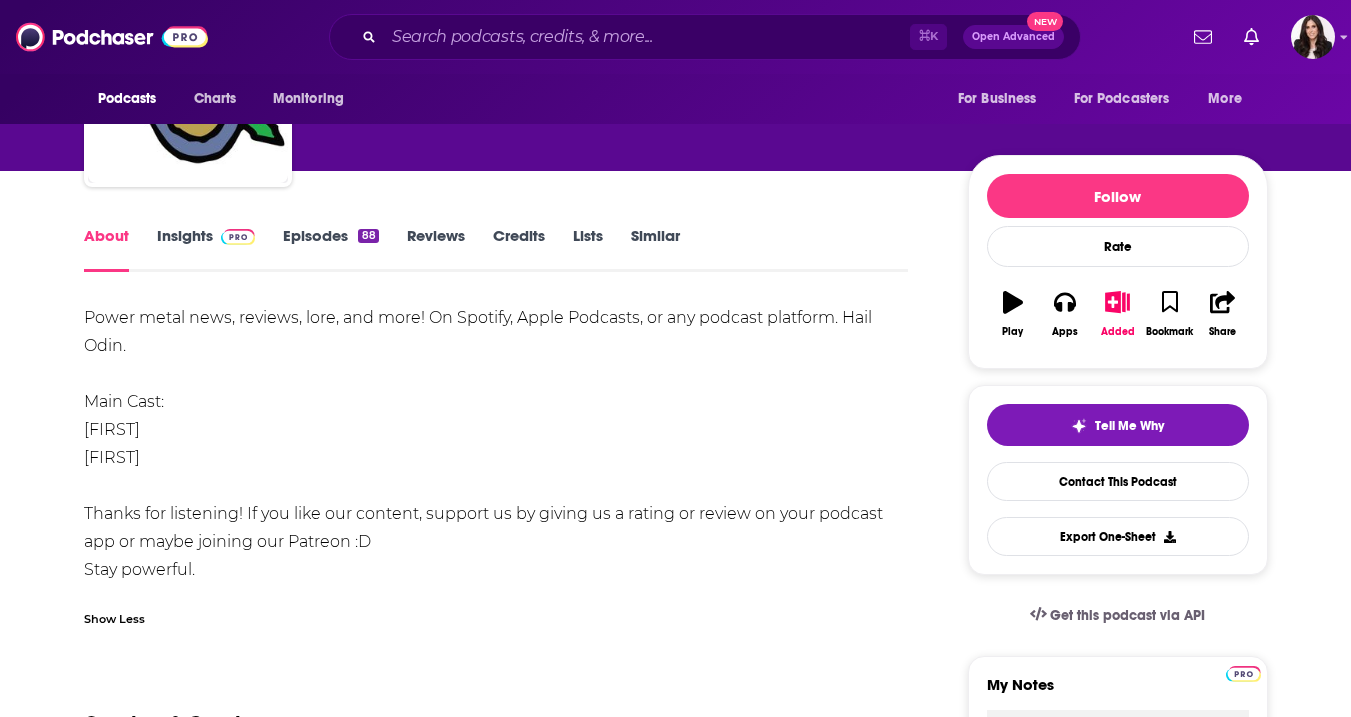 scroll, scrollTop: 151, scrollLeft: 0, axis: vertical 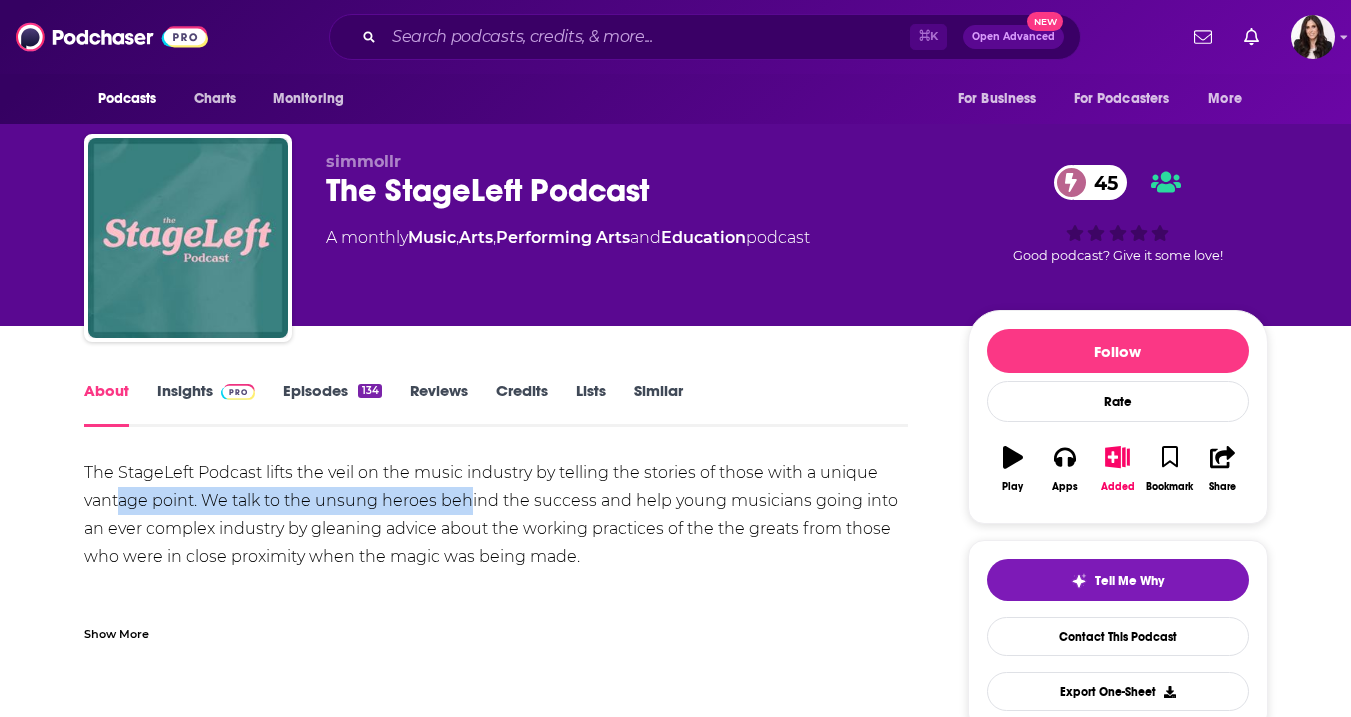 drag, startPoint x: 122, startPoint y: 493, endPoint x: 469, endPoint y: 515, distance: 347.69672 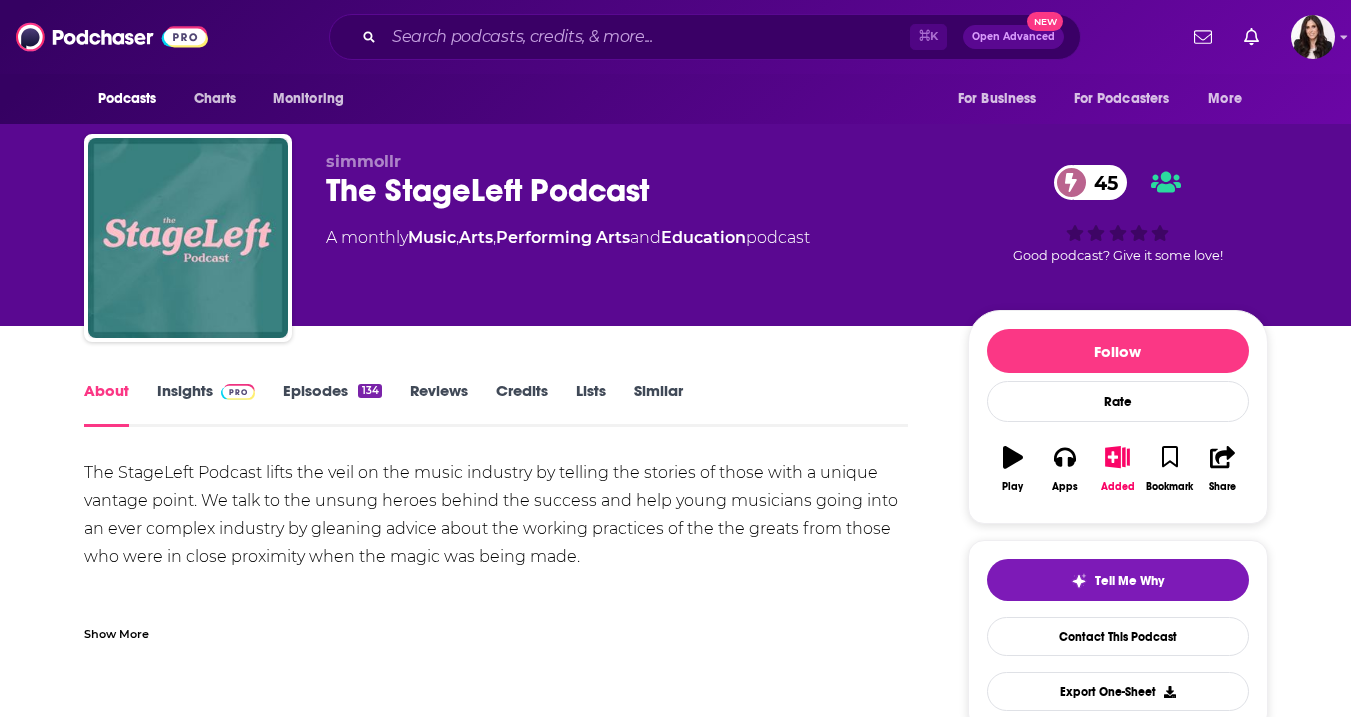 click on "The StageLeft Podcast lifts the veil on the music industry by telling the stories of those with a unique vantage point. We talk to the unsung heroes behind the success and help young musicians going into an ever complex industry by gleaning advice about the working practices of the the greats from those who were in close proximity when the magic was being made.
The StageLeft Podcast has featured musicians who’ve worked performed live & in the studio with David Bowie, Elvis Presley, The Beatles, Michael Jackson, Fleetwood Mac, Bob Dylan, U2, The Rolling Stones, Oasis, The Prodigy, Bjork, Dave Gilmour, Morrissey, Alanis Morissette, The Damned and Fun Lovin' Criminals.
In January 2016, David Bowie's long term producer Tony Visconti appeared to to talk in depth about how Bowie was recording his final album Blackstar. The episode was released only a few days before Bowie passed, and was met with much acclaim." at bounding box center [496, 627] 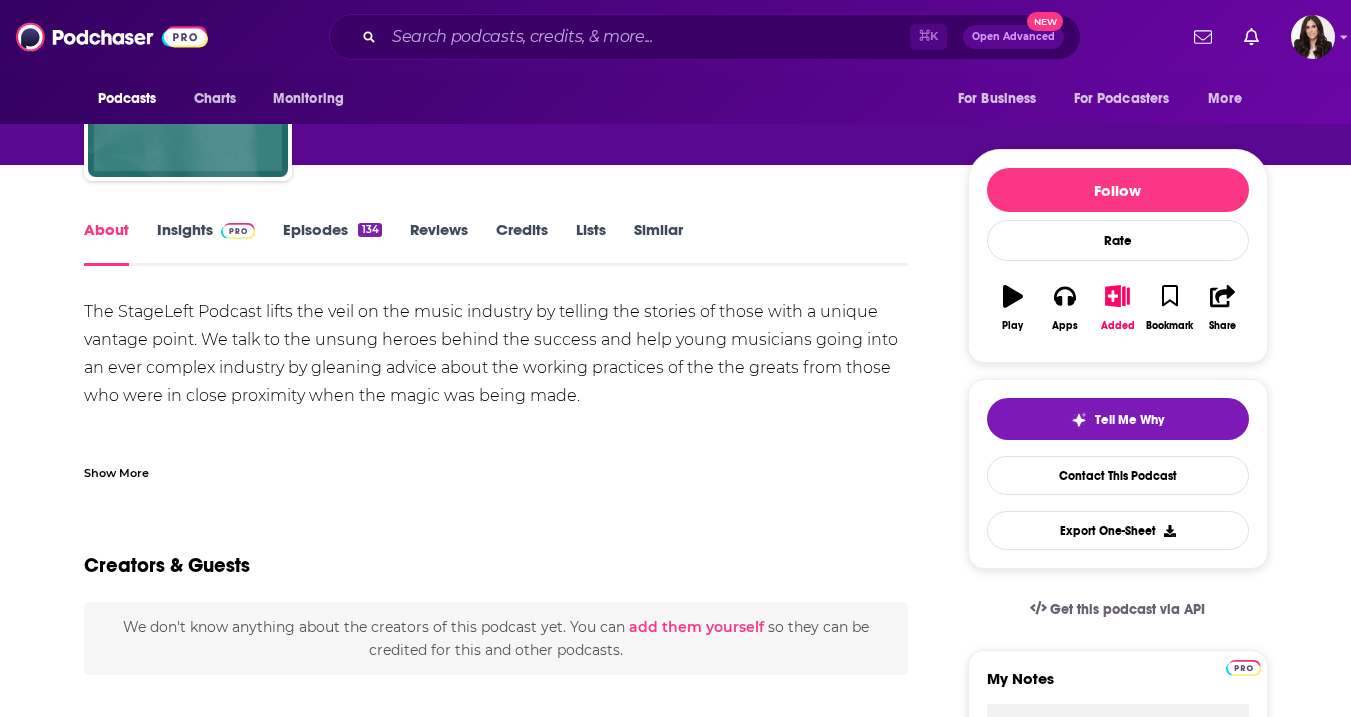 scroll, scrollTop: 159, scrollLeft: 0, axis: vertical 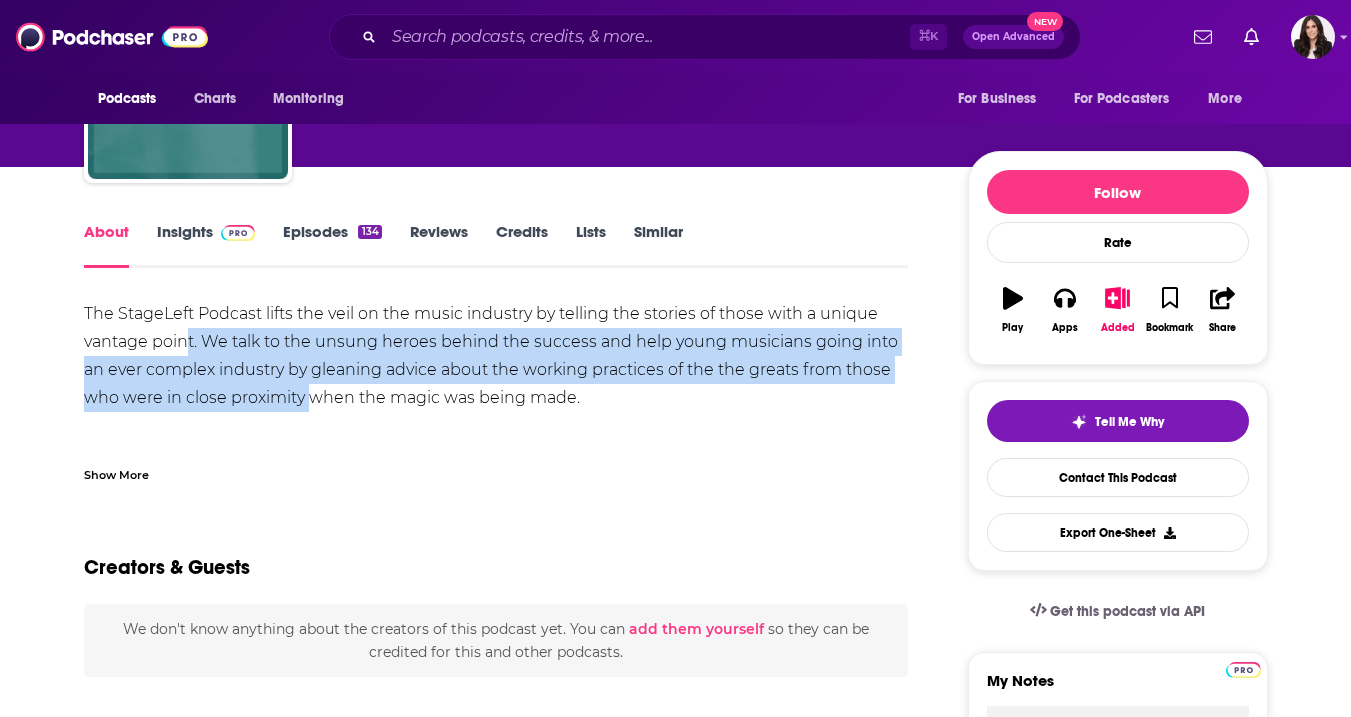 drag, startPoint x: 184, startPoint y: 356, endPoint x: 306, endPoint y: 403, distance: 130.7402 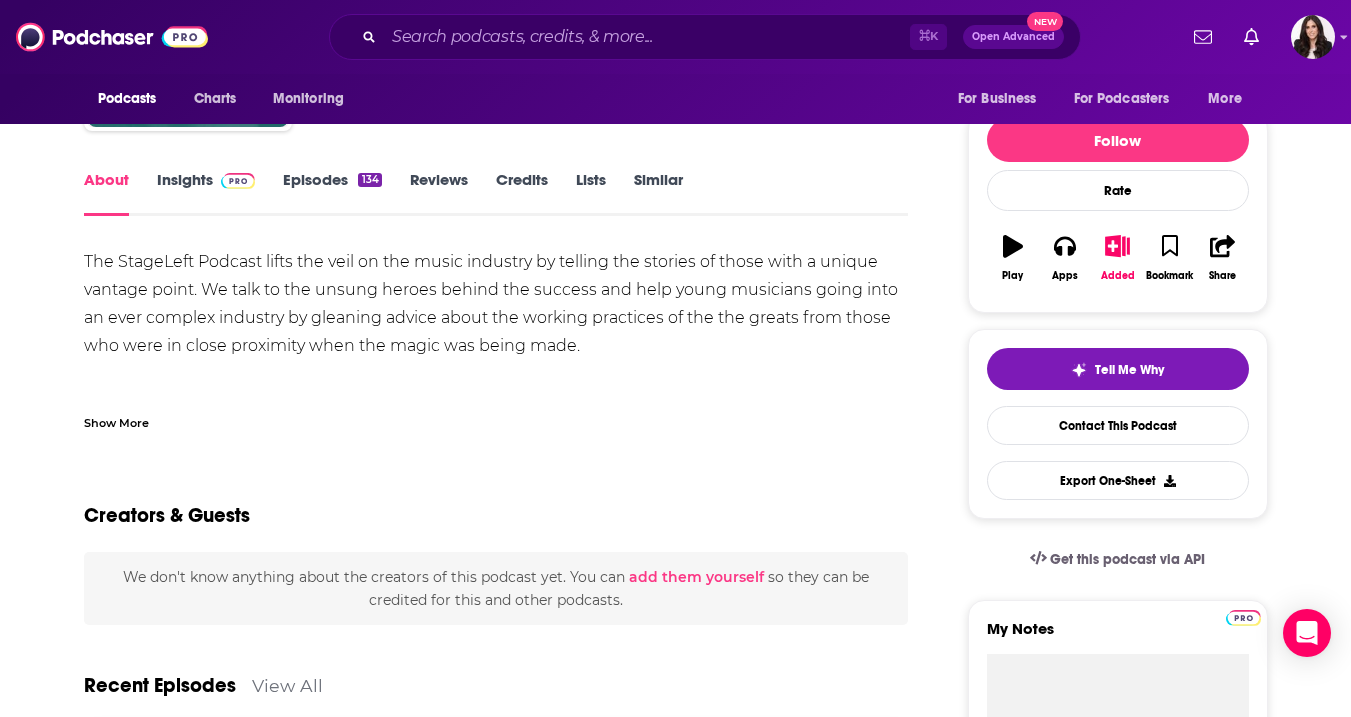 scroll, scrollTop: 218, scrollLeft: 0, axis: vertical 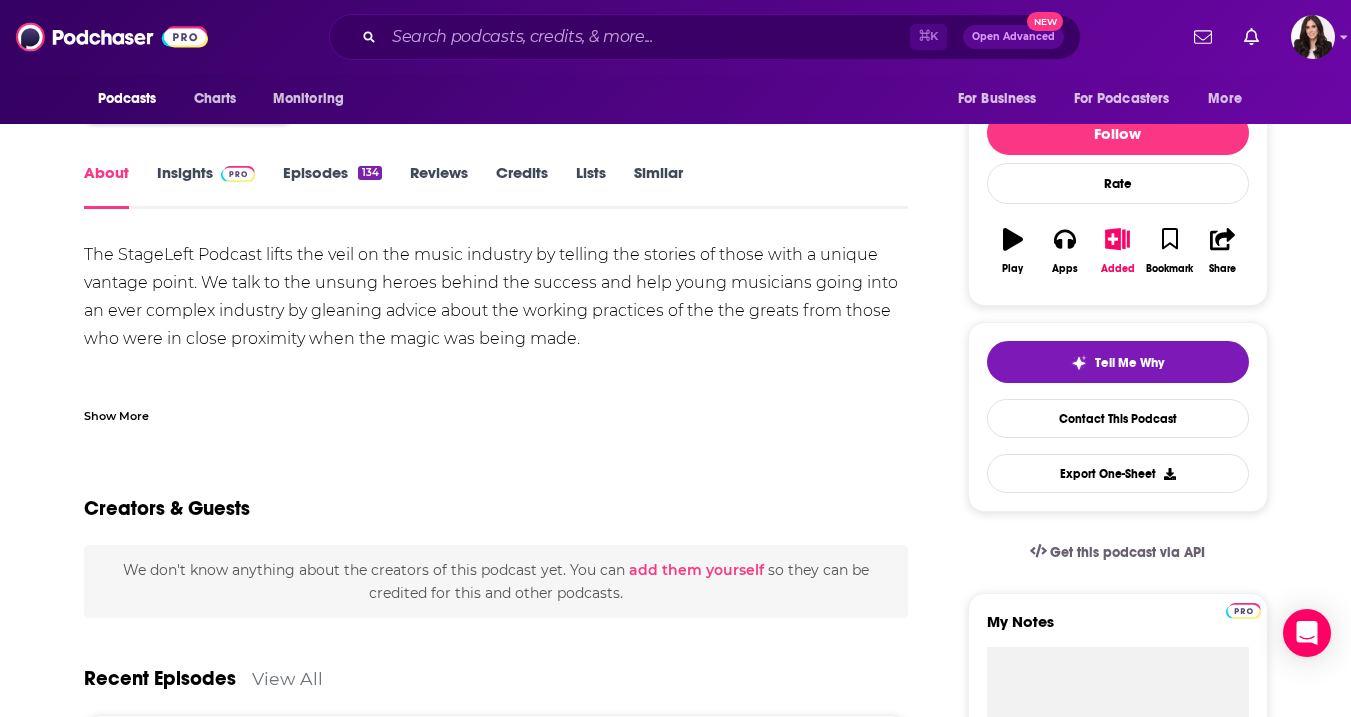 click on "Episodes 134" at bounding box center [332, 186] 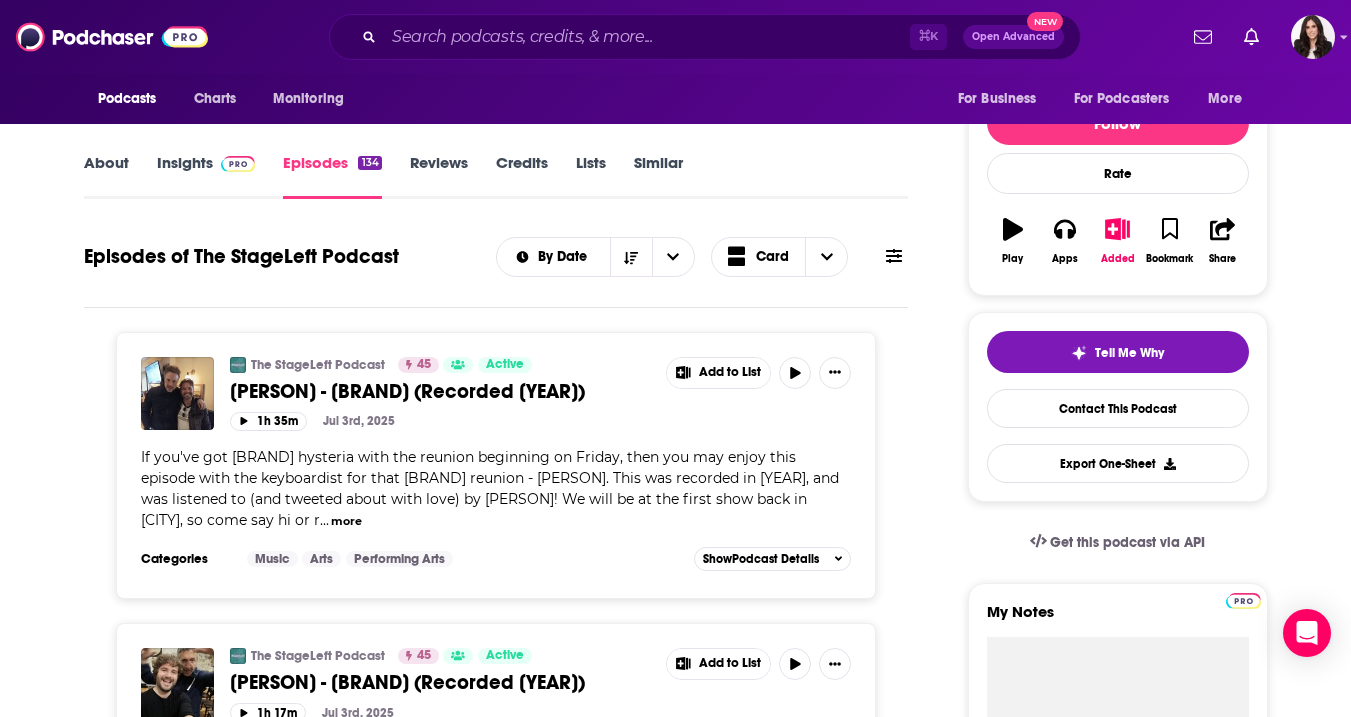scroll, scrollTop: 146, scrollLeft: 0, axis: vertical 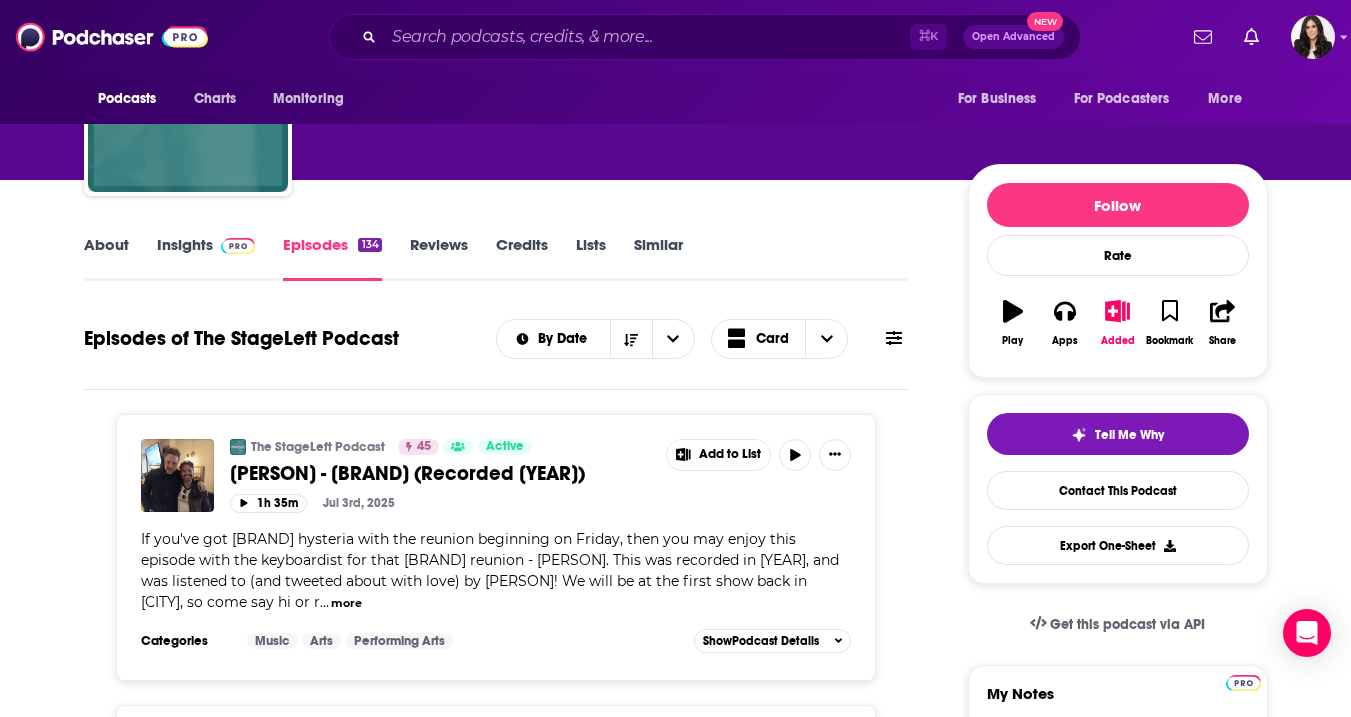 click on "Reviews" at bounding box center (439, 258) 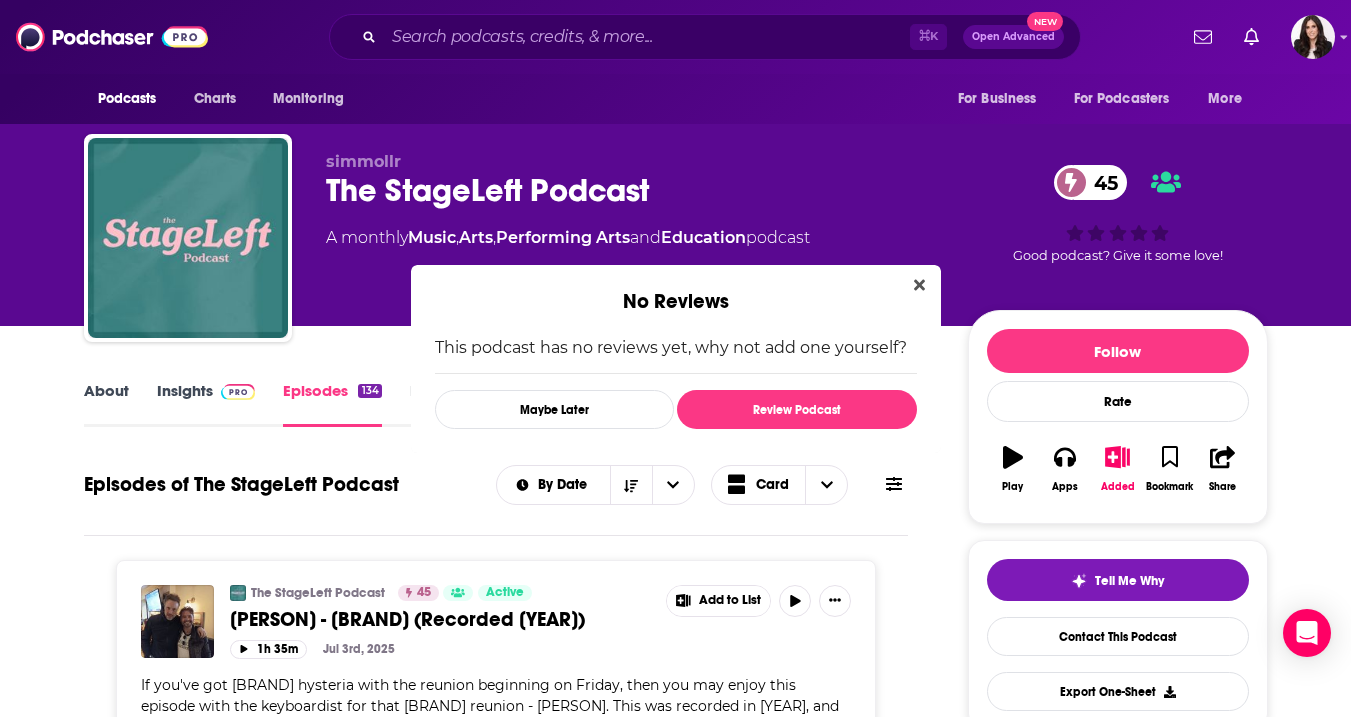scroll, scrollTop: 0, scrollLeft: 0, axis: both 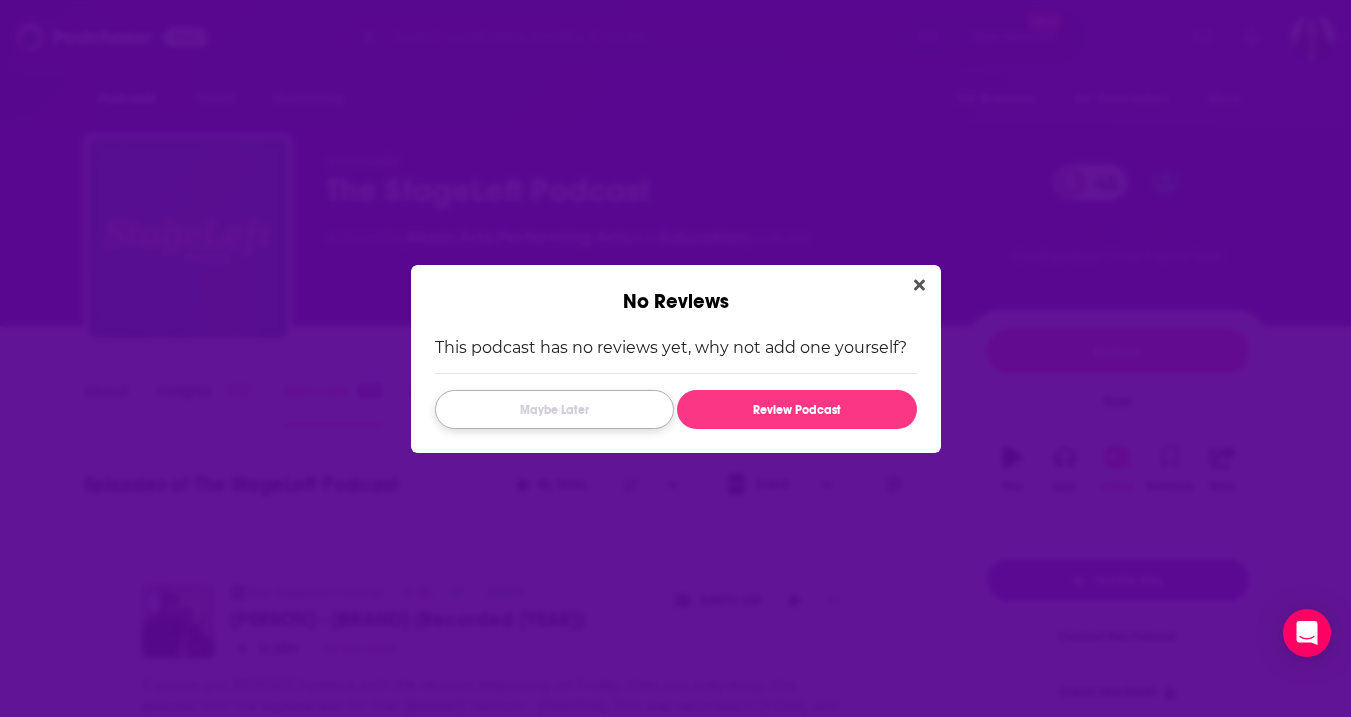 click on "Maybe Later" at bounding box center [554, 409] 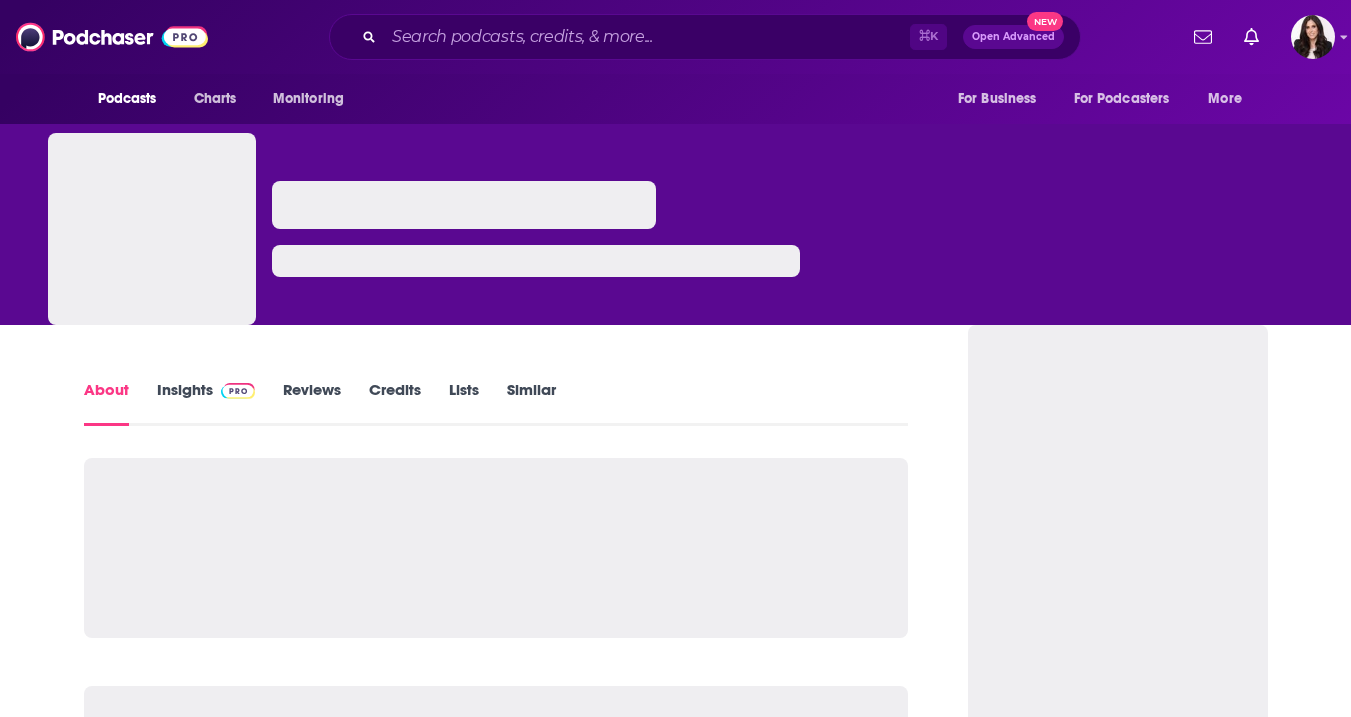 scroll, scrollTop: 0, scrollLeft: 0, axis: both 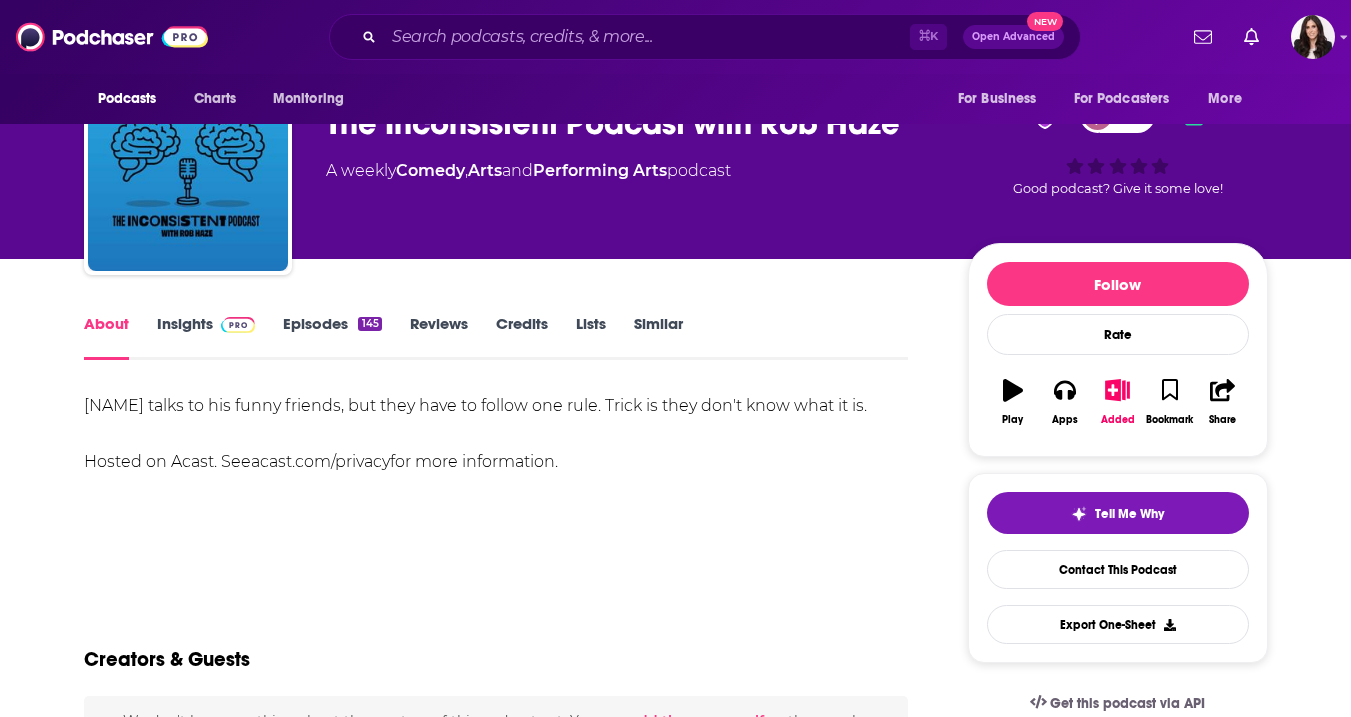 click on "About Insights Episodes 145 Reviews Credits Lists Similar [NAME] talks to his funny friends, but they have to follow one rule. Trick is they don't know what it is.
Hosted on Acast. See  acast.com/privacy  for more information. Show More Creators & Guests We don't know anything about the creators of this podcast yet . You can   add them yourself   so they can be credited for this and other podcasts. Recent Episodes View All There is no crying in the Greenroom with [NAME] Aug 2nd, 2025 Blindfolded in a Cave with [NAME] Jun 23rd, 2025 Keep it 1 Hunnid K with [NAME] Jun 19th, 2025 View All Episodes Podcast Reviews This podcast hasn't been reviewed yet. You can  add a review   to show others what you thought. Mentioned In These Lists There are no lists that include  "The Inconsistent Podcast with [NAME]" . You can    add this podcast   to a new or existing list. Host or manage this podcast? Claim This Podcast Do you host or manage this podcast? Claim and edit this page to your liking. Active" at bounding box center [676, 1130] 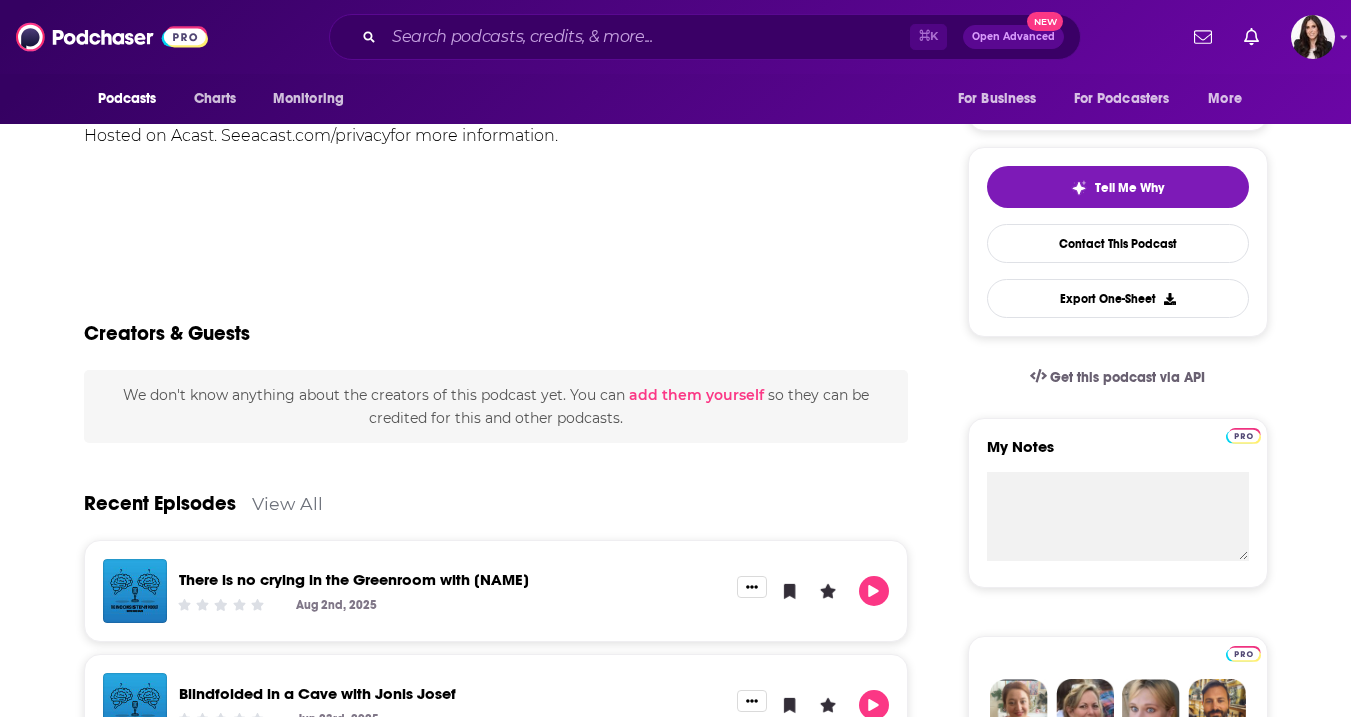 scroll, scrollTop: 148, scrollLeft: 0, axis: vertical 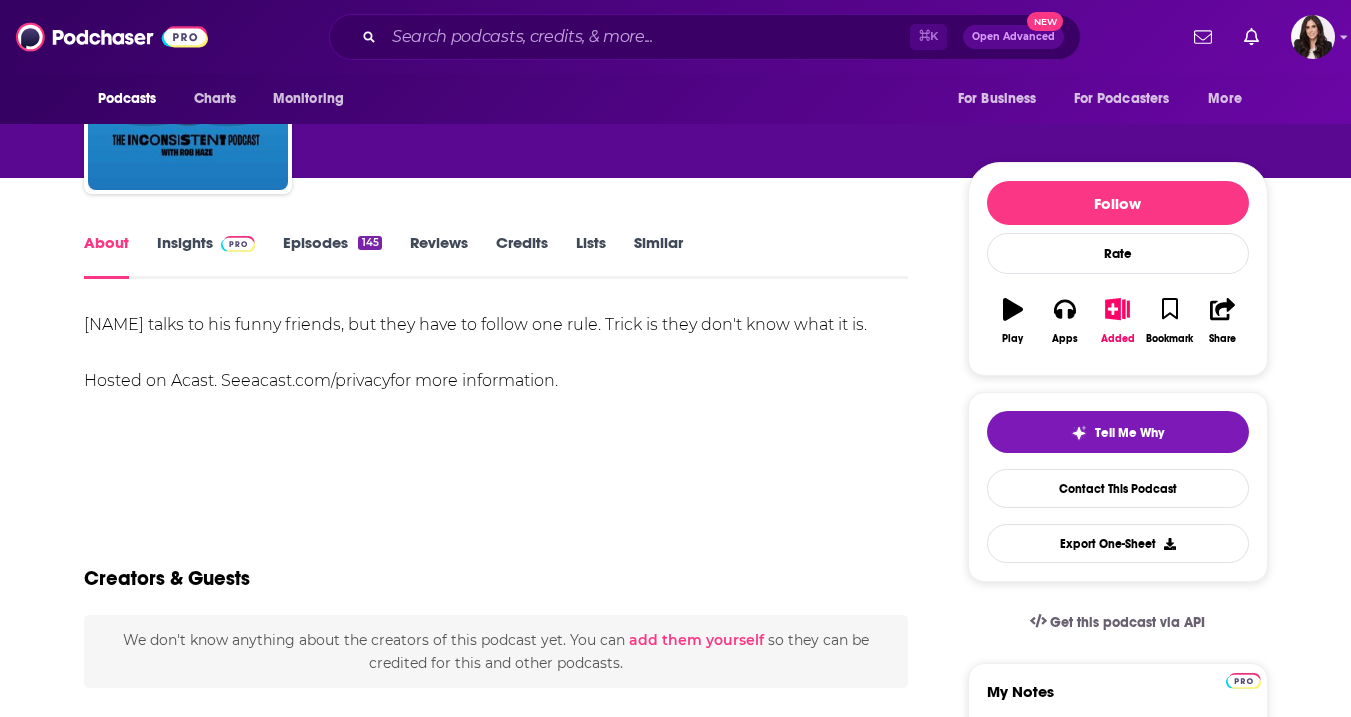 click on "About Insights Episodes 145 Reviews Credits Lists Similar" at bounding box center [496, 254] 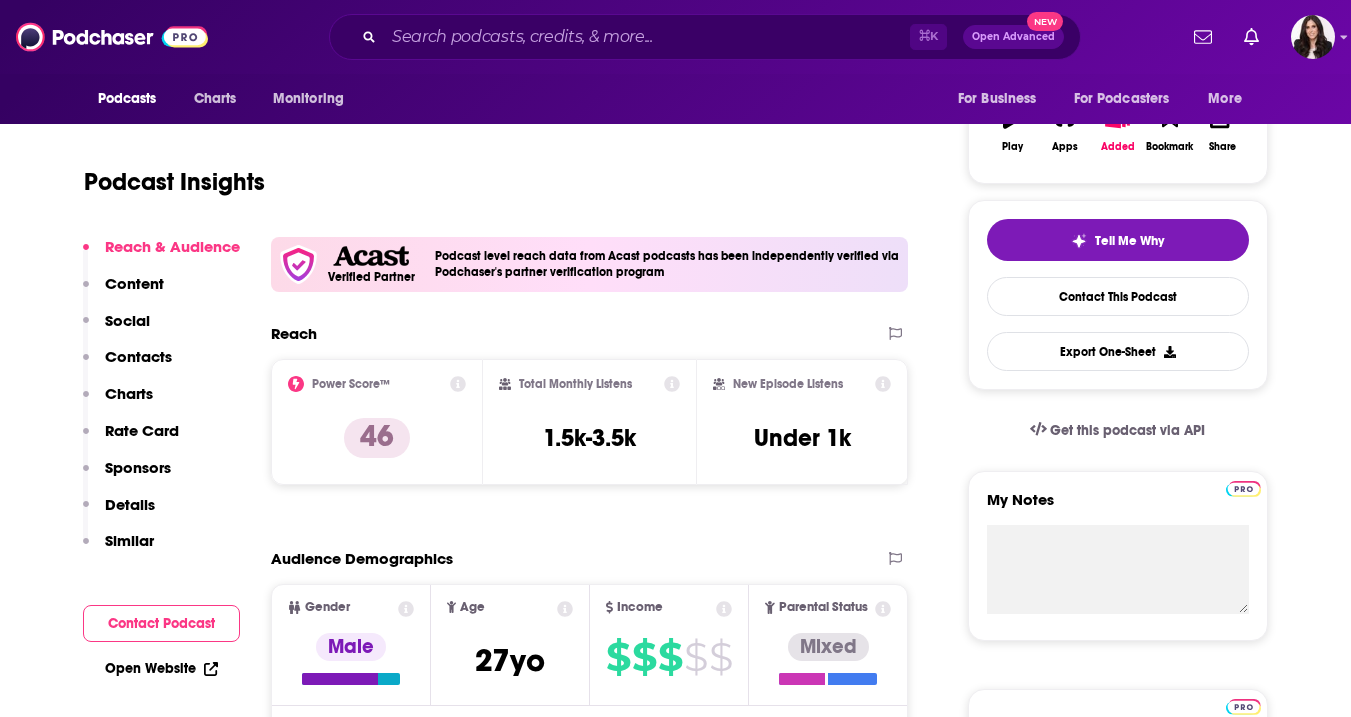 scroll, scrollTop: 0, scrollLeft: 0, axis: both 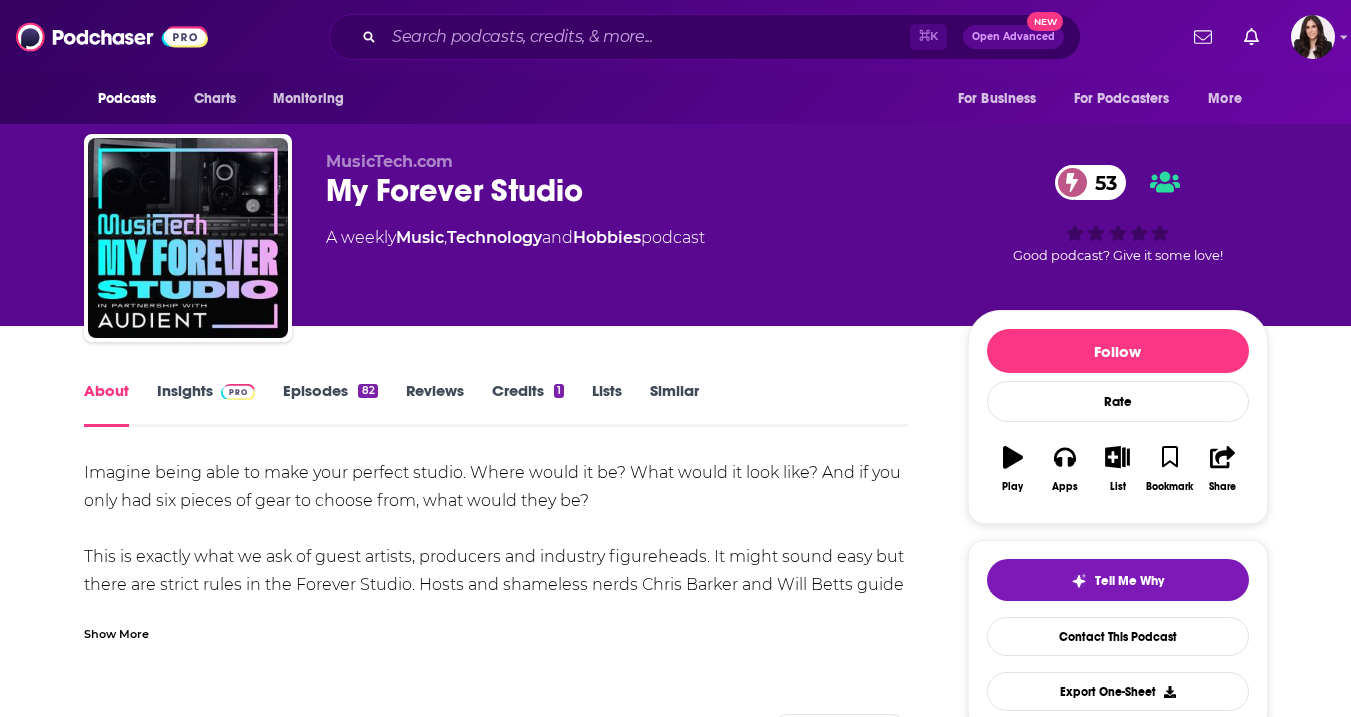 click on "Episodes 82" at bounding box center [330, 404] 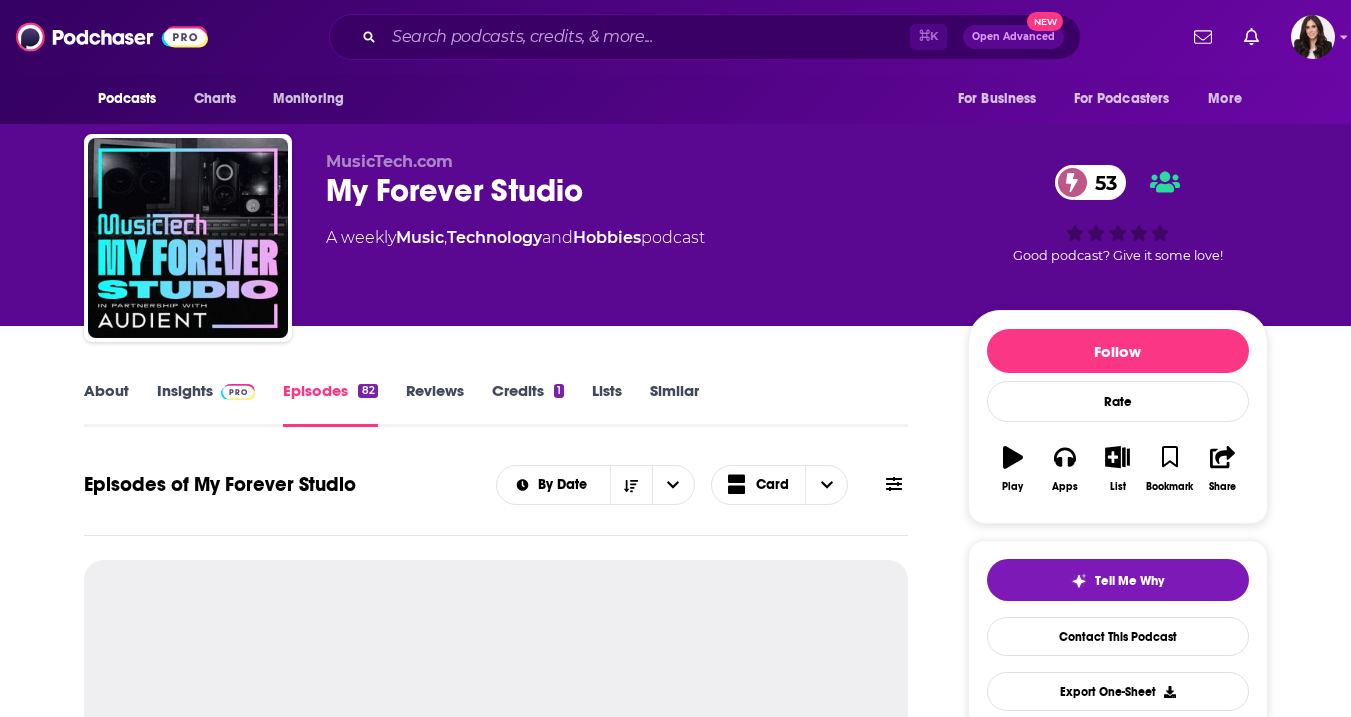 click on "Insights" at bounding box center [206, 404] 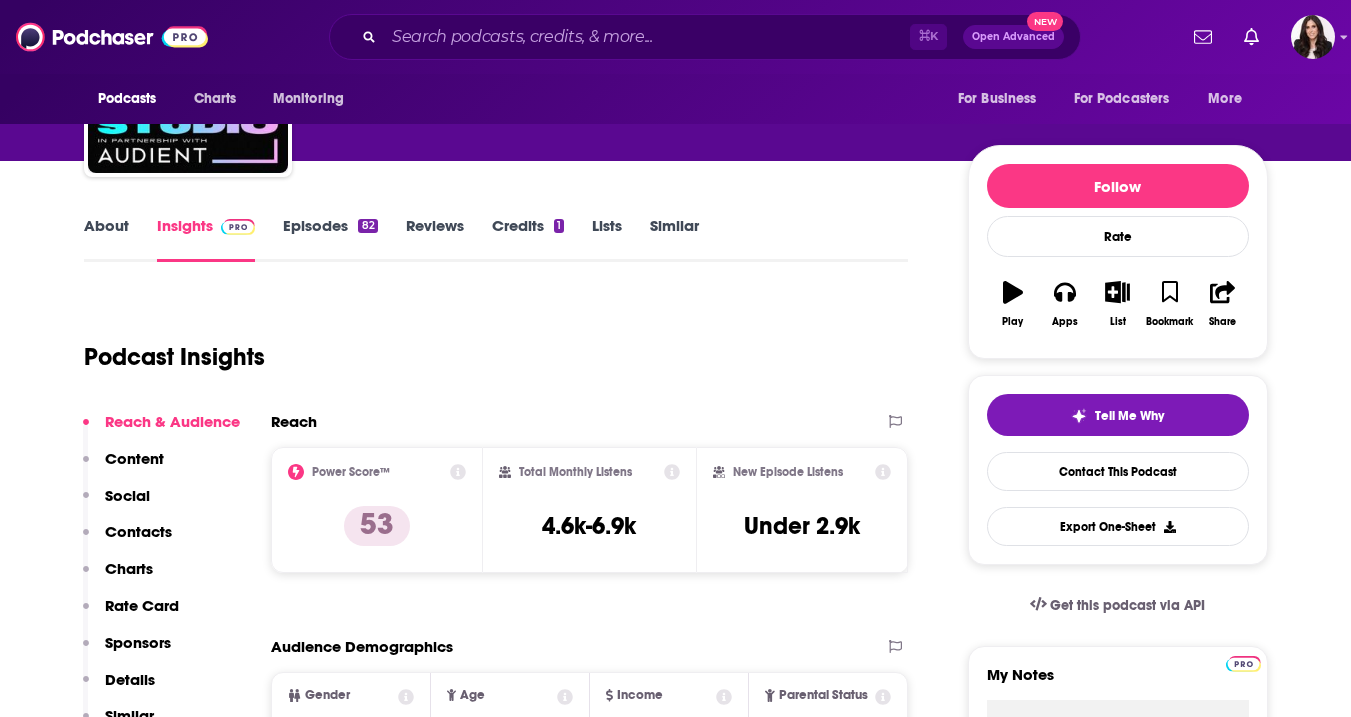 scroll, scrollTop: 171, scrollLeft: 0, axis: vertical 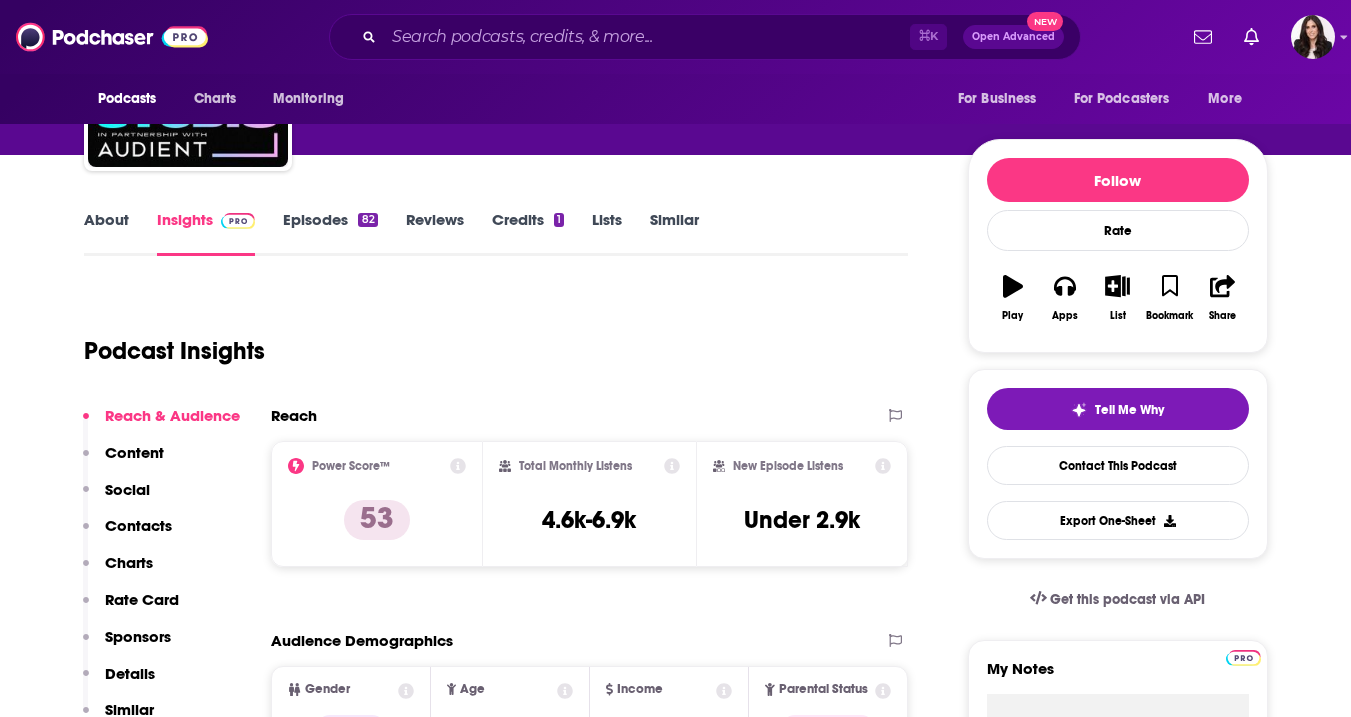 click on "Episodes 82" at bounding box center [330, 233] 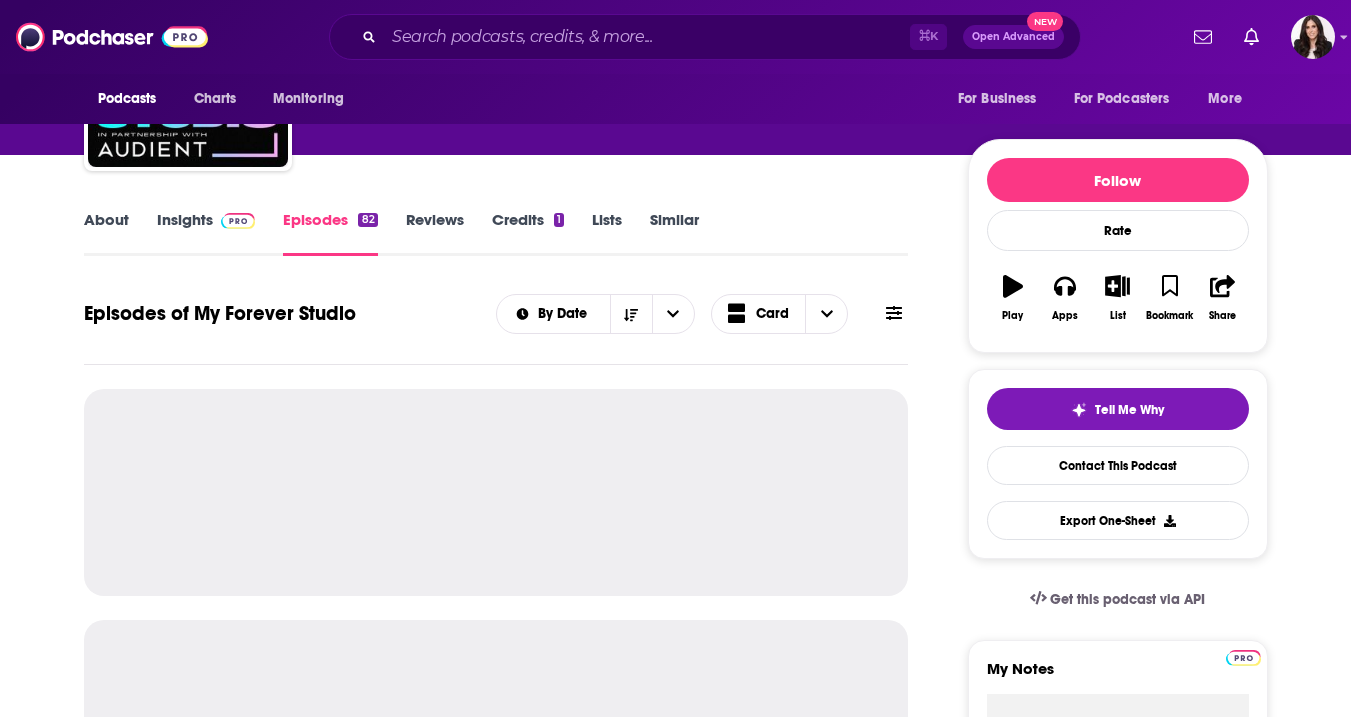 scroll, scrollTop: 0, scrollLeft: 0, axis: both 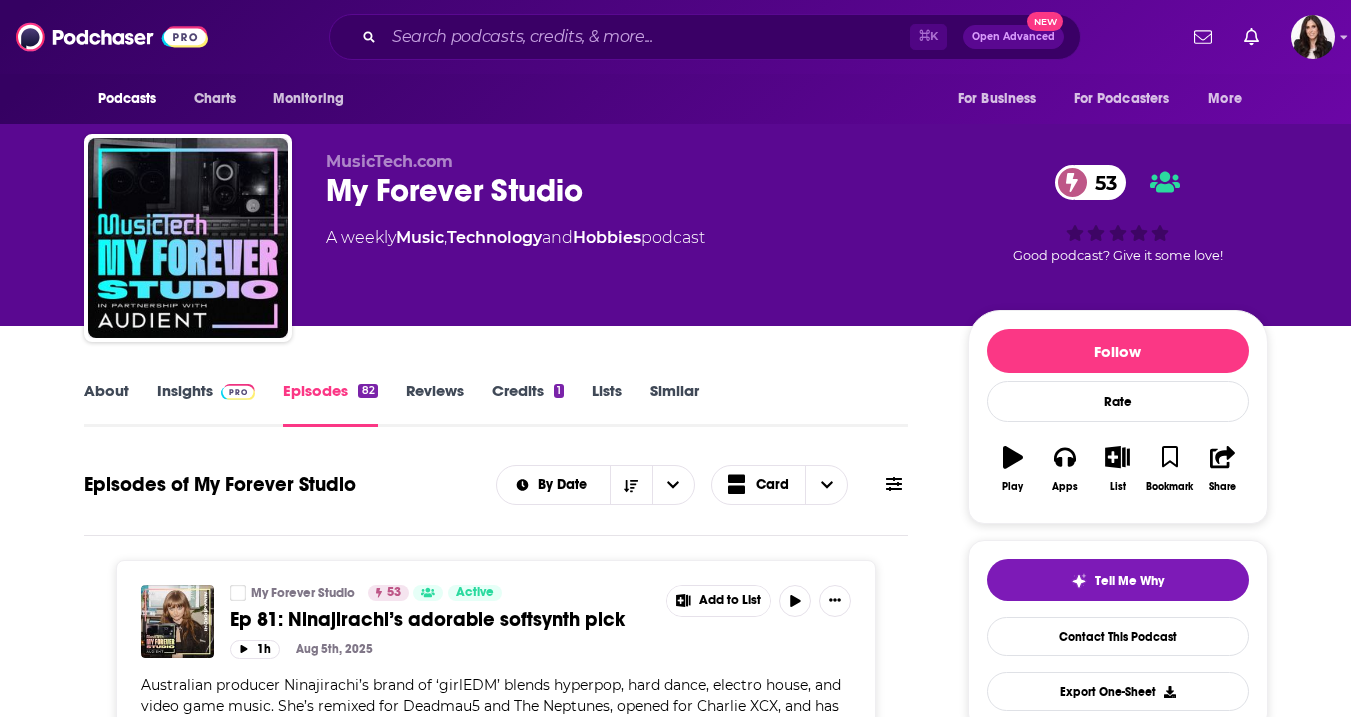 click on "About" at bounding box center [106, 404] 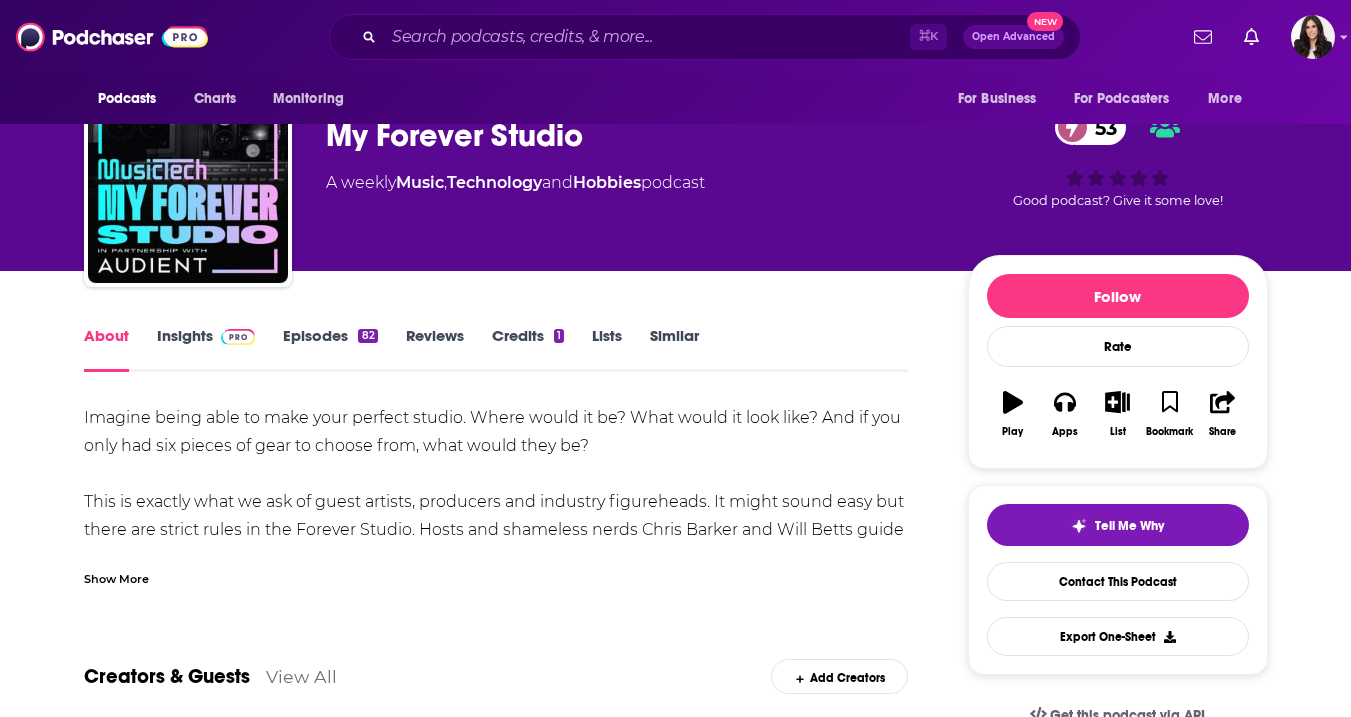 scroll, scrollTop: 0, scrollLeft: 0, axis: both 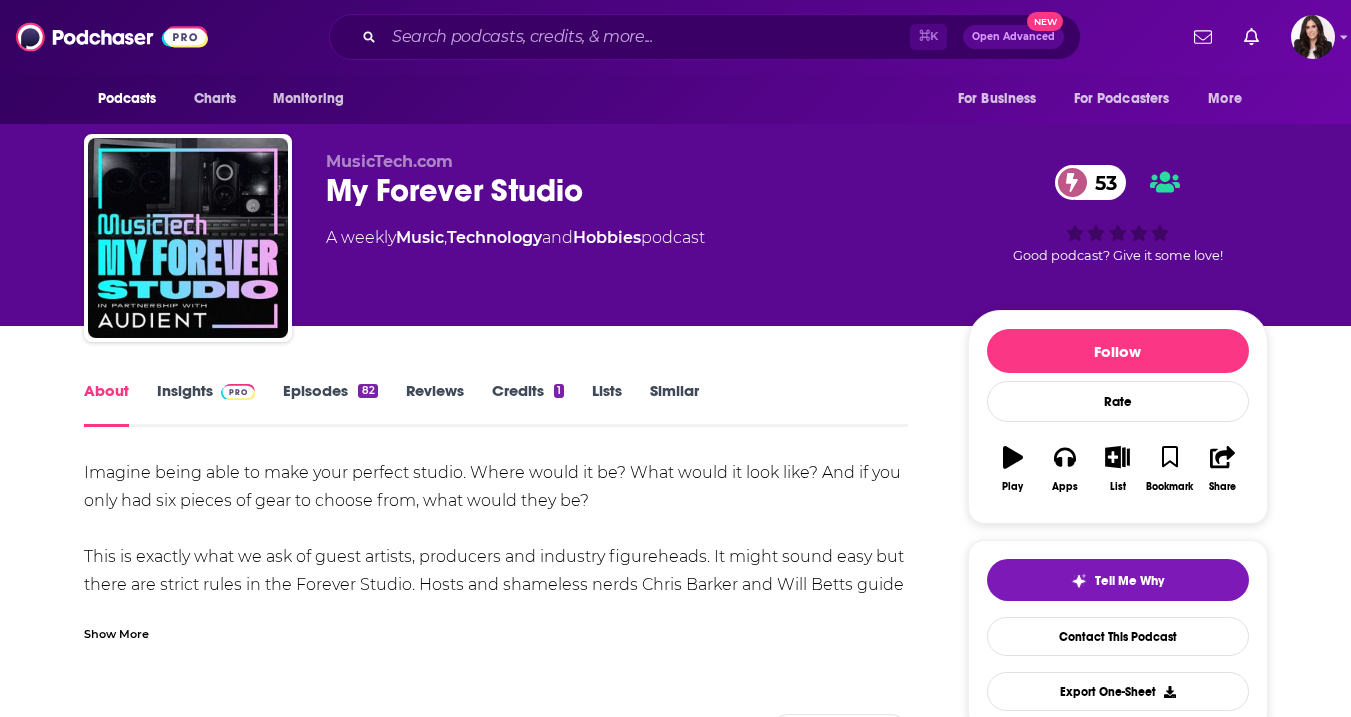 click on "Credits 1" at bounding box center [528, 404] 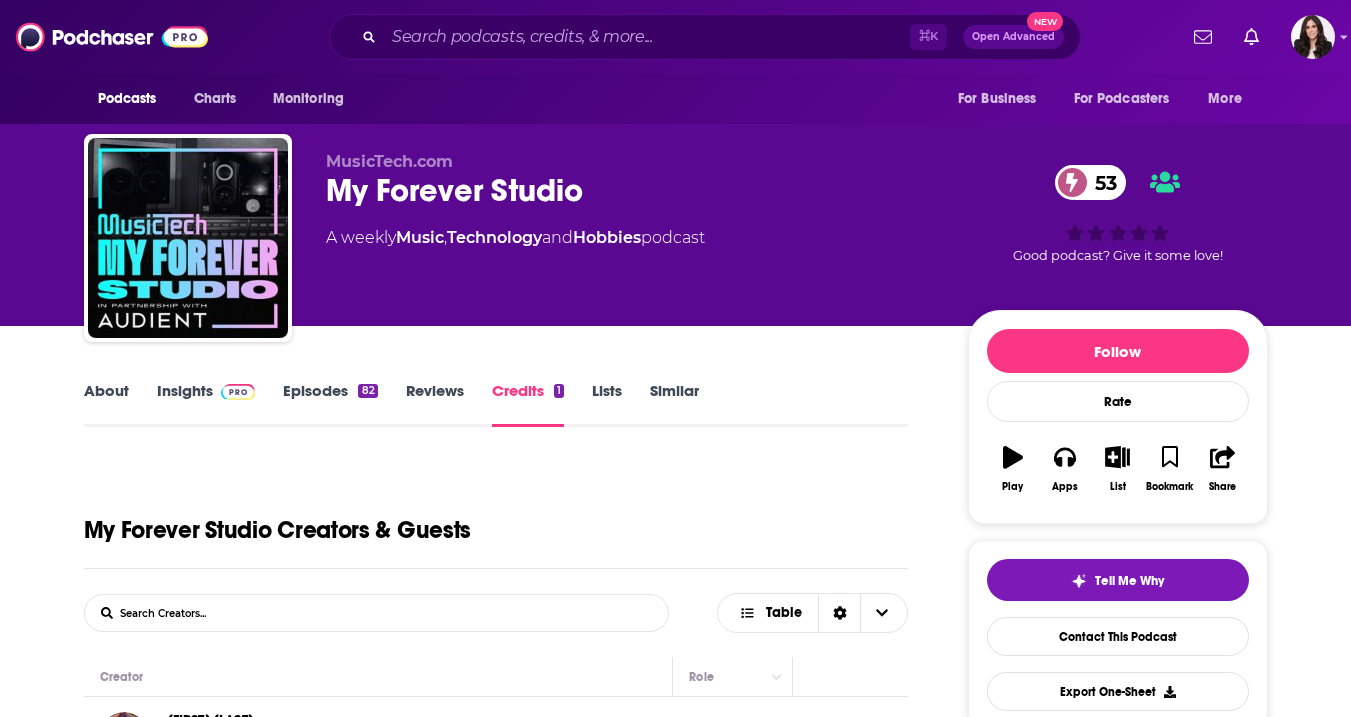 click on "Episodes 82" at bounding box center [330, 404] 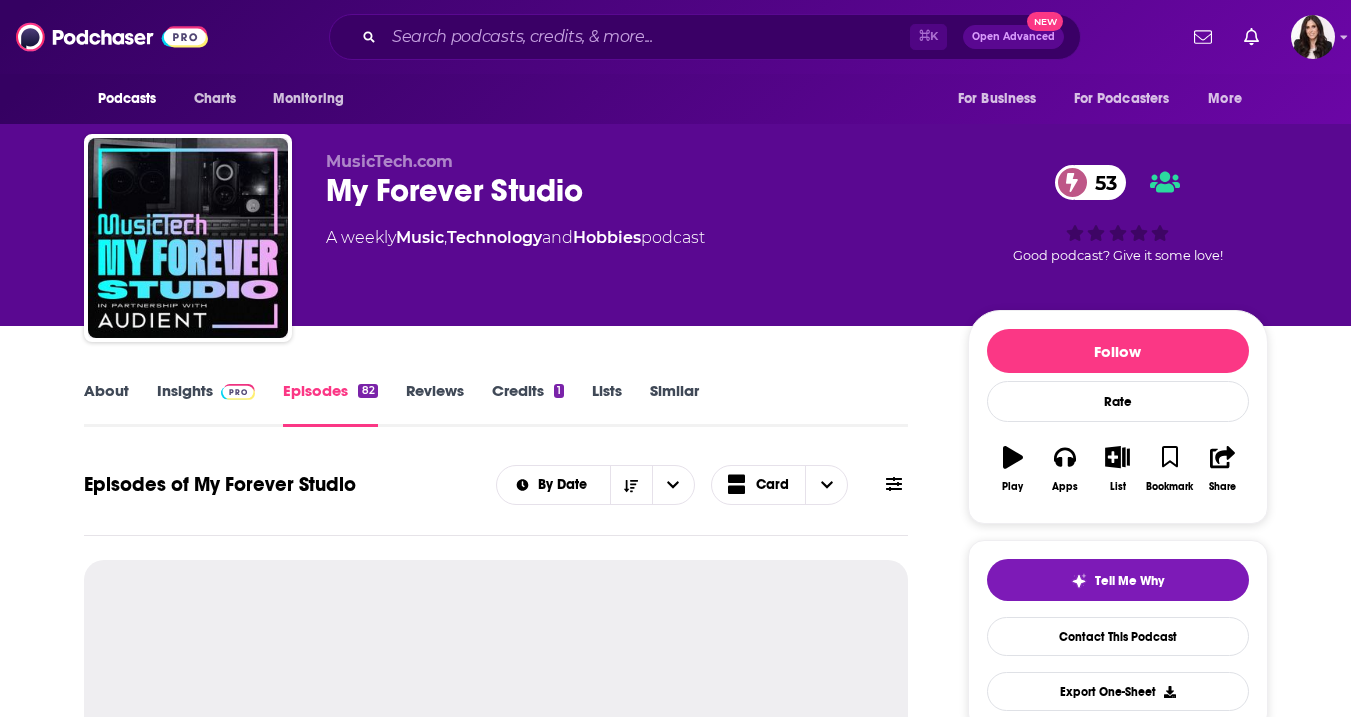 scroll, scrollTop: 0, scrollLeft: 0, axis: both 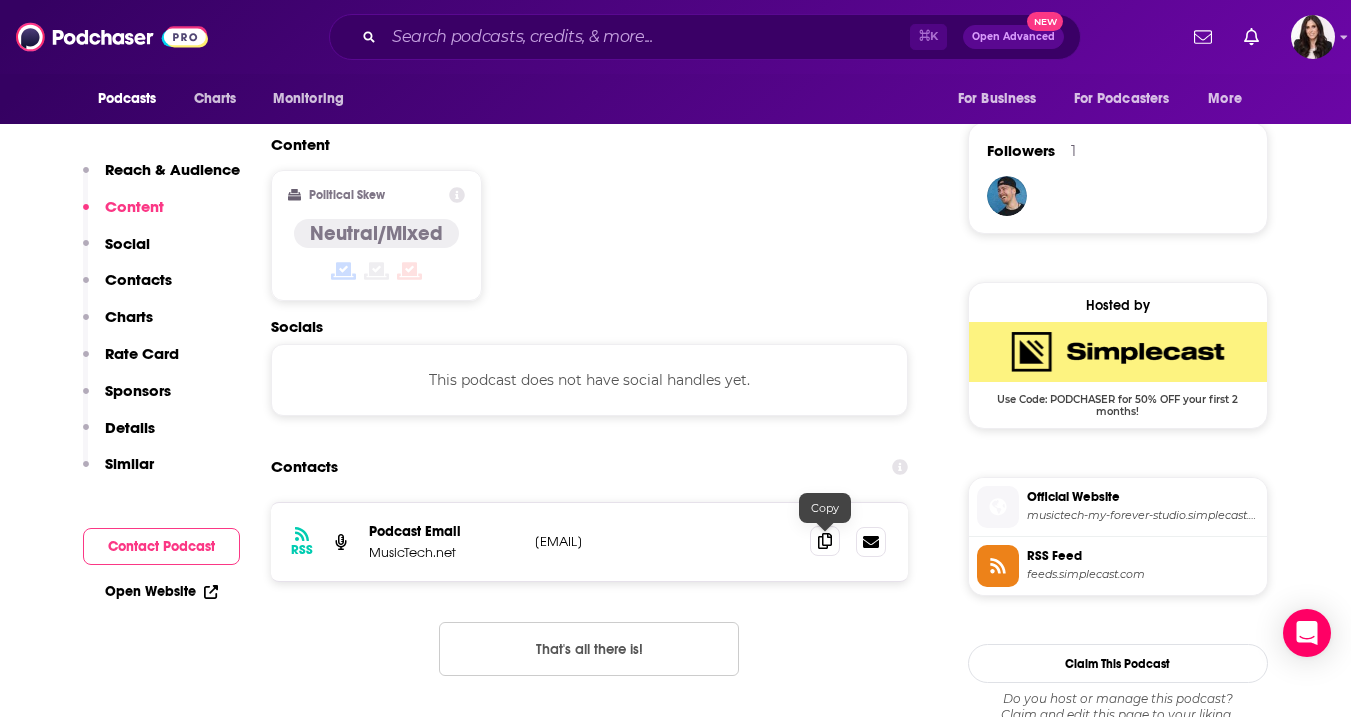click 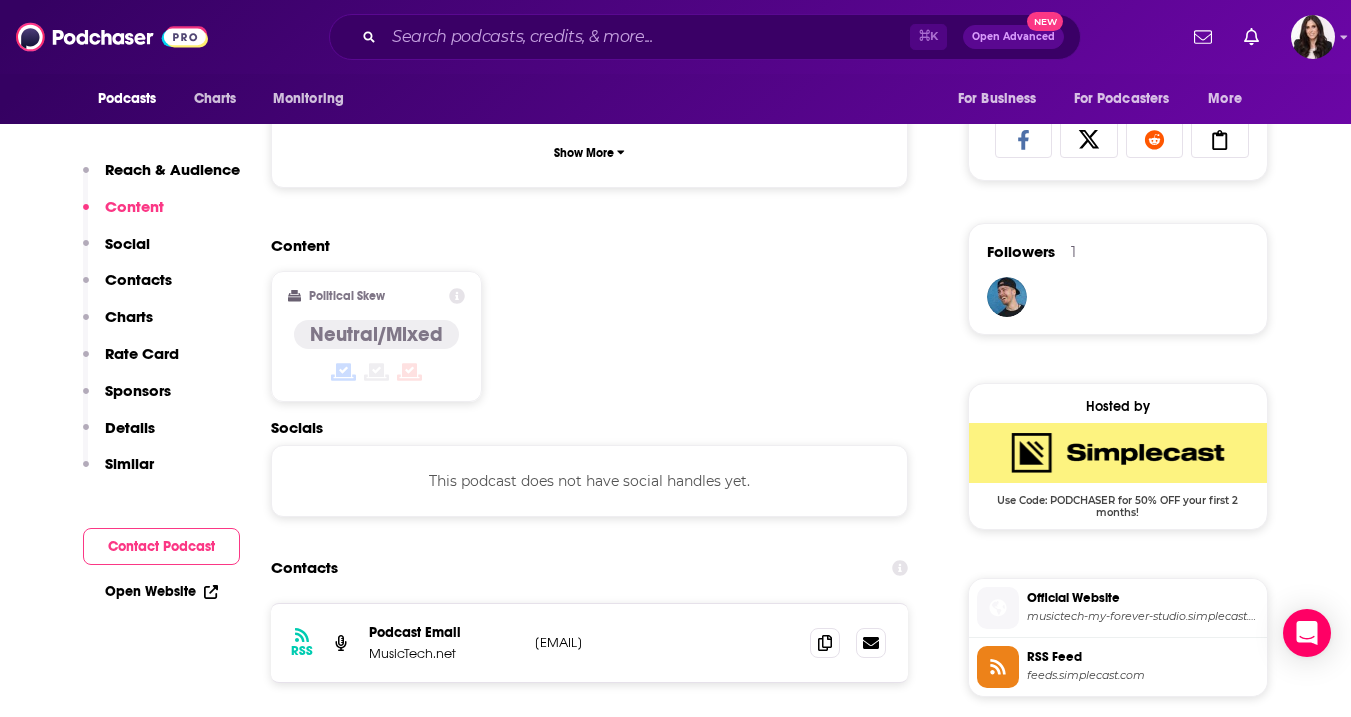 scroll, scrollTop: 1155, scrollLeft: 0, axis: vertical 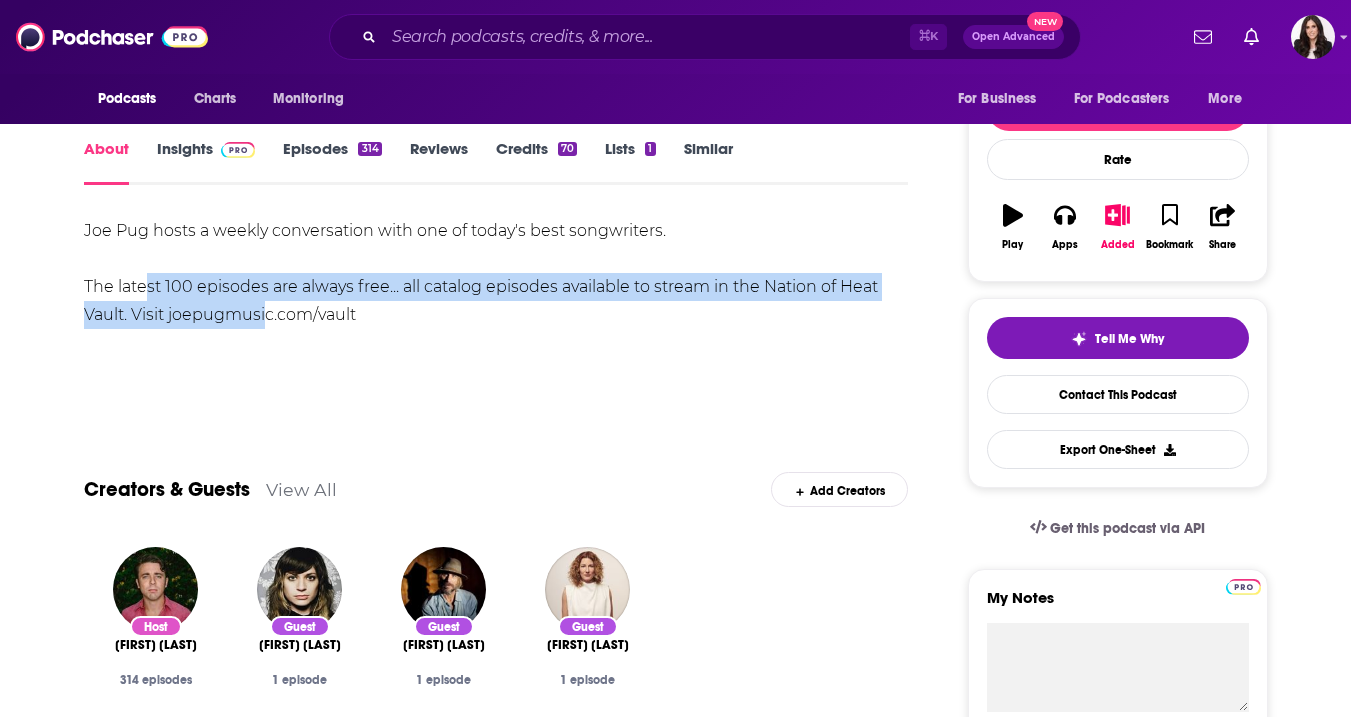 drag, startPoint x: 141, startPoint y: 282, endPoint x: 258, endPoint y: 310, distance: 120.30378 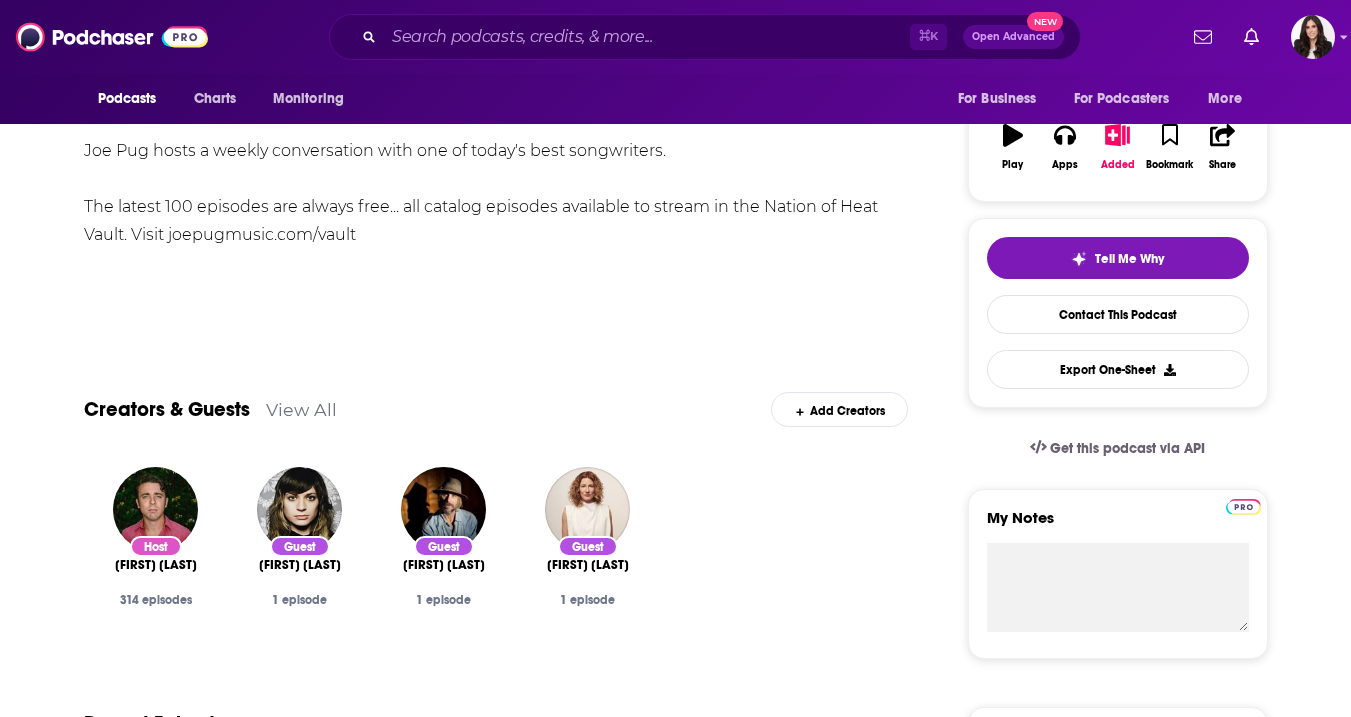 scroll, scrollTop: 0, scrollLeft: 0, axis: both 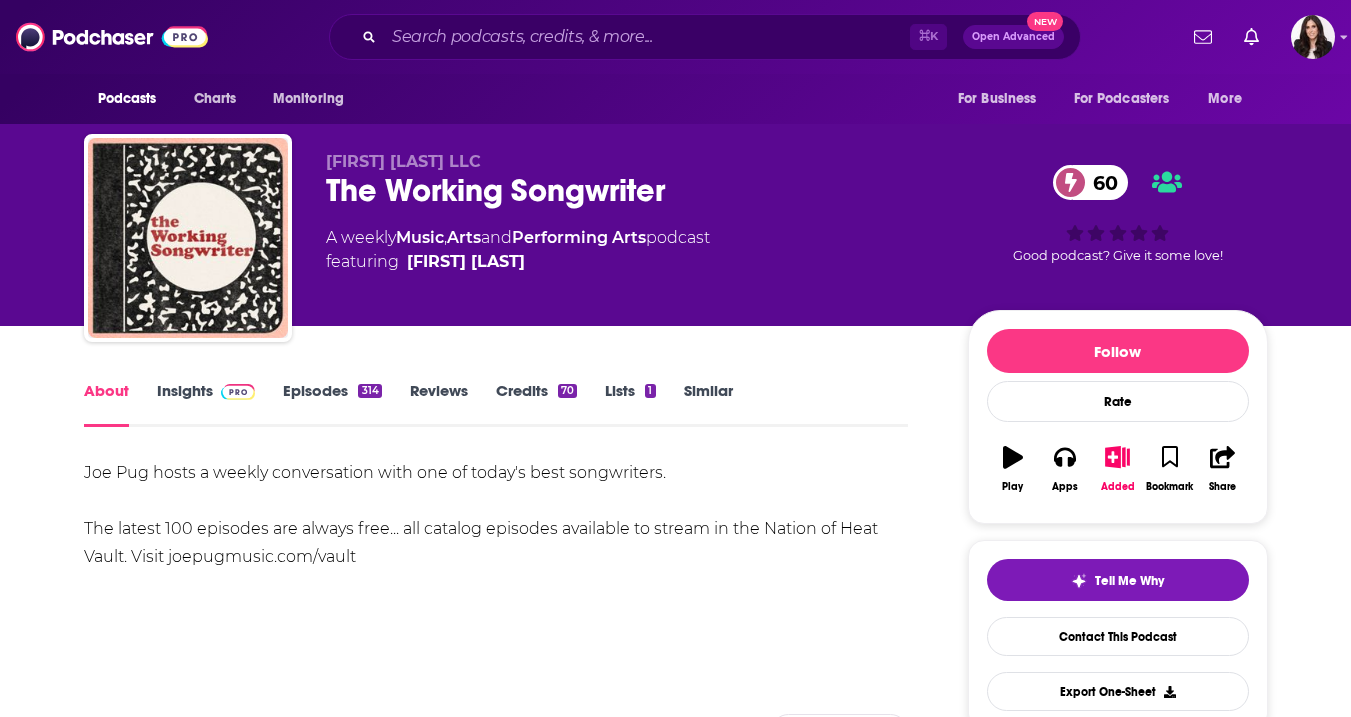 click on "Episodes 314" at bounding box center [332, 404] 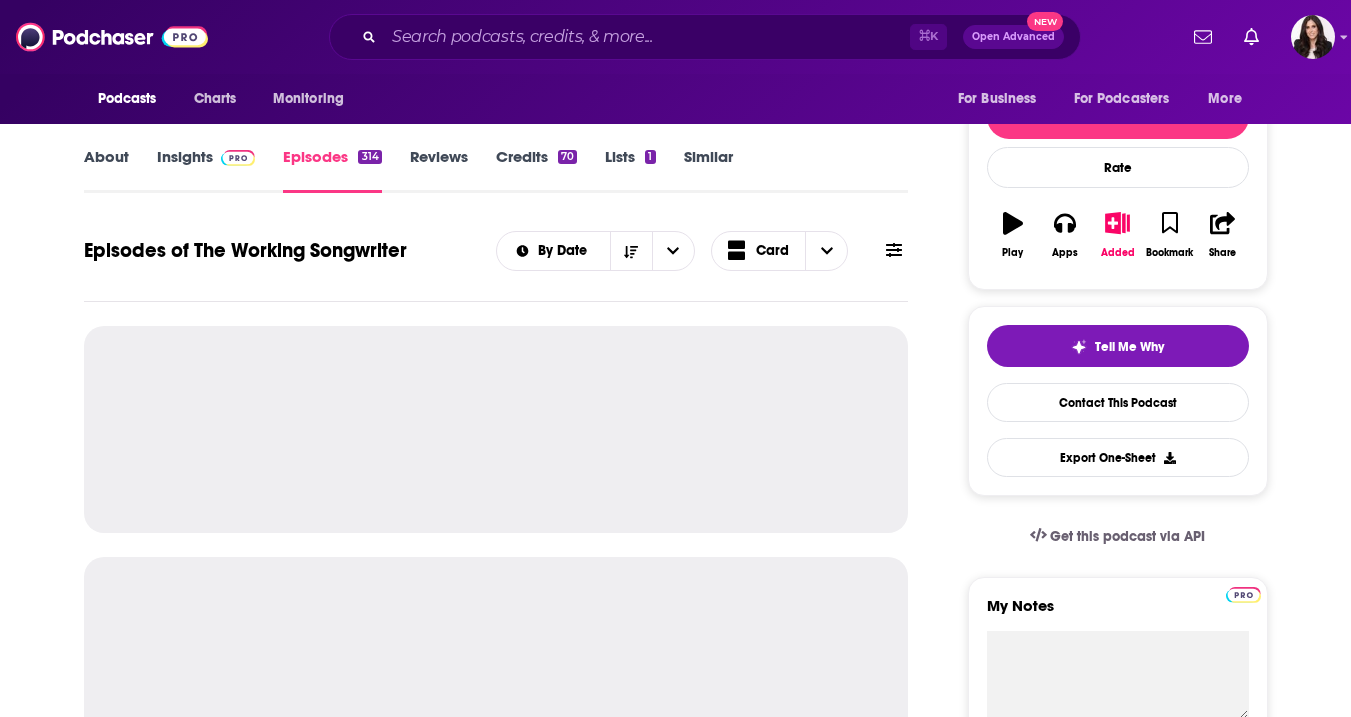 scroll, scrollTop: 253, scrollLeft: 0, axis: vertical 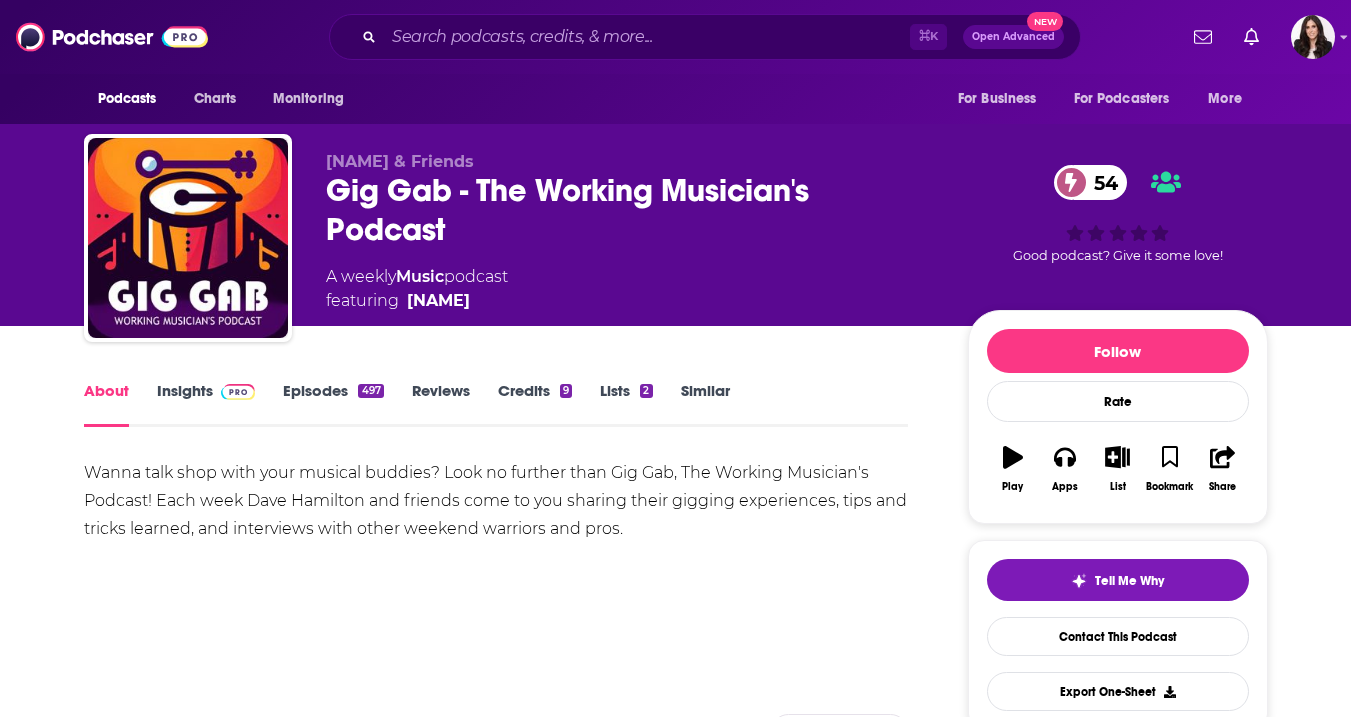 click at bounding box center [238, 392] 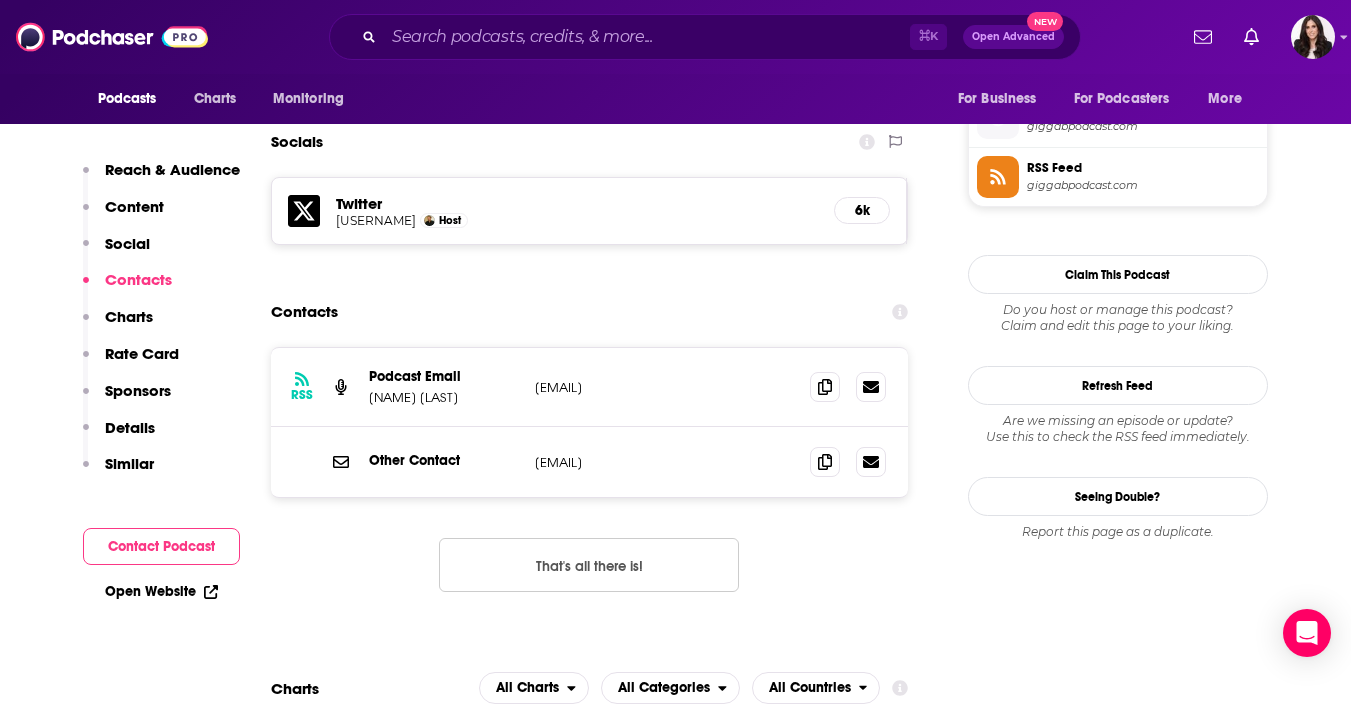 scroll, scrollTop: 1614, scrollLeft: 0, axis: vertical 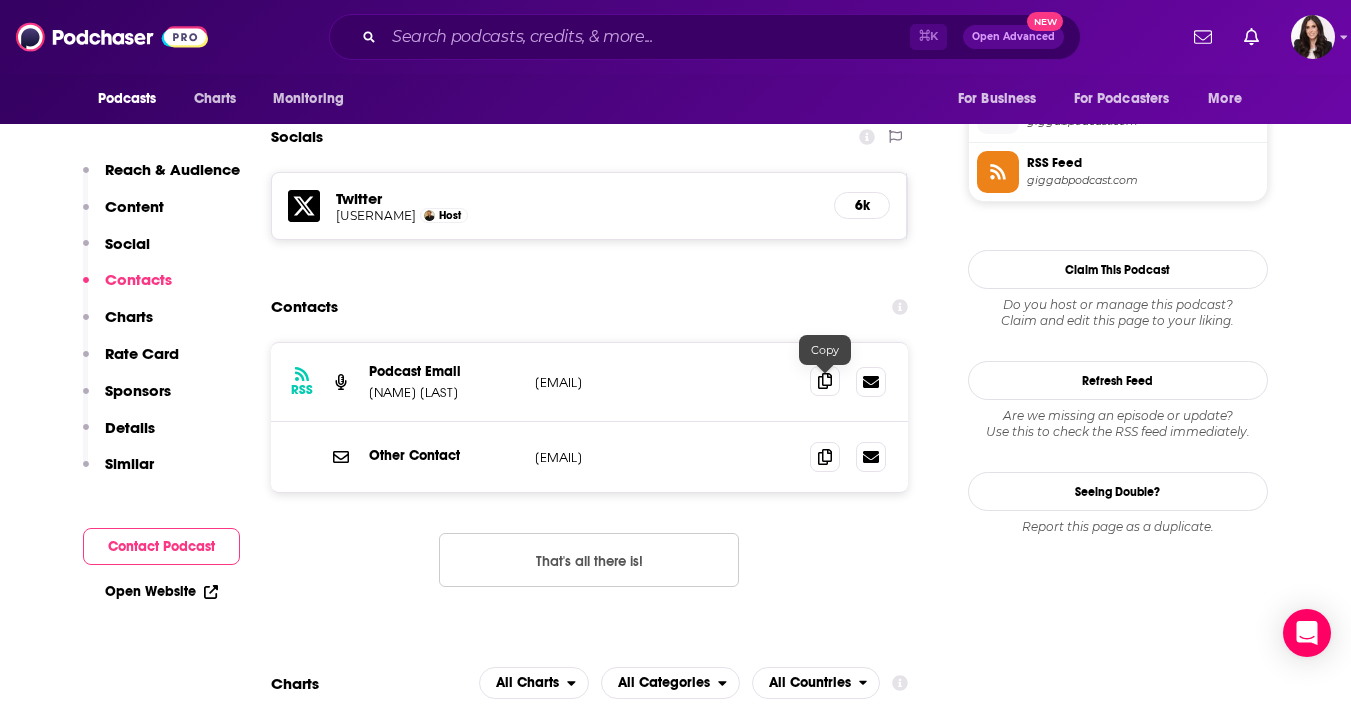 click 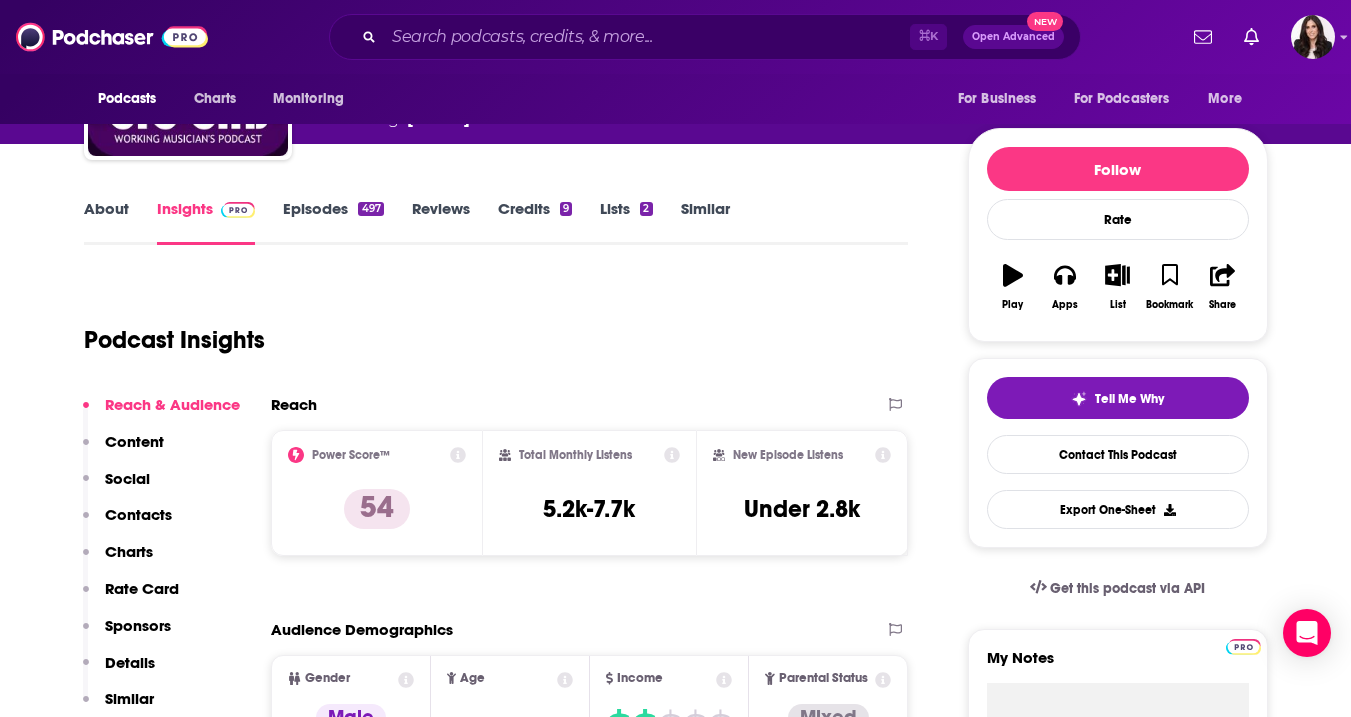 scroll, scrollTop: 0, scrollLeft: 0, axis: both 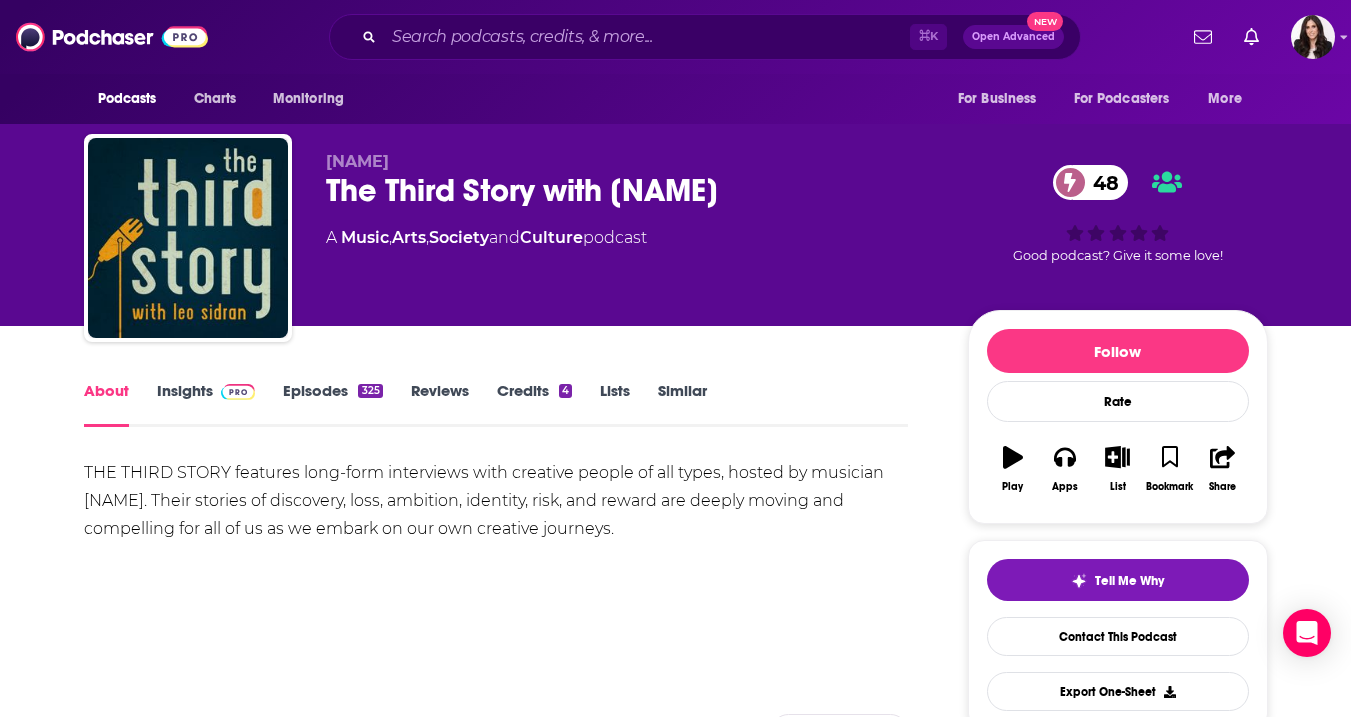 click at bounding box center [238, 392] 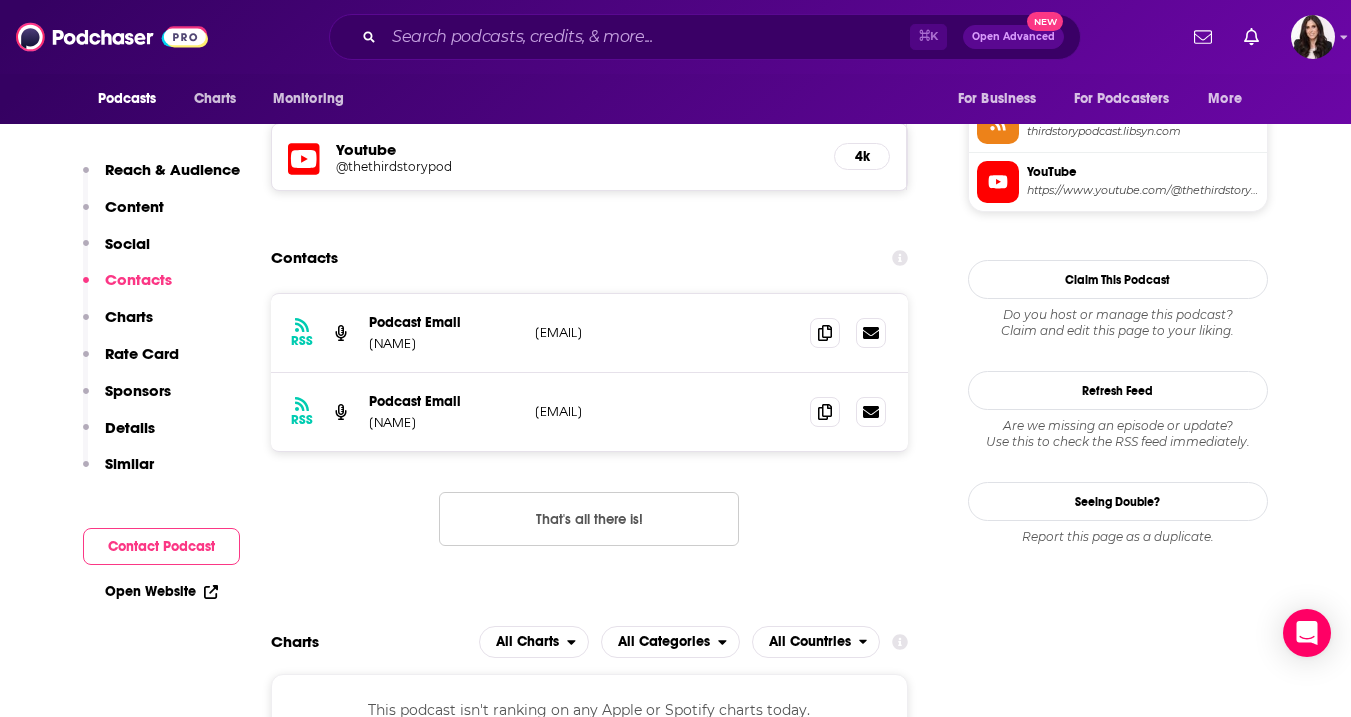 scroll, scrollTop: 1800, scrollLeft: 0, axis: vertical 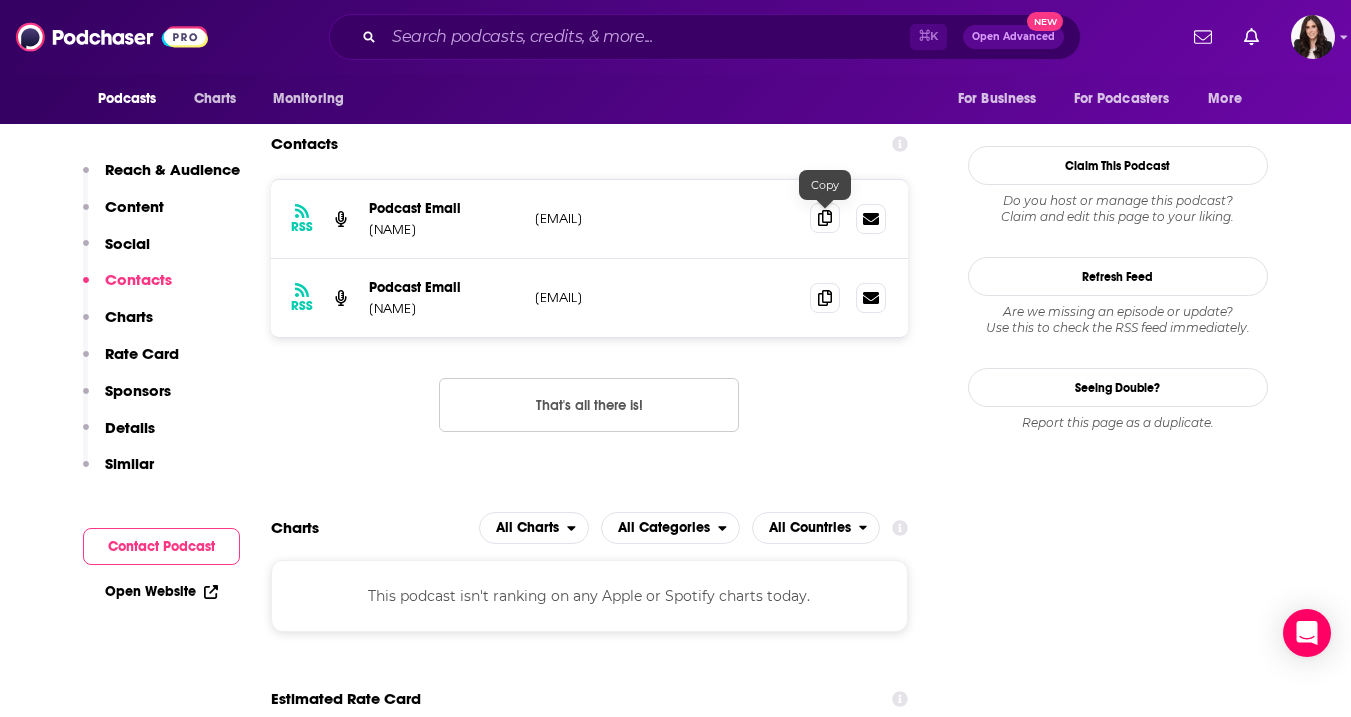 click at bounding box center [825, 218] 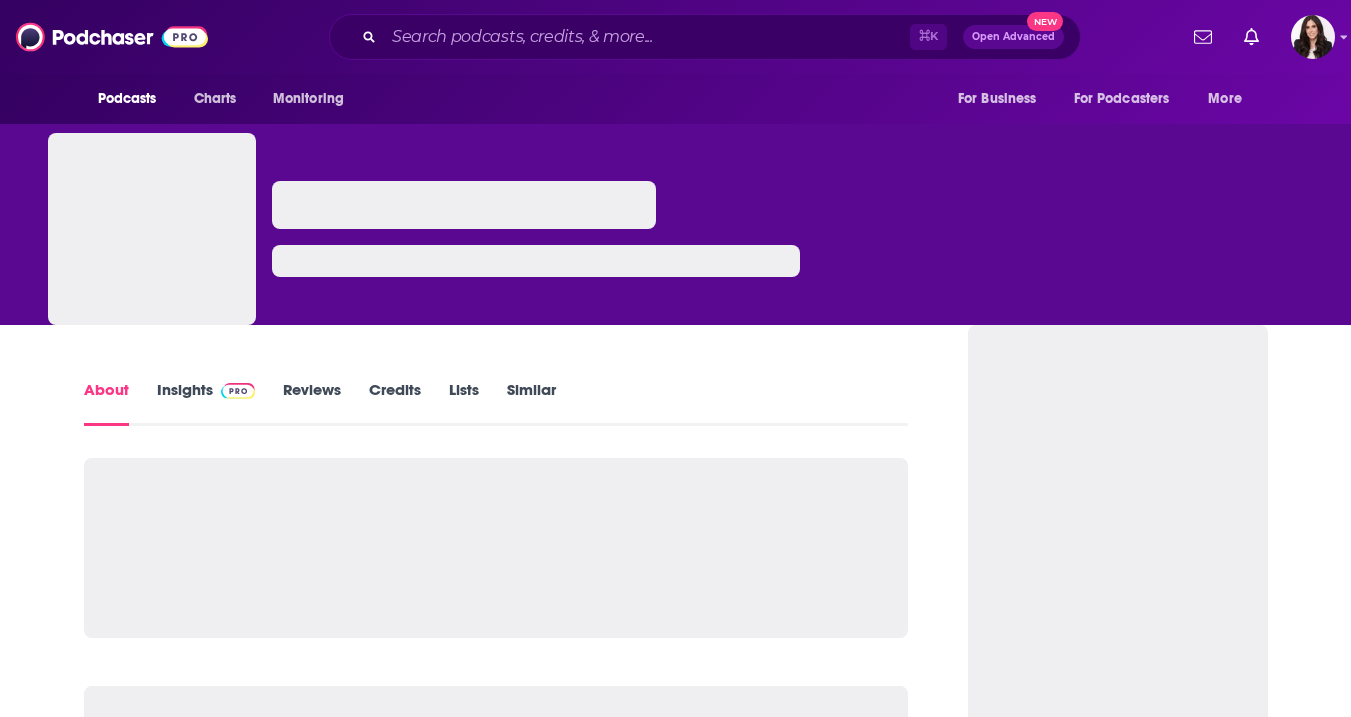 scroll, scrollTop: 0, scrollLeft: 0, axis: both 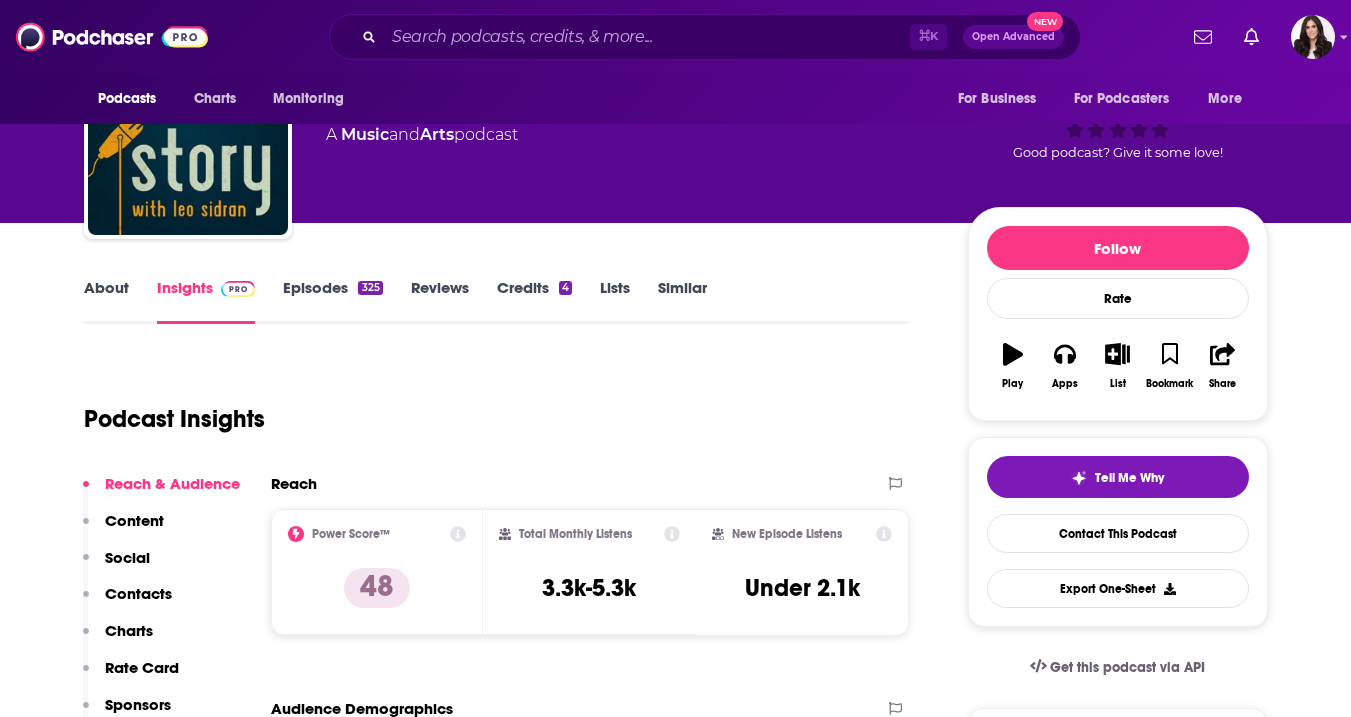 click on "Similar" at bounding box center [682, 301] 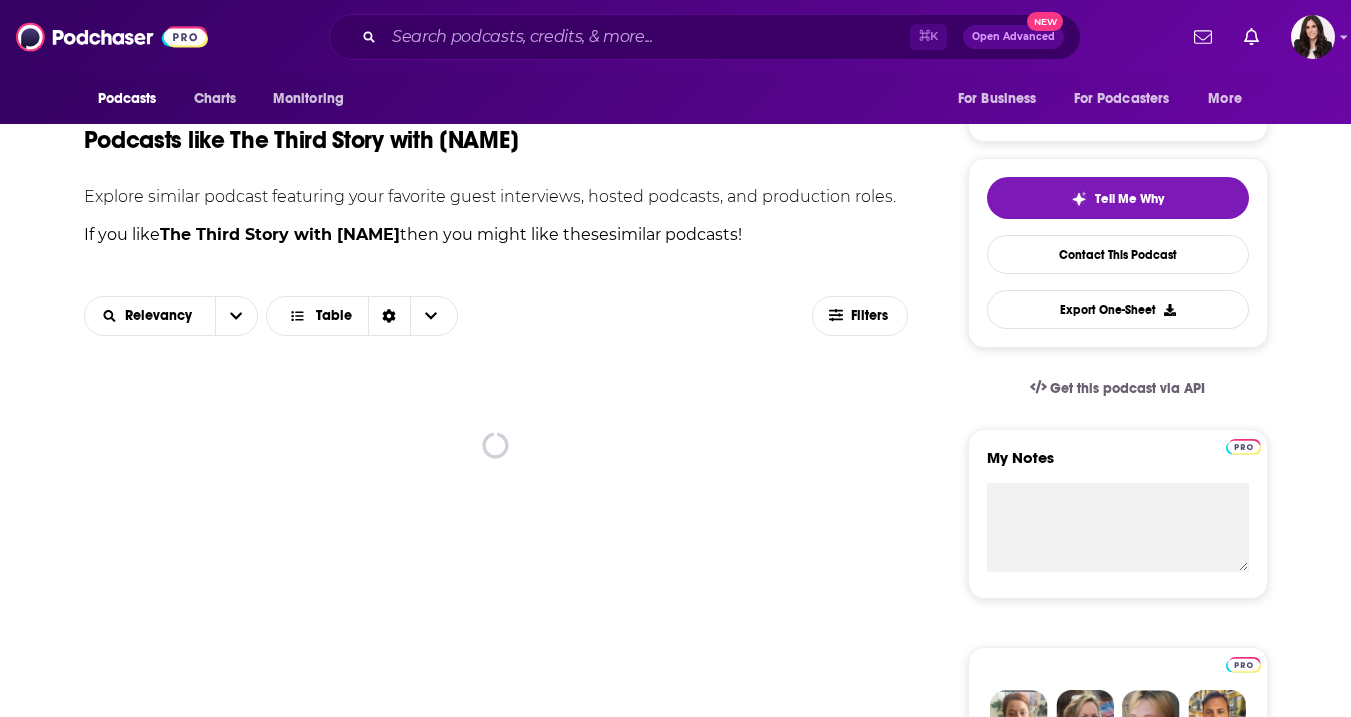 scroll, scrollTop: 385, scrollLeft: 0, axis: vertical 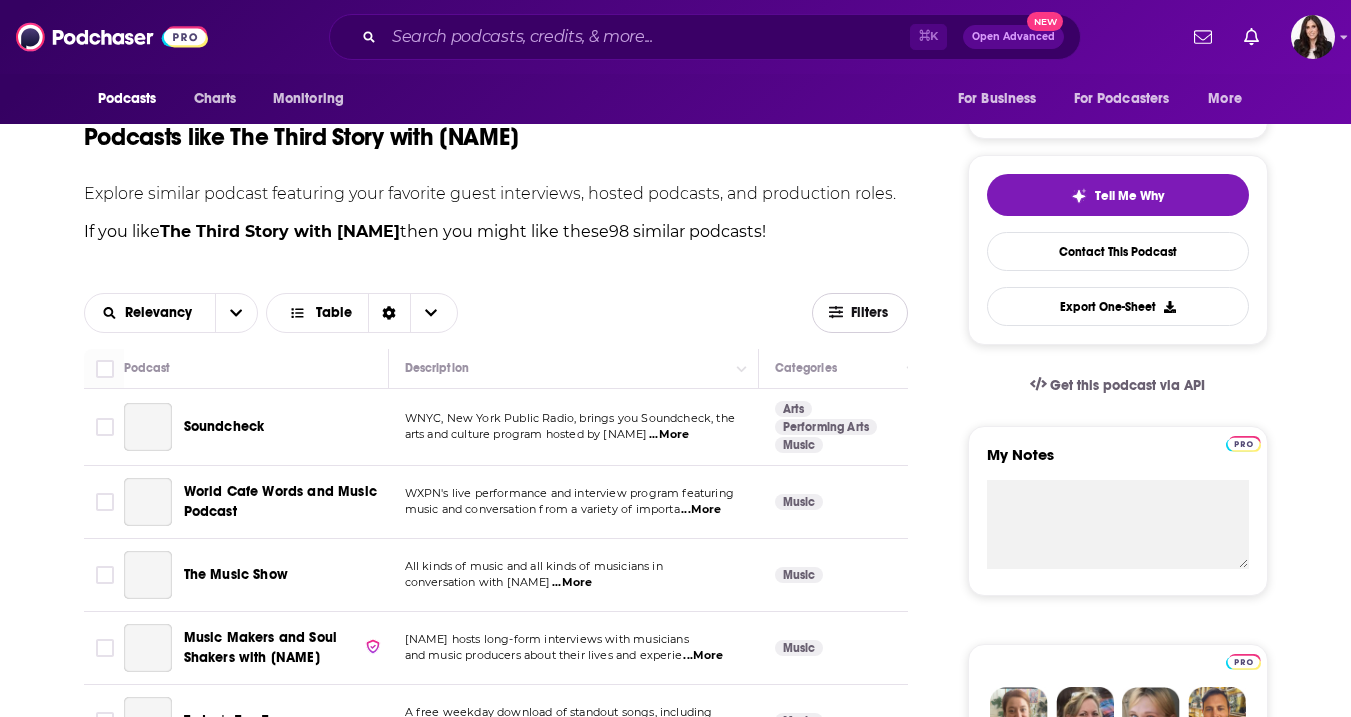 click on "Filters" at bounding box center (871, 313) 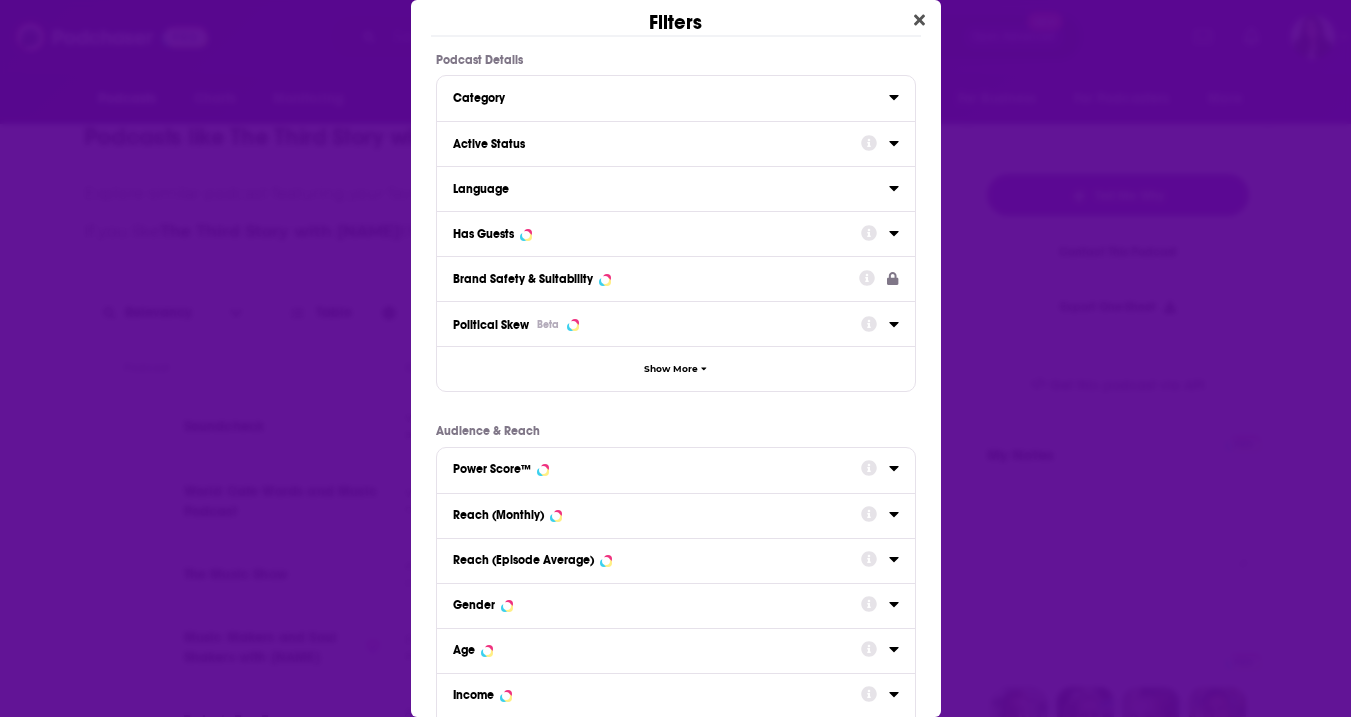 scroll, scrollTop: 0, scrollLeft: 0, axis: both 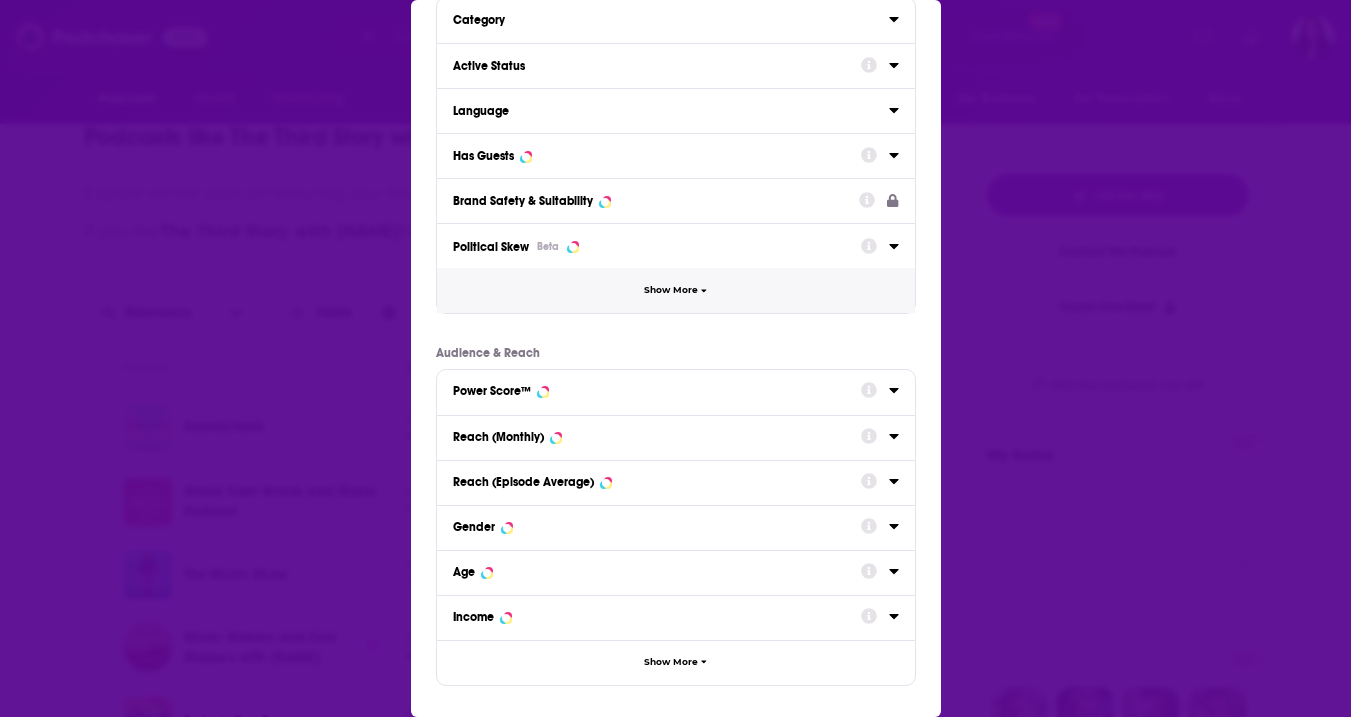 click on "Show More" at bounding box center (676, 290) 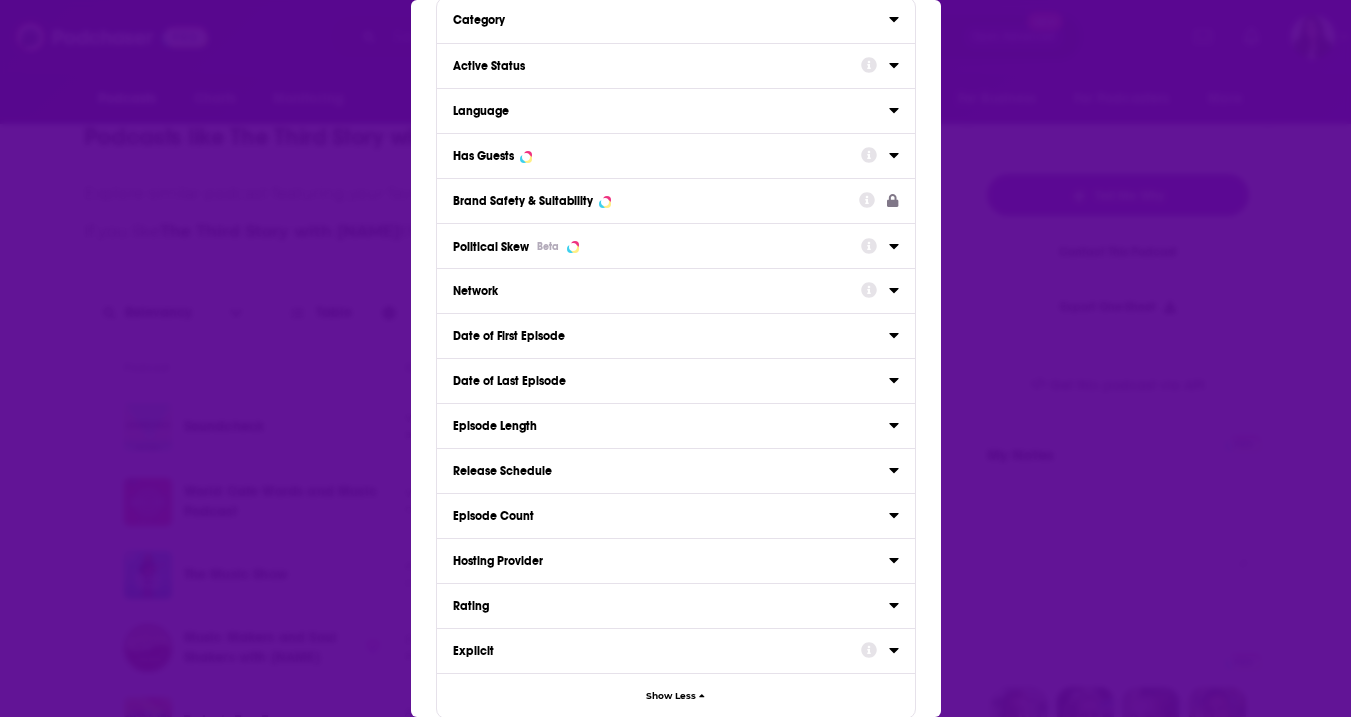 click on "Date of Last Episode" at bounding box center (664, 381) 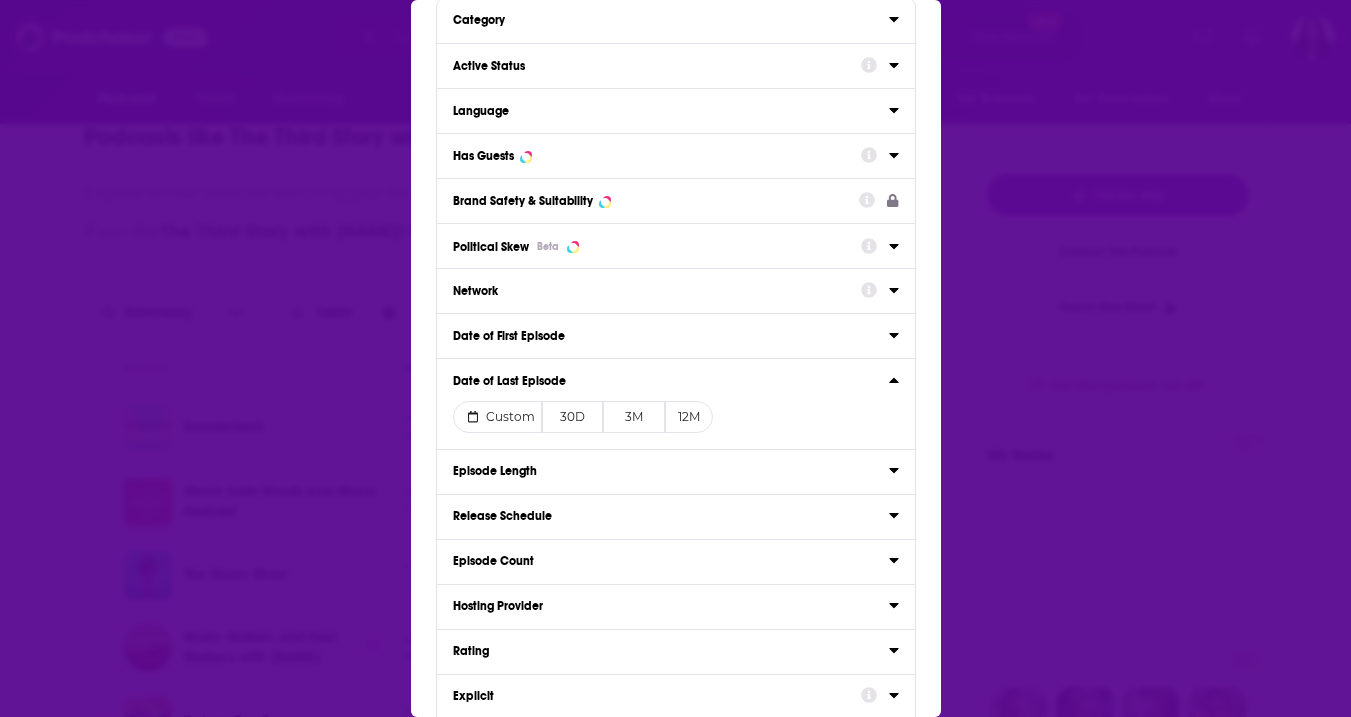 click on "3M" at bounding box center (633, 417) 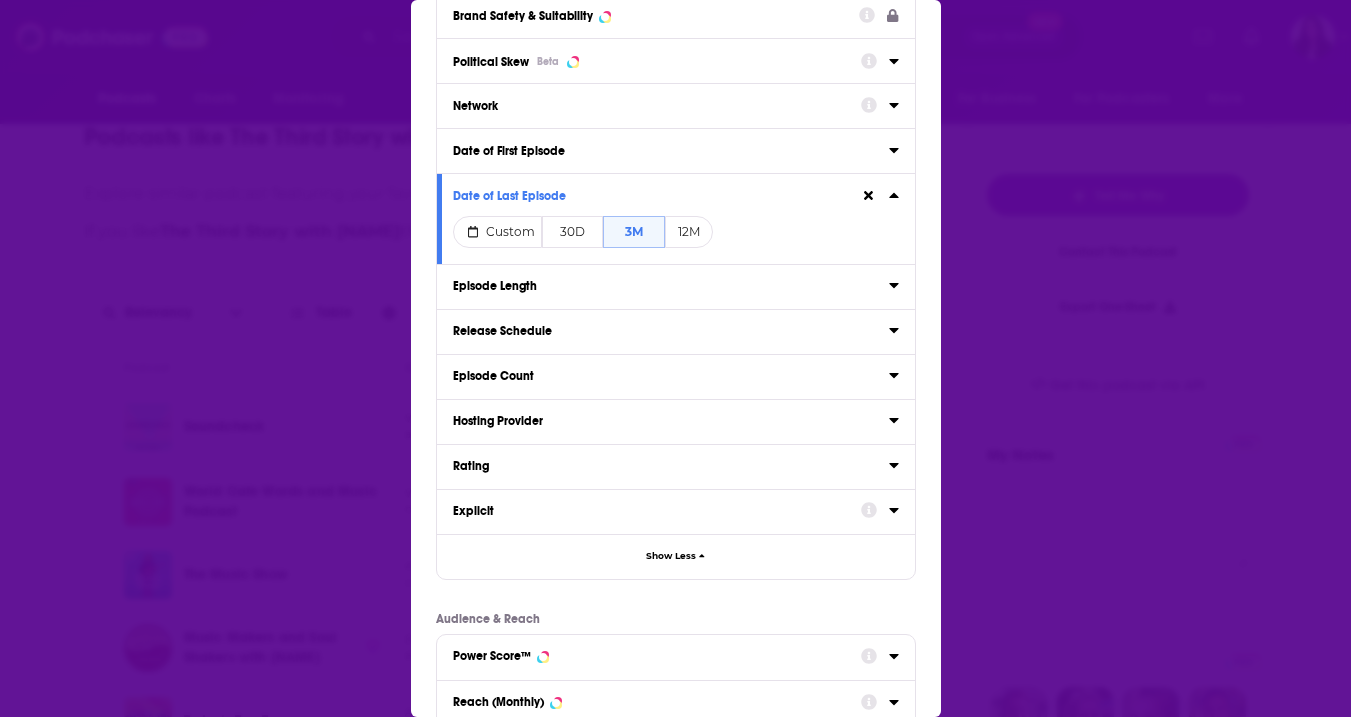 scroll, scrollTop: 614, scrollLeft: 0, axis: vertical 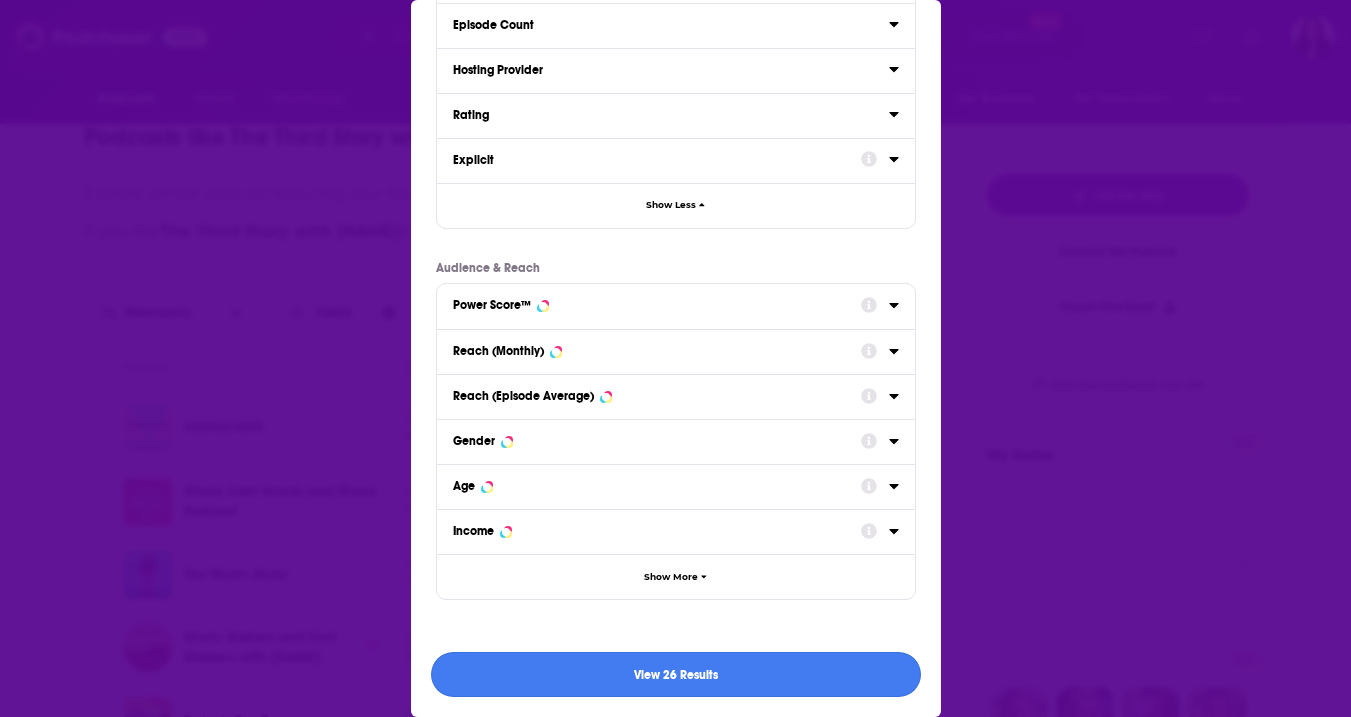 click on "View 26 Results" at bounding box center [676, 674] 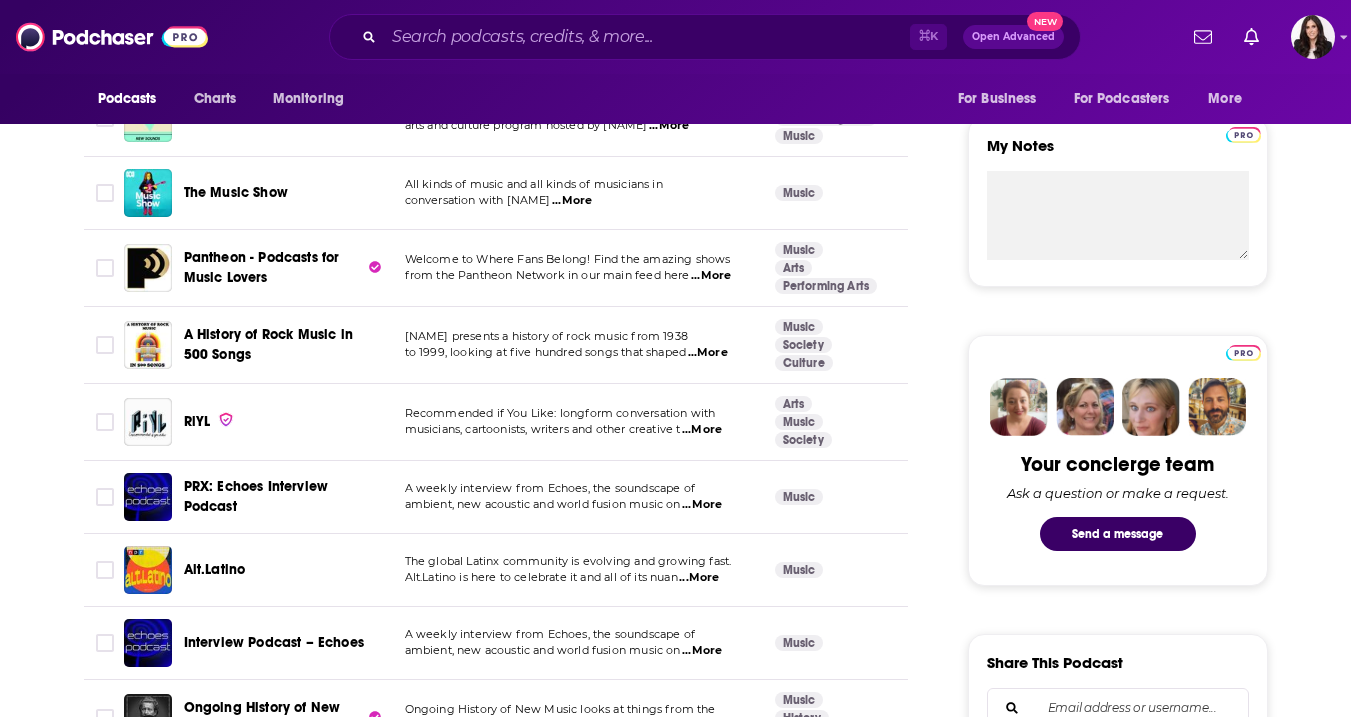 scroll, scrollTop: 703, scrollLeft: 0, axis: vertical 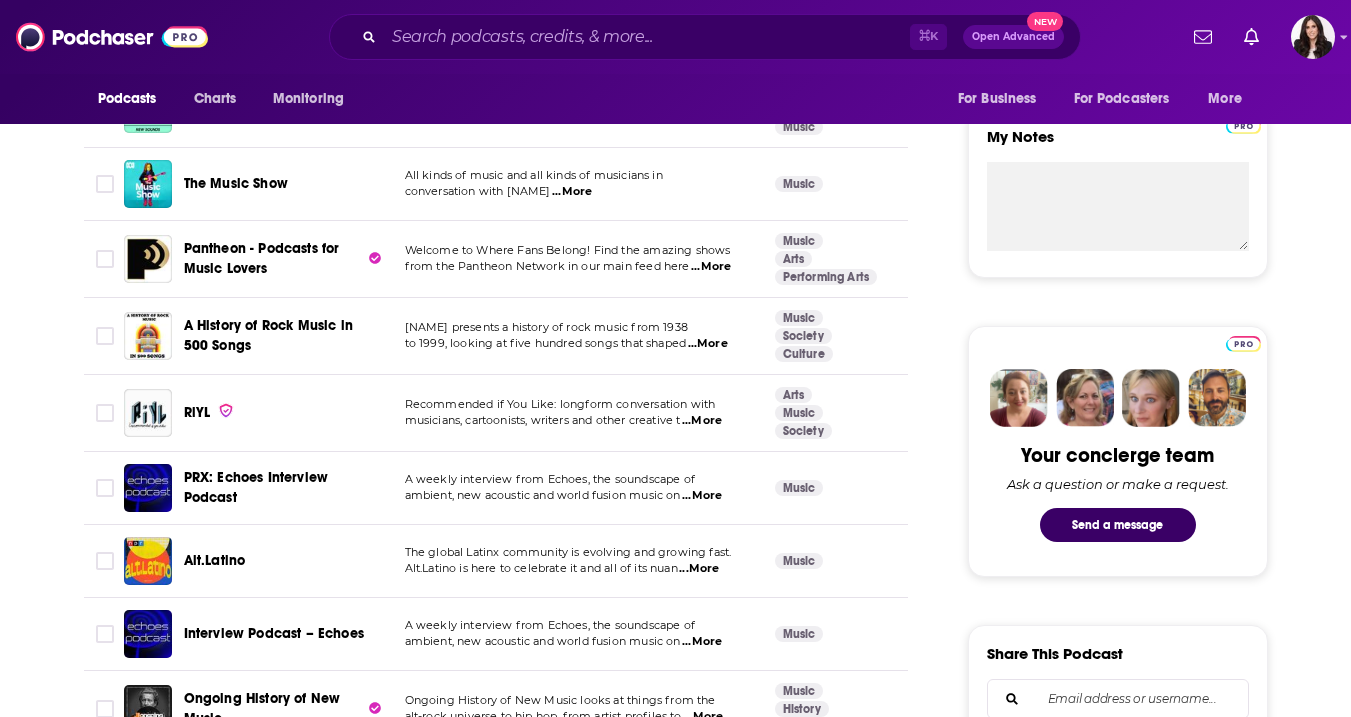 click on "...More" at bounding box center [702, 421] 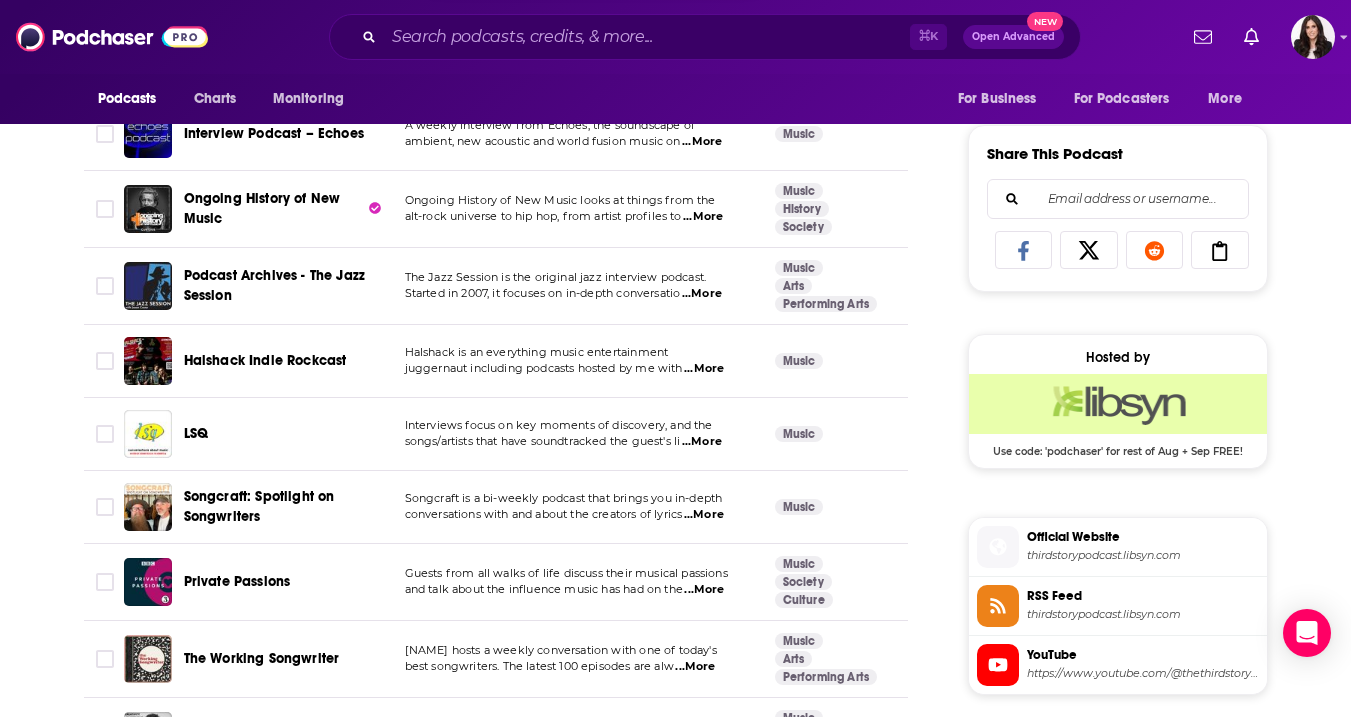 scroll, scrollTop: 1206, scrollLeft: 0, axis: vertical 